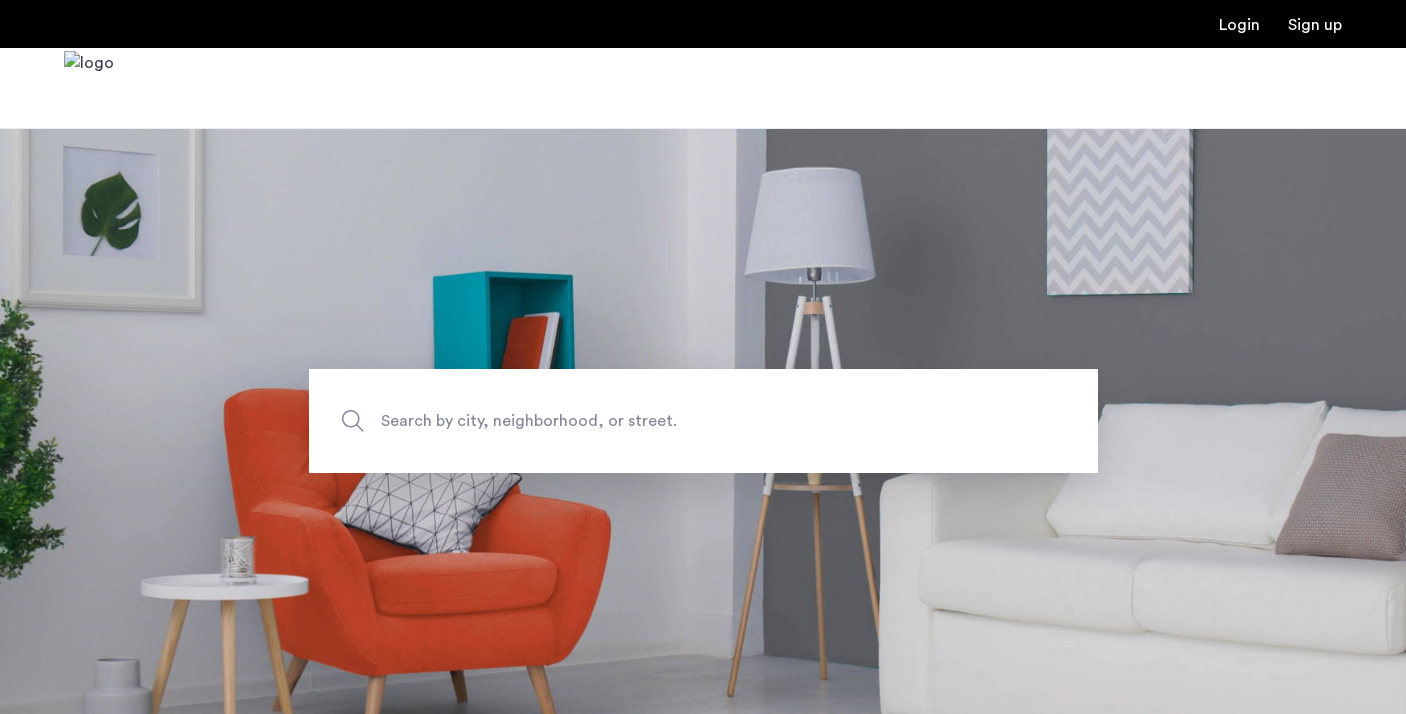 scroll, scrollTop: 0, scrollLeft: 0, axis: both 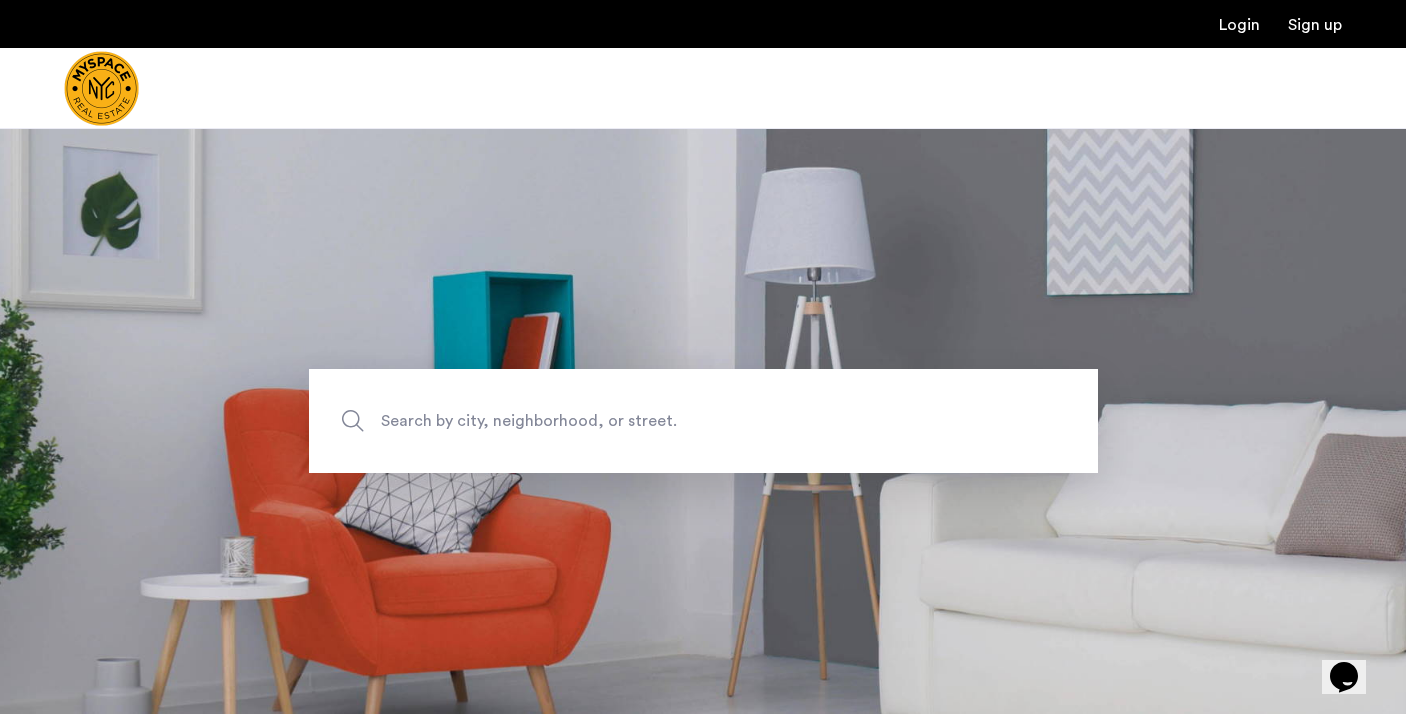 click on "Search by city, neighborhood, or street." 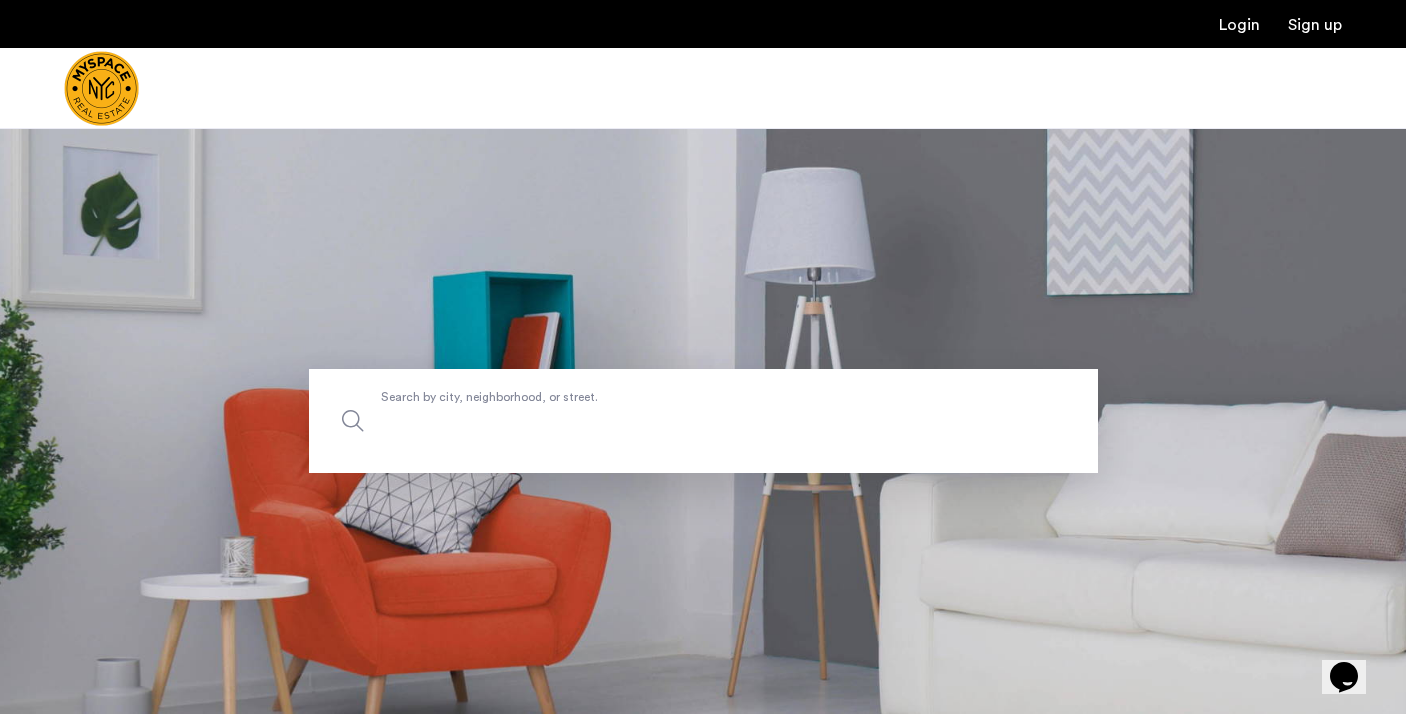 click on "Search by city, neighborhood, or street." at bounding box center (703, 421) 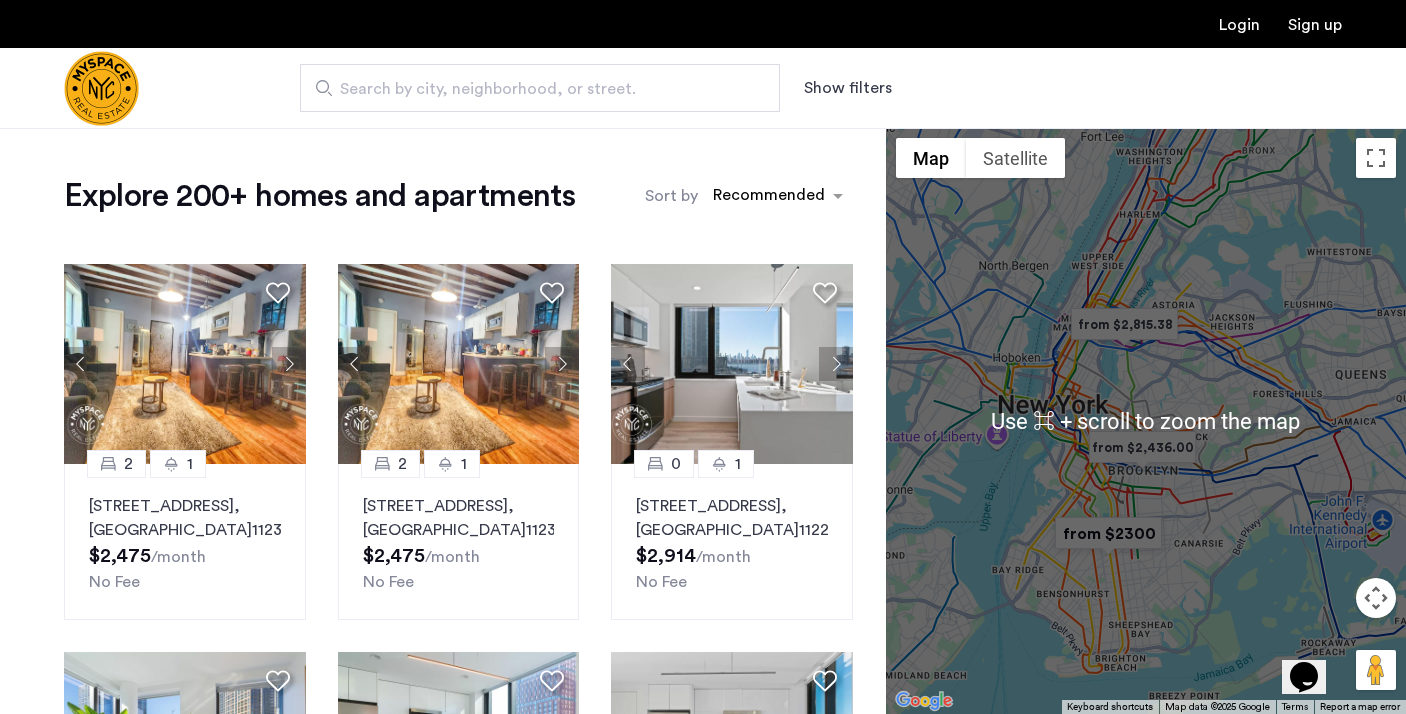 scroll, scrollTop: 0, scrollLeft: 0, axis: both 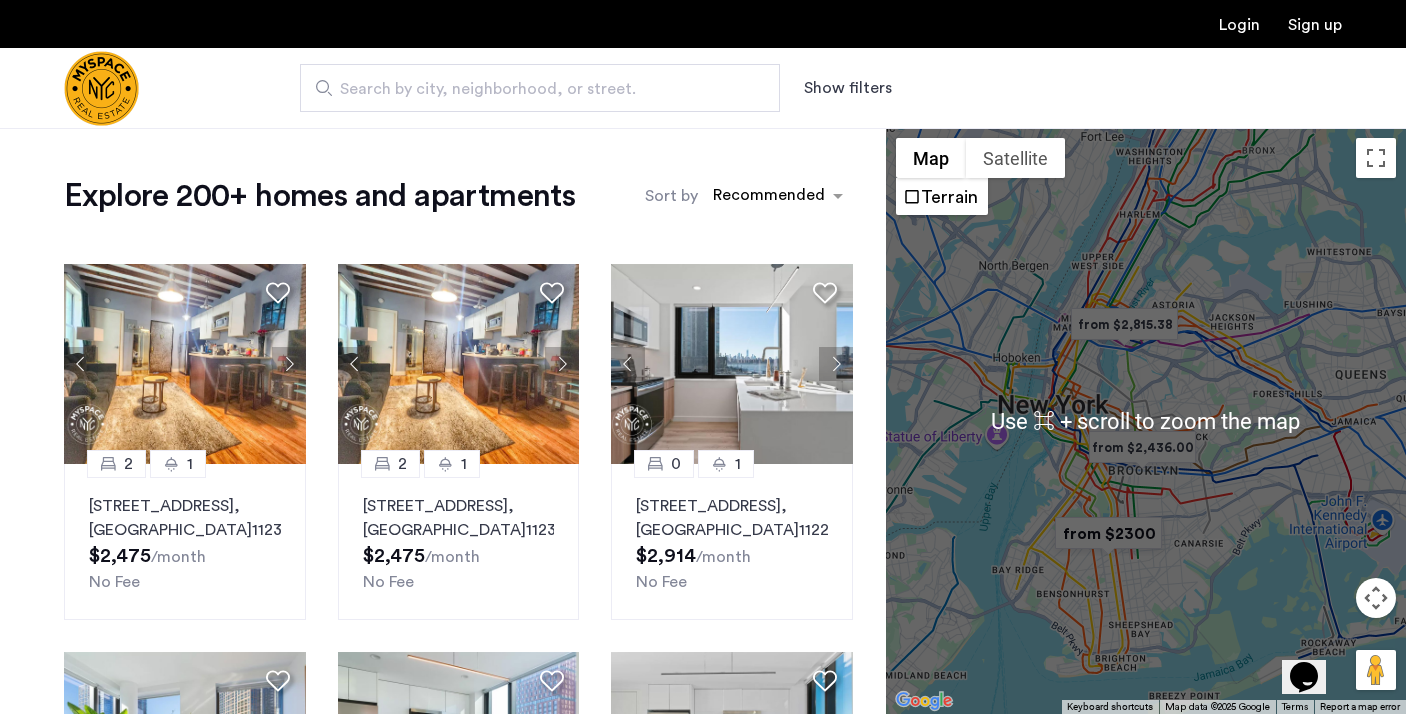 click on "Show filters" at bounding box center (848, 88) 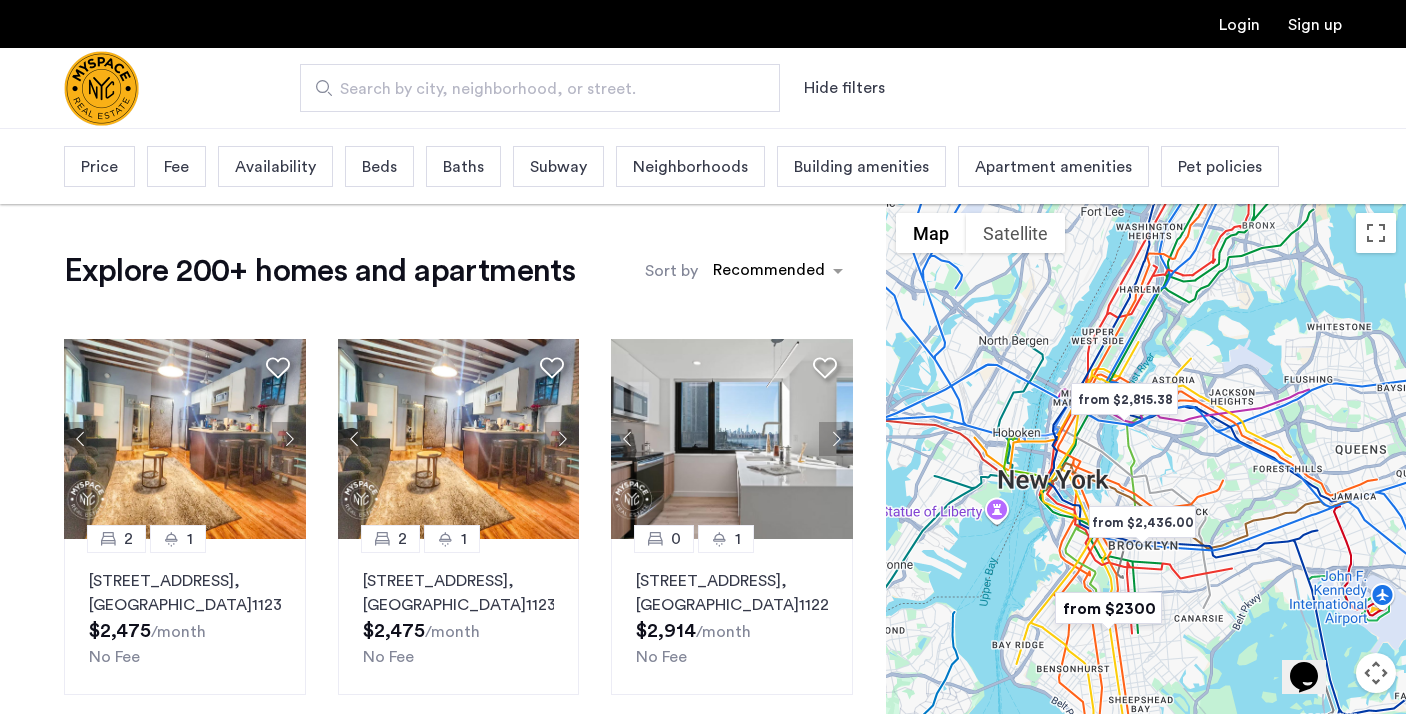 click on "Availability" at bounding box center [275, 167] 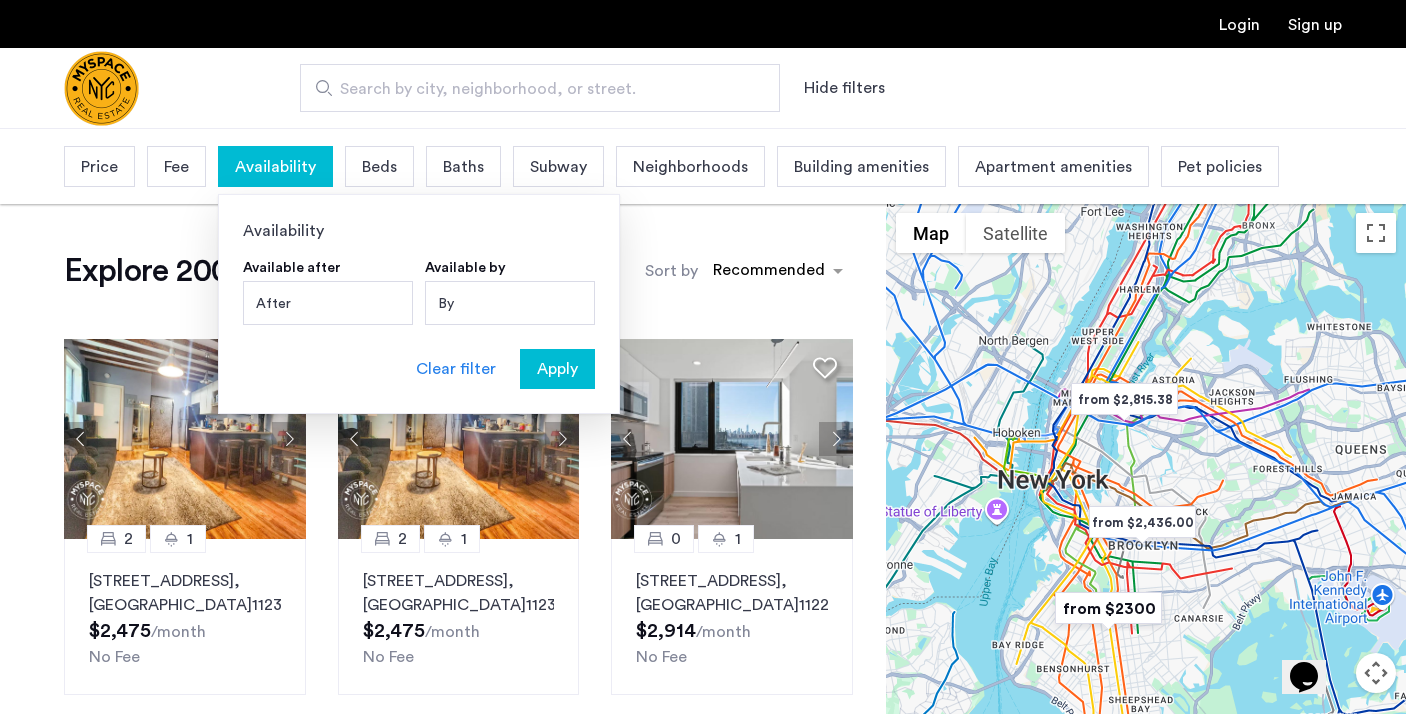 click on "Login Sign up Search by city, neighborhood, or street.  Hide filters  Price Fee  Availability   Availability  Available after After JULY 2025 JULY 2025 Sunday Su Monday Mo Tuesday Tu Wednesday We Thursday Th Friday Fr Saturday Sa  JUL      1   2   3   4   5   6   7   8   9   10   11   12   13   14   15   16   17   18   19   20   21   22   23   24   25   26   27   28   29   30   31
Available by By JULY 2025 JULY 2025 Sunday Su Monday Mo Tuesday Tu Wednesday We Thursday Th Friday Fr Saturday Sa  JUL      1   2   3   4   5   6   7   8   9   10   11   12   13   14   15   16   17   18   19   20   21   22   23   24   25   26   27   28   29   30   31
Clear filter Apply Beds Baths Subway Neighborhoods Building amenities Apartment amenities Pet policies  Explore 200+ homes and apartments  Sort by Recommended 2 1 1982 Atlantic Avenue, Unit 1F, Brooklyn , NY  11233  $2,475  /month No Fee 2 1 1982 Atlantic Avenue, Unit 1B, Brooklyn , NY  11233  $2,475  /month No Fee 0 1 , NY  11222  $2,914  /month No Fee" at bounding box center (703, 1220) 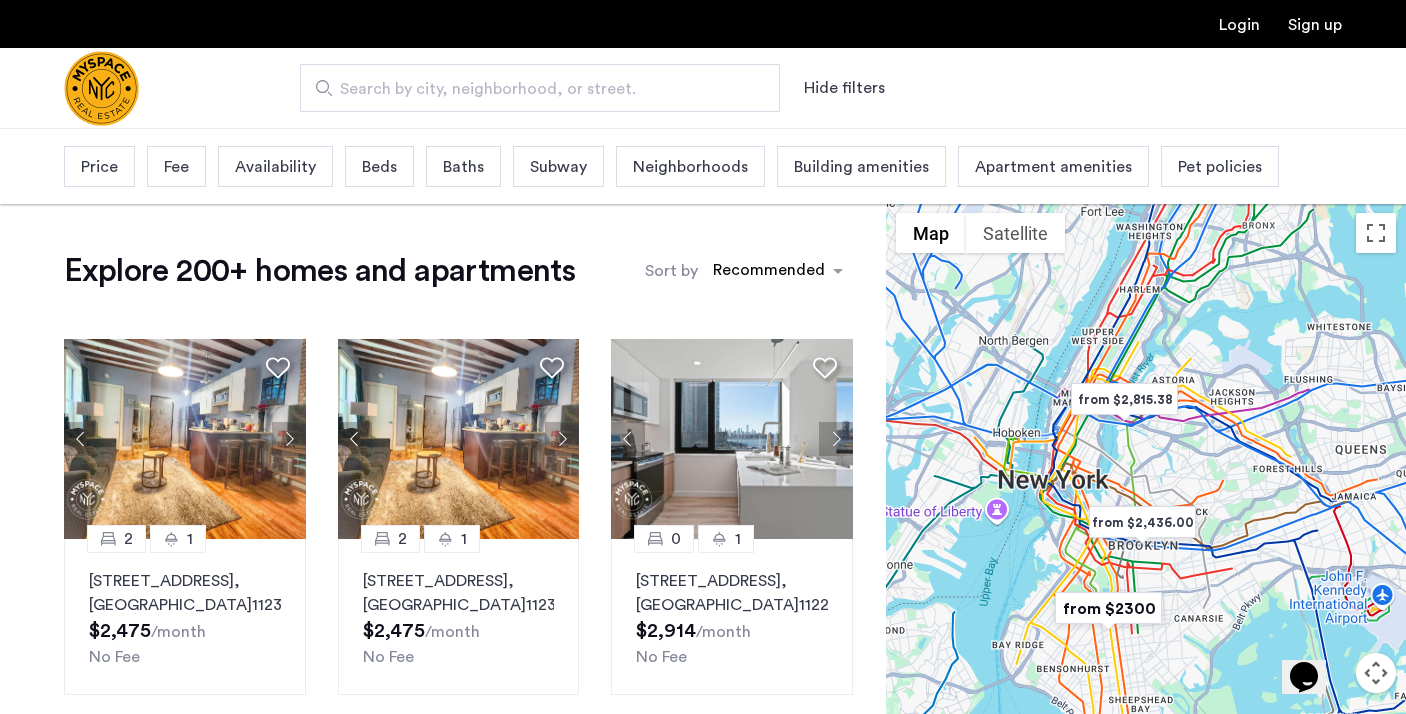 click at bounding box center [1124, 399] 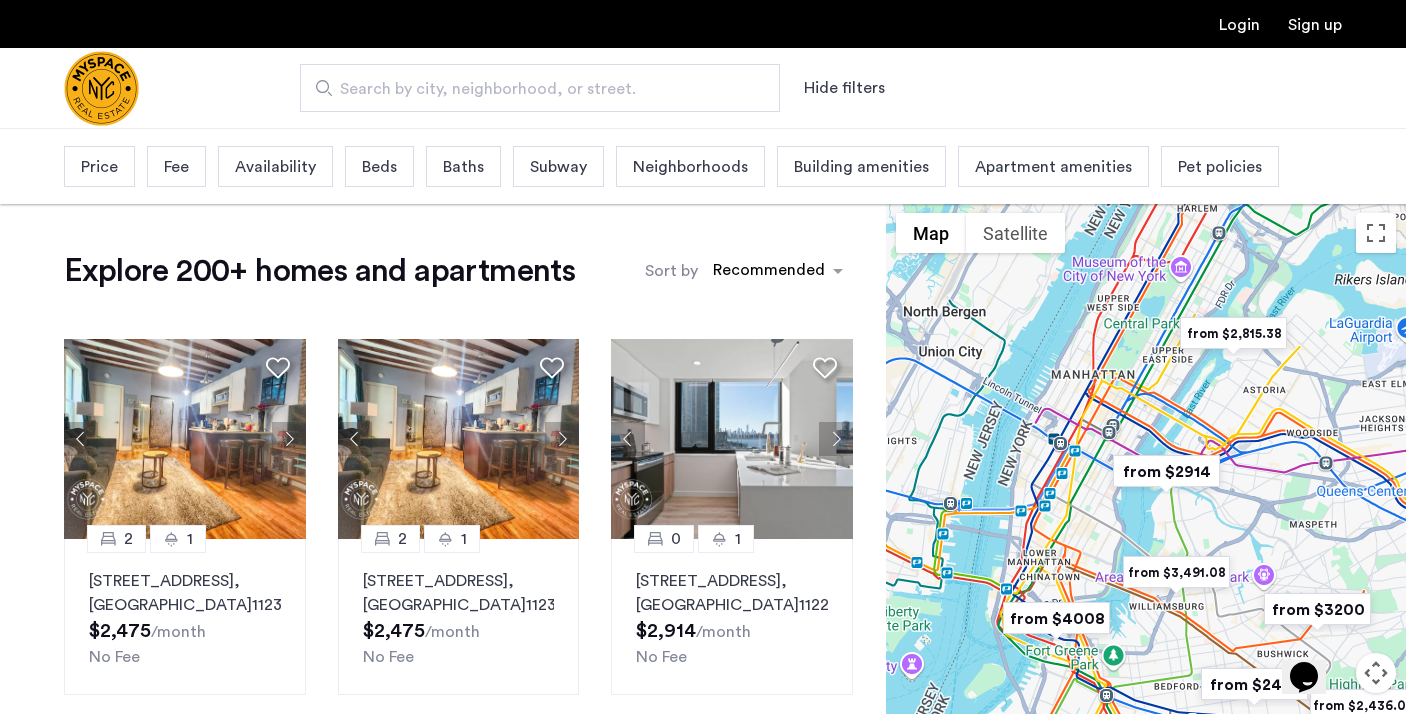 click at bounding box center (1166, 471) 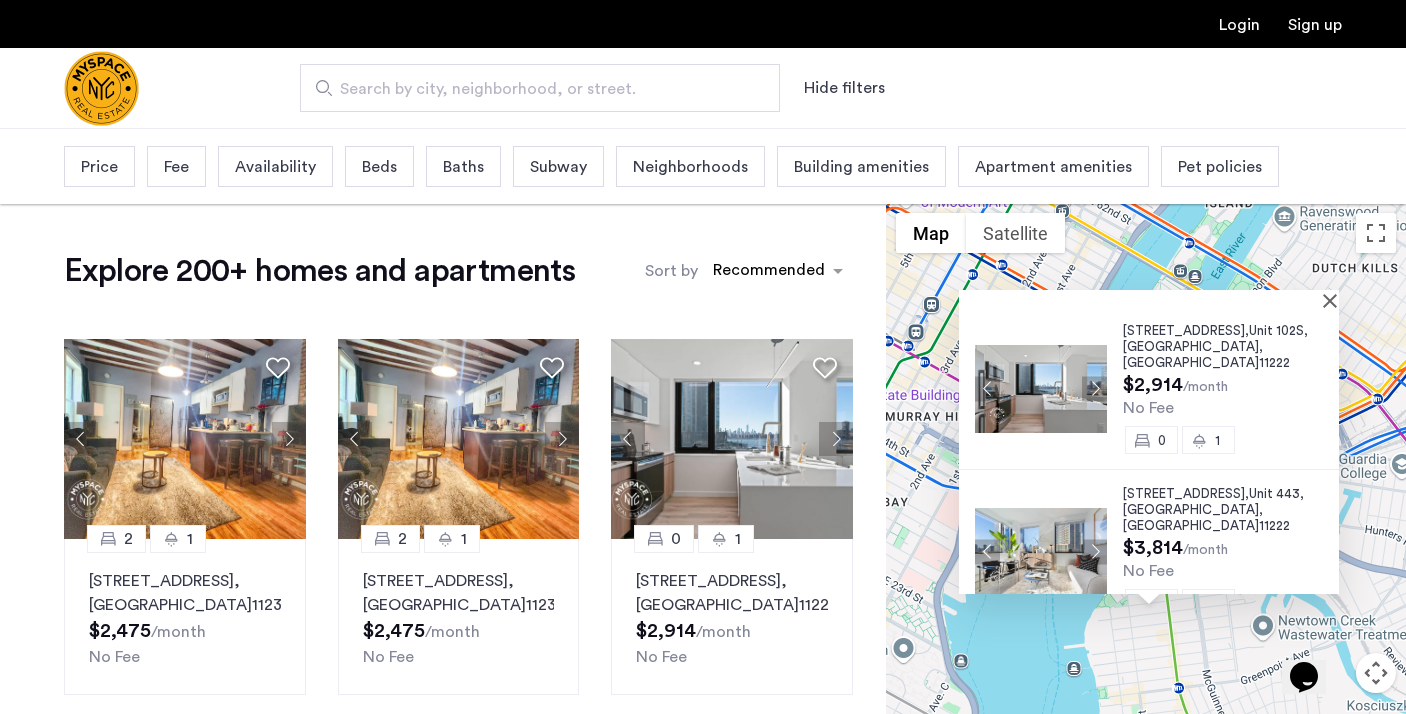 click on "77 Commercial Street," at bounding box center (1186, 330) 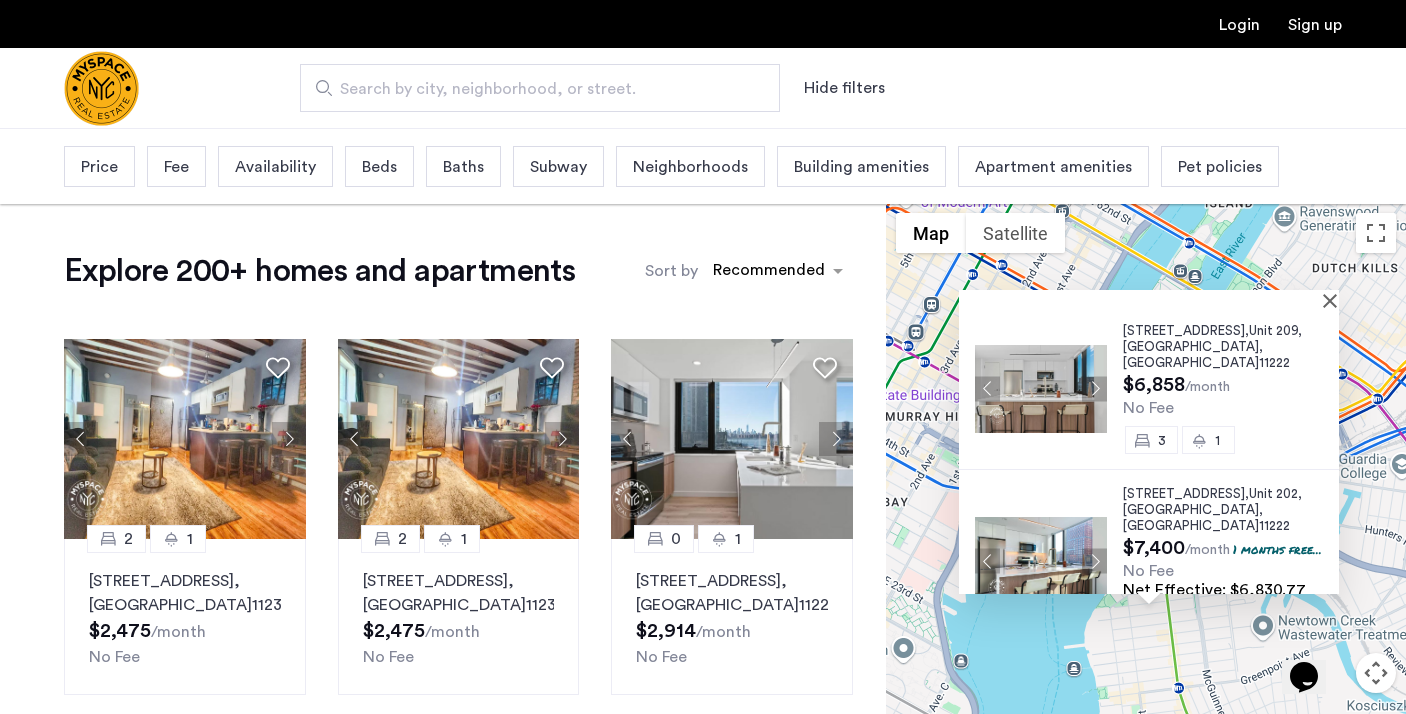 scroll, scrollTop: 324, scrollLeft: 0, axis: vertical 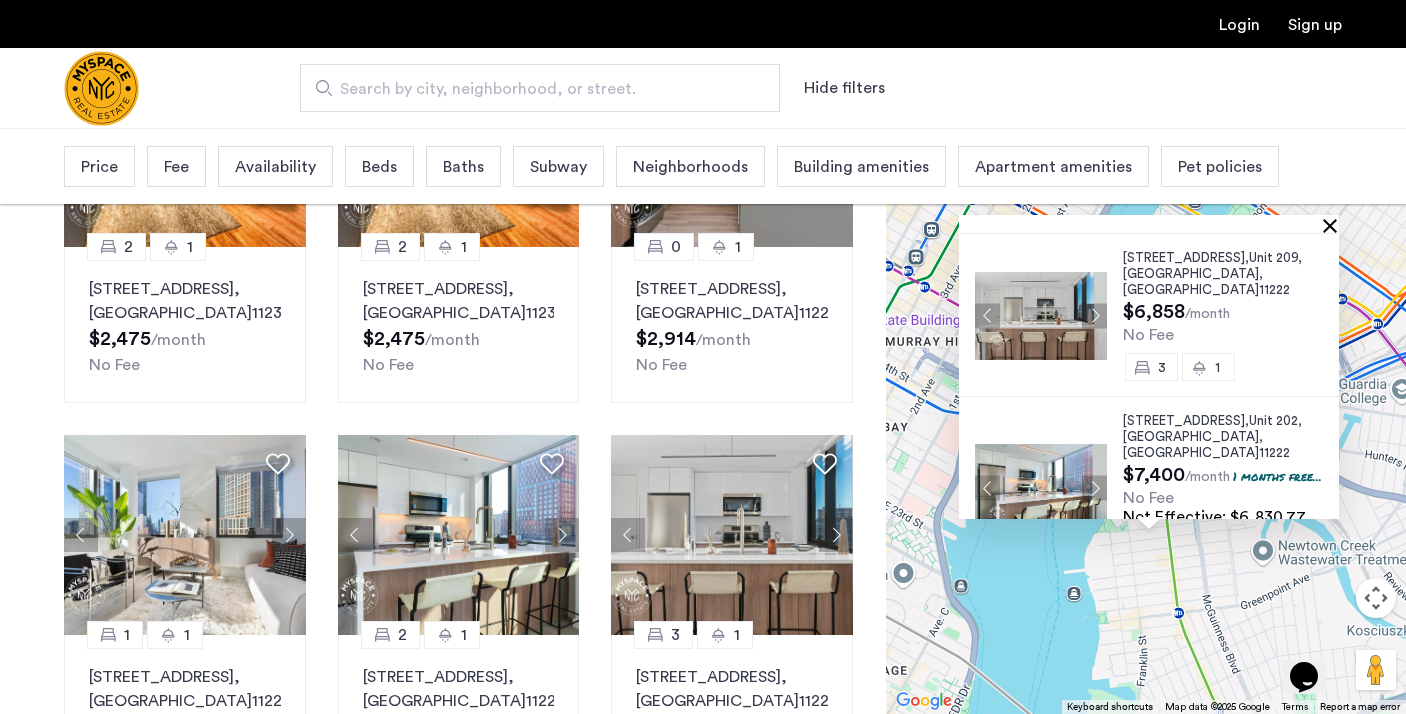 click at bounding box center (1334, 225) 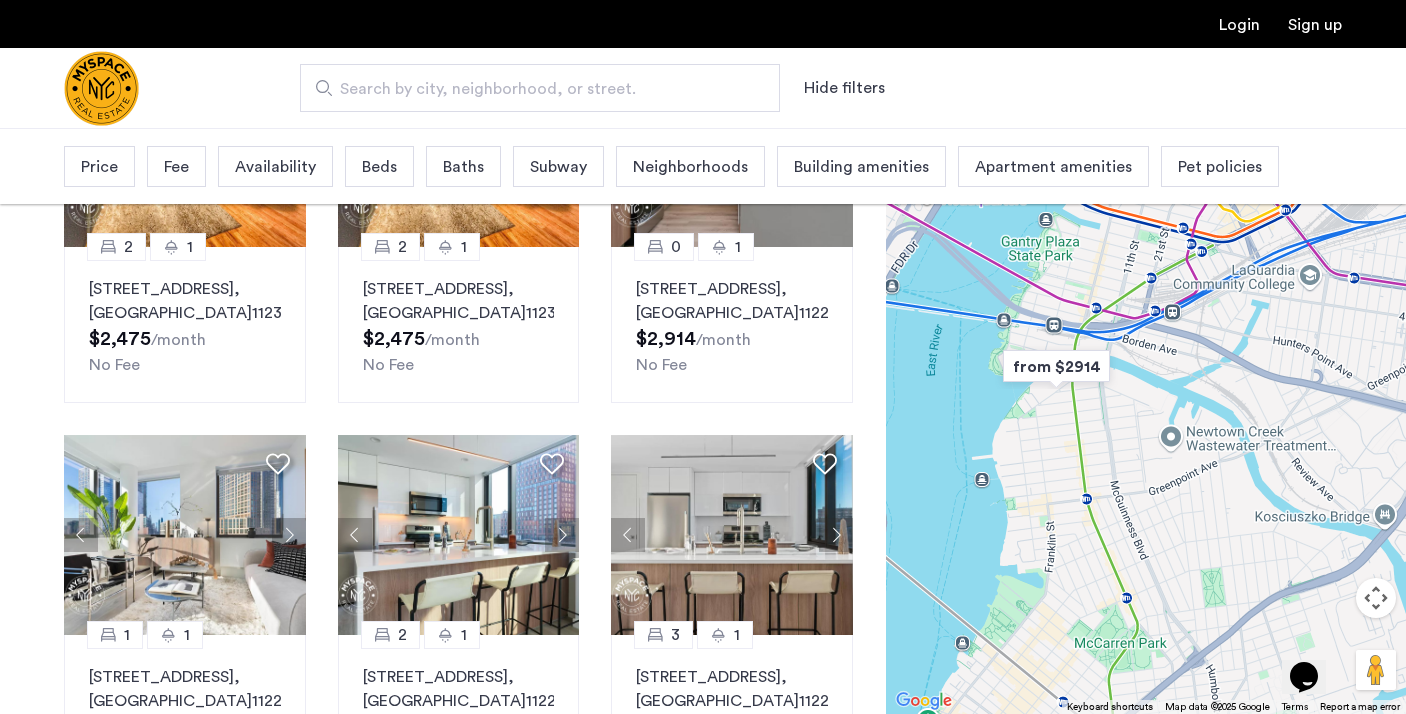 drag, startPoint x: 1205, startPoint y: 597, endPoint x: 1112, endPoint y: 481, distance: 148.6775 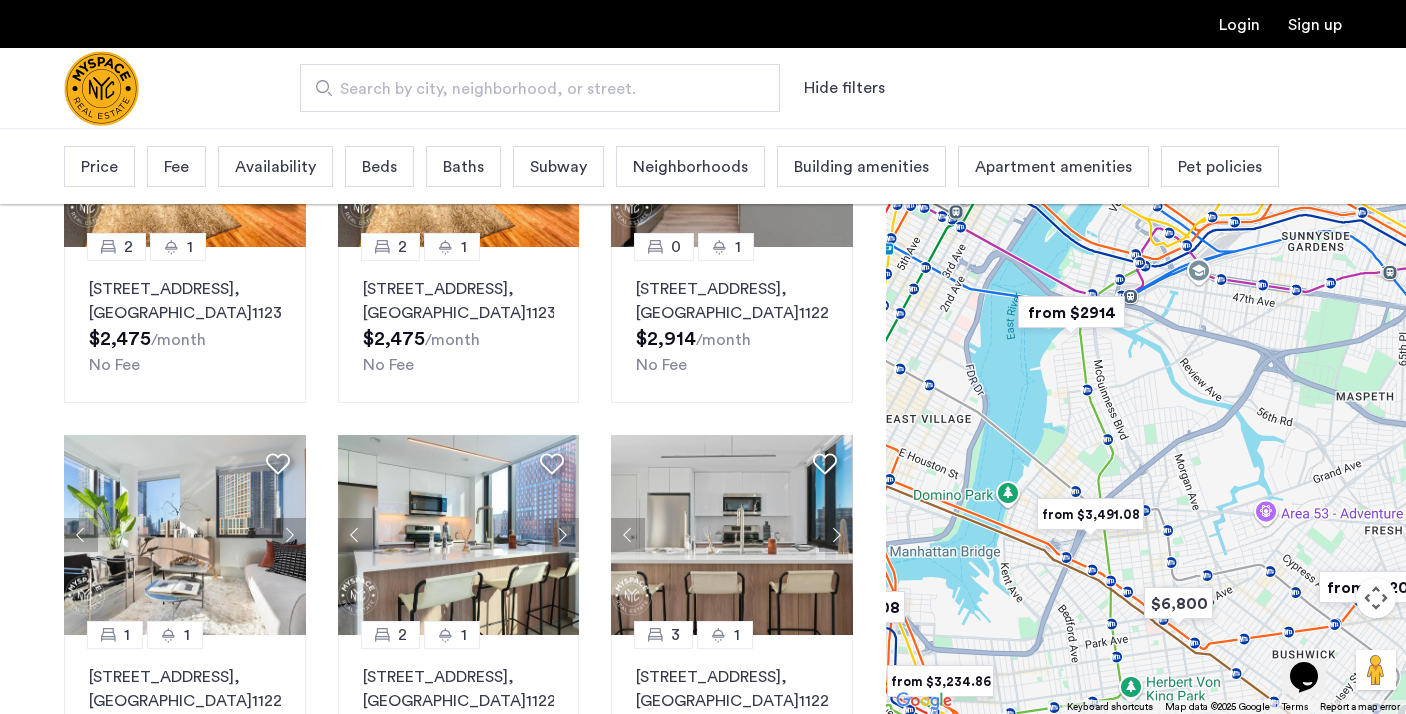 drag, startPoint x: 1127, startPoint y: 557, endPoint x: 1117, endPoint y: 451, distance: 106.47065 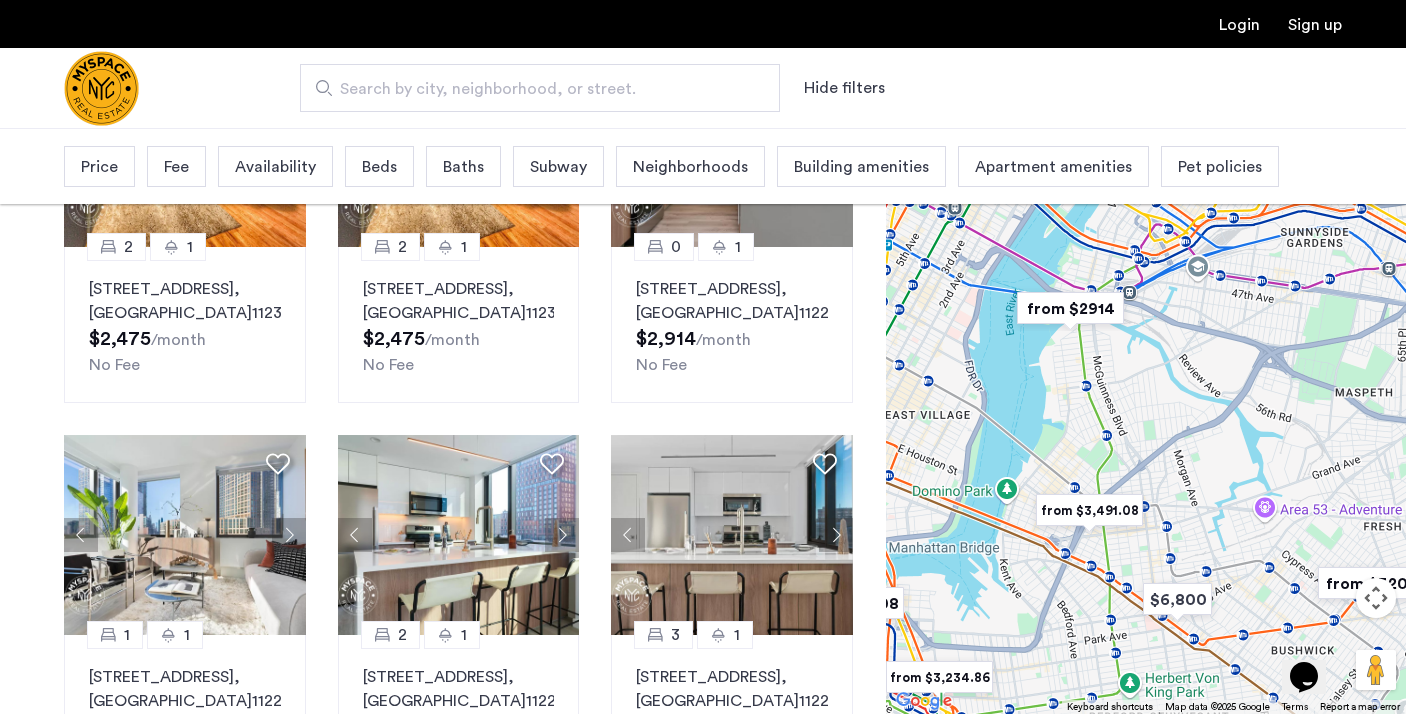 click at bounding box center (1089, 510) 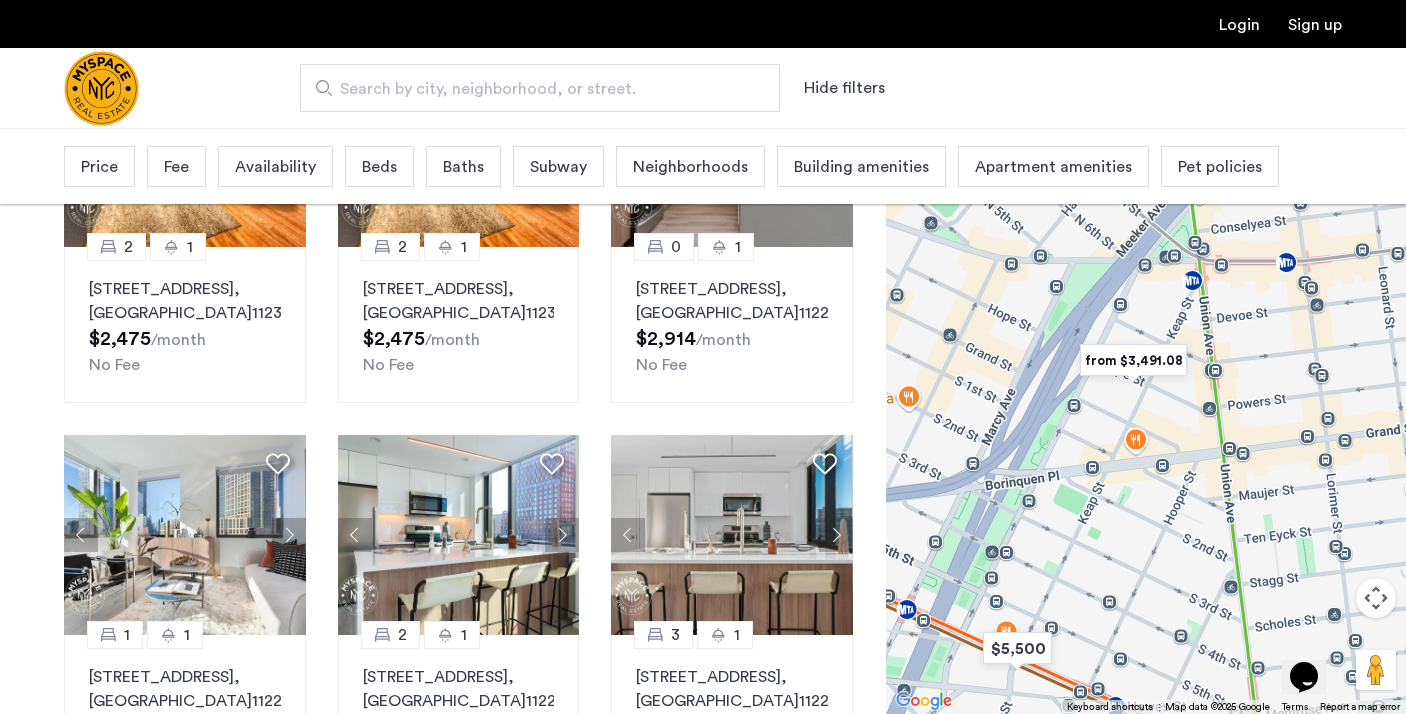 drag, startPoint x: 1281, startPoint y: 450, endPoint x: 1207, endPoint y: 559, distance: 131.74597 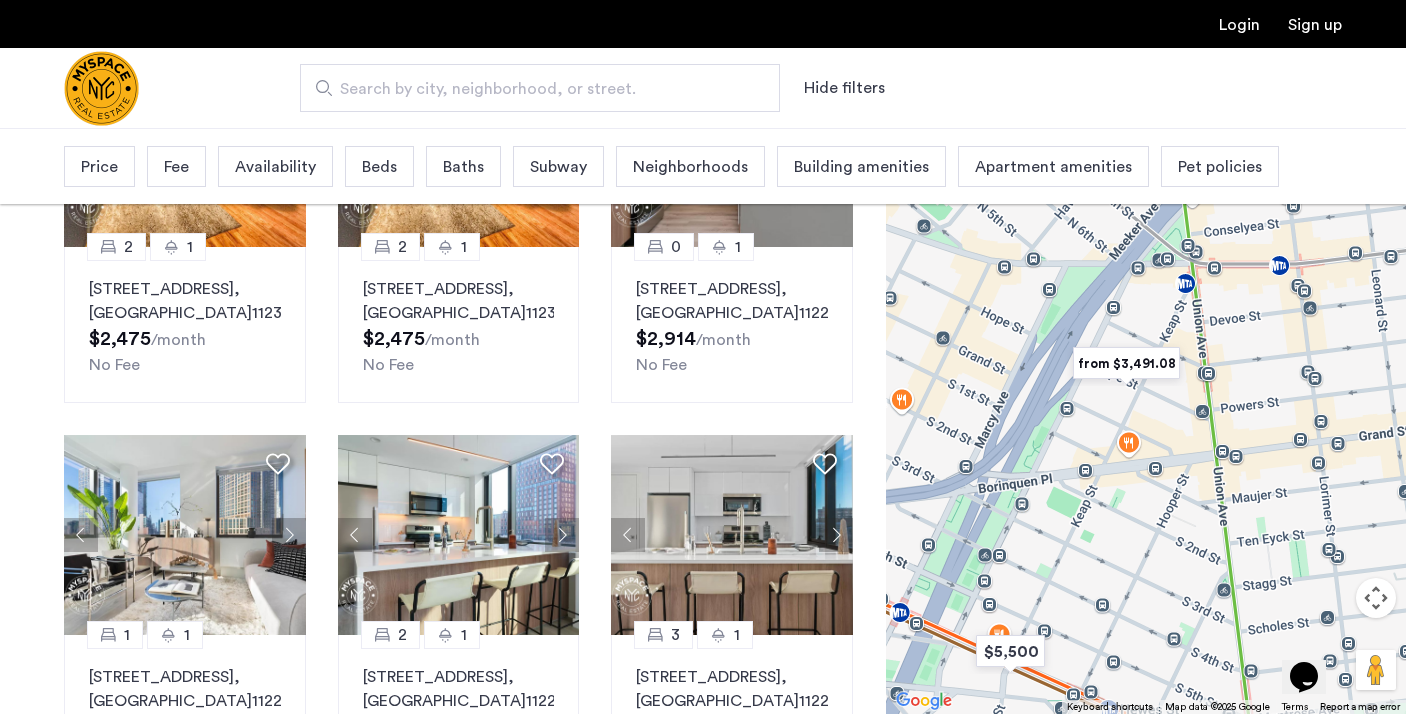 click at bounding box center [1126, 363] 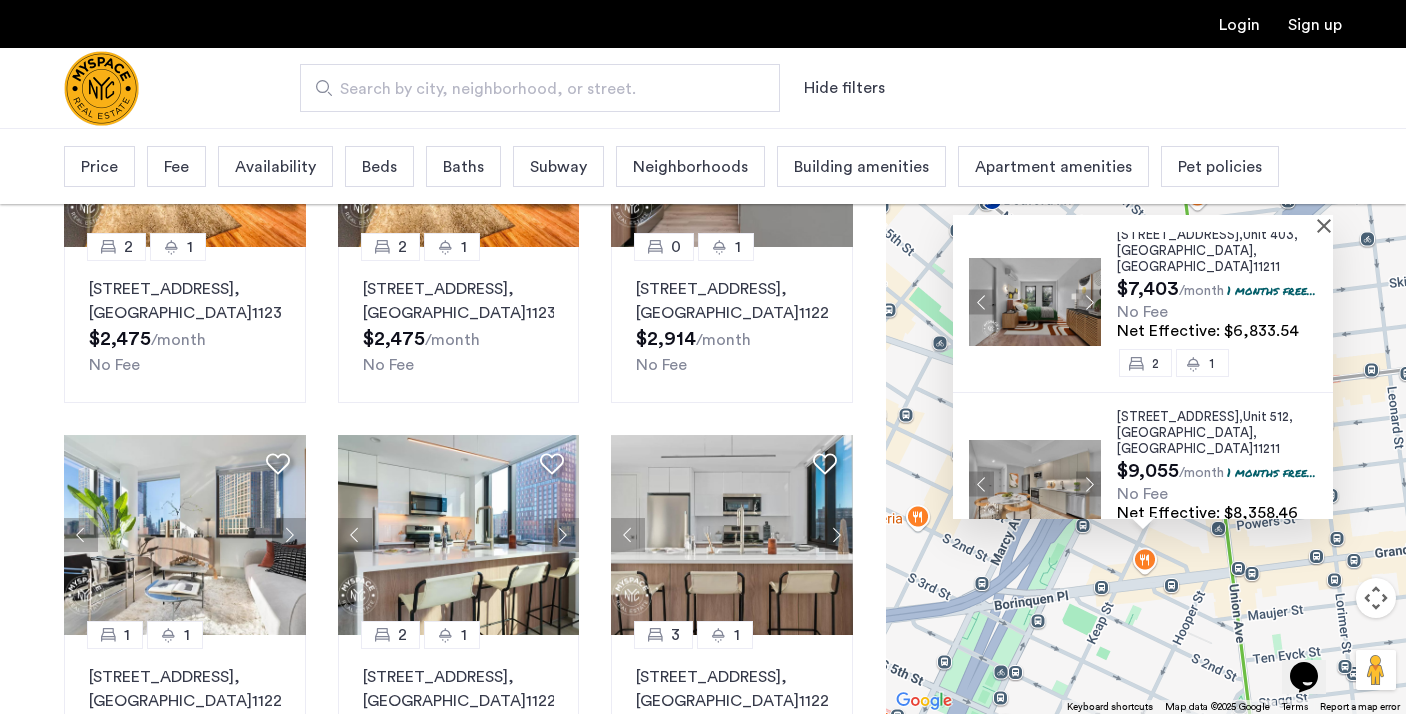 scroll, scrollTop: 384, scrollLeft: 0, axis: vertical 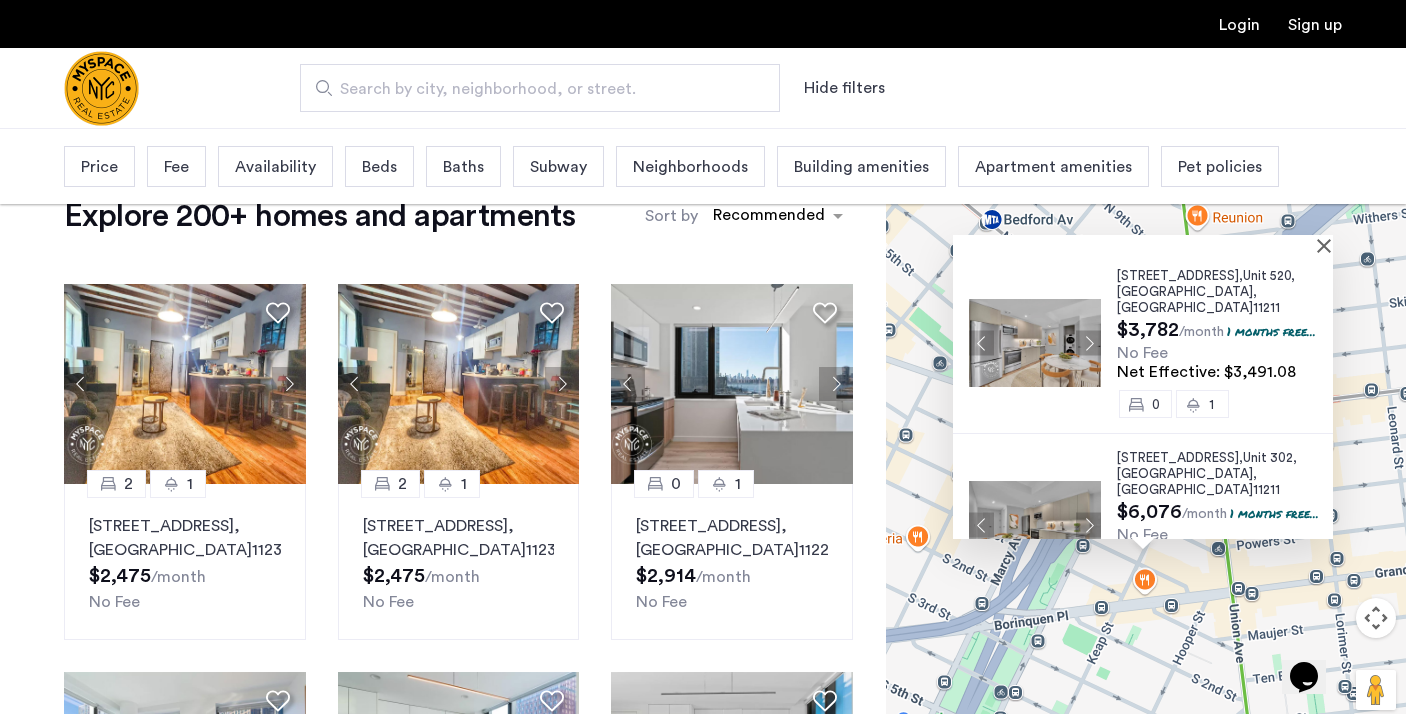 click on "130 Hope Street,  Unit 520,  Brooklyn , NY  11211 $3,782  /month  1 months free...  No Fee Net Effective: $3,491.08 0 1 130 Hope Street,  Unit 302,  Brooklyn , NY  11211 $6,076  /month  1 months free...  No Fee Net Effective: $5,608.62 1 1 130 Hope Street,  Unit 403,  Brooklyn , NY  11211 $7,403  /month  1 months free...  No Fee Net Effective: $6,833.54 2 1 130 Hope Street,  Unit 512,  Brooklyn , NY  11211 $9,055  /month  1 months free...  No Fee Net Effective: $8,358.46 3 1" at bounding box center [1146, 441] 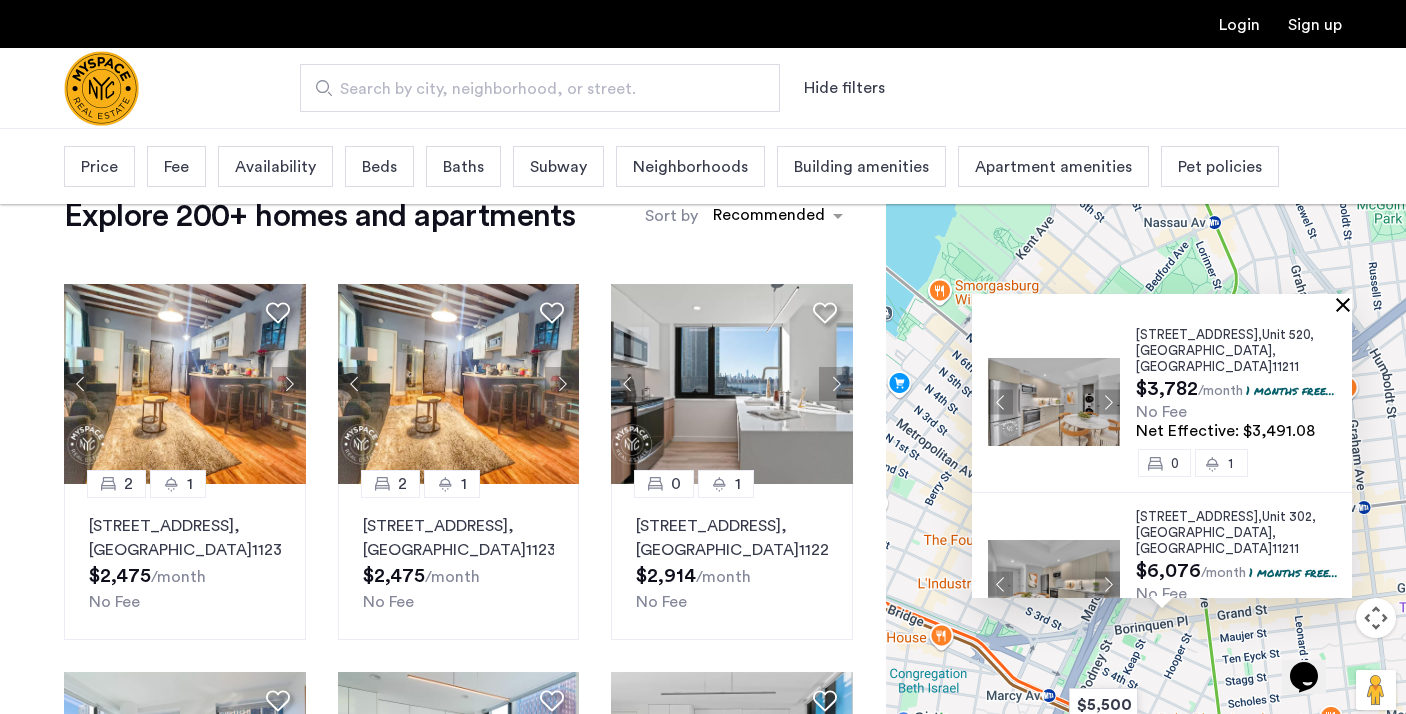 click at bounding box center [1347, 304] 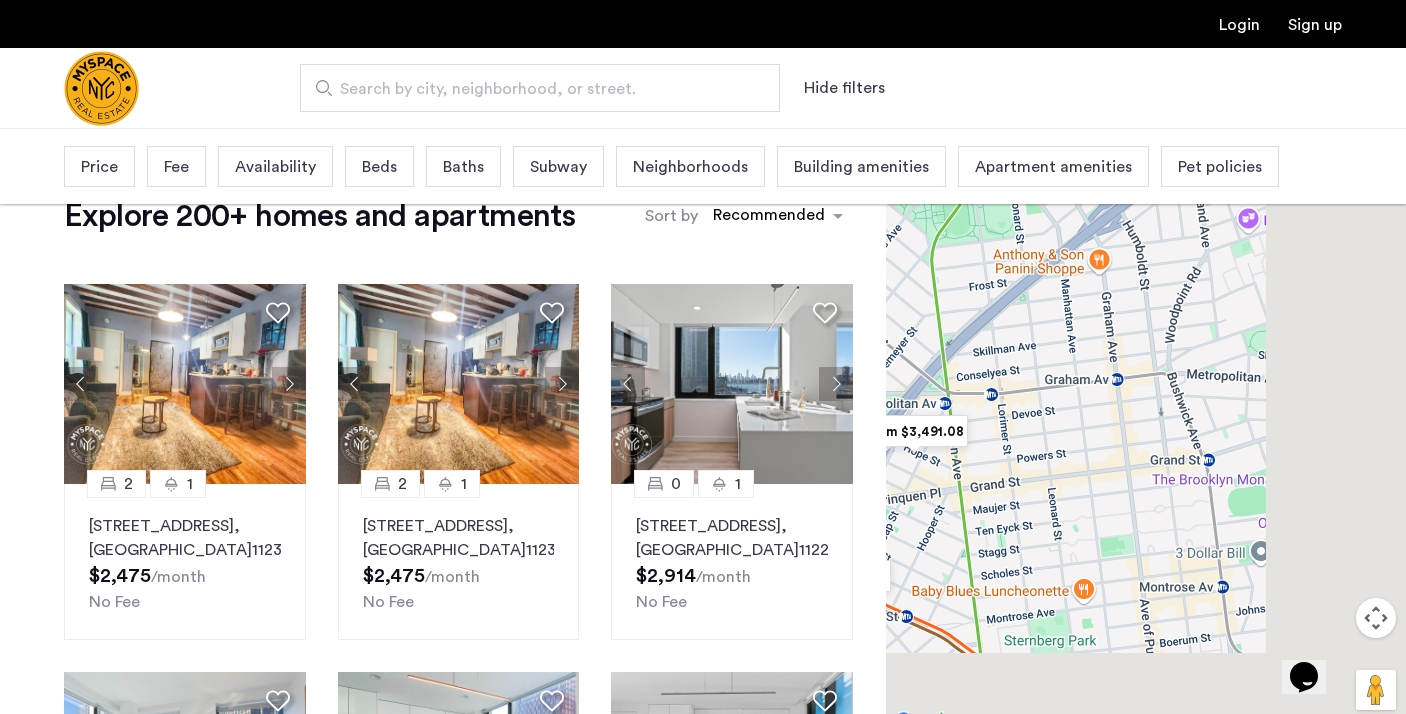 drag, startPoint x: 1245, startPoint y: 675, endPoint x: 952, endPoint y: 544, distance: 320.95172 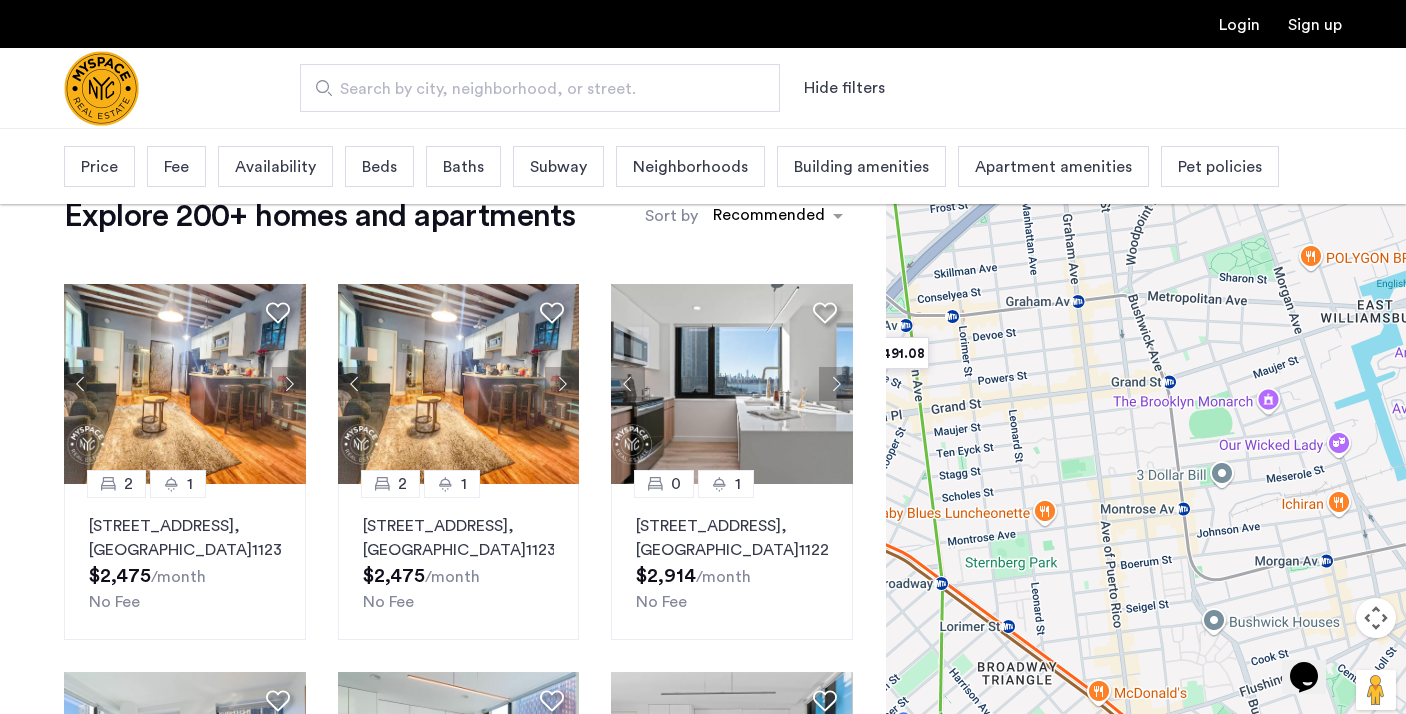 drag, startPoint x: 1012, startPoint y: 607, endPoint x: 1021, endPoint y: 525, distance: 82.492424 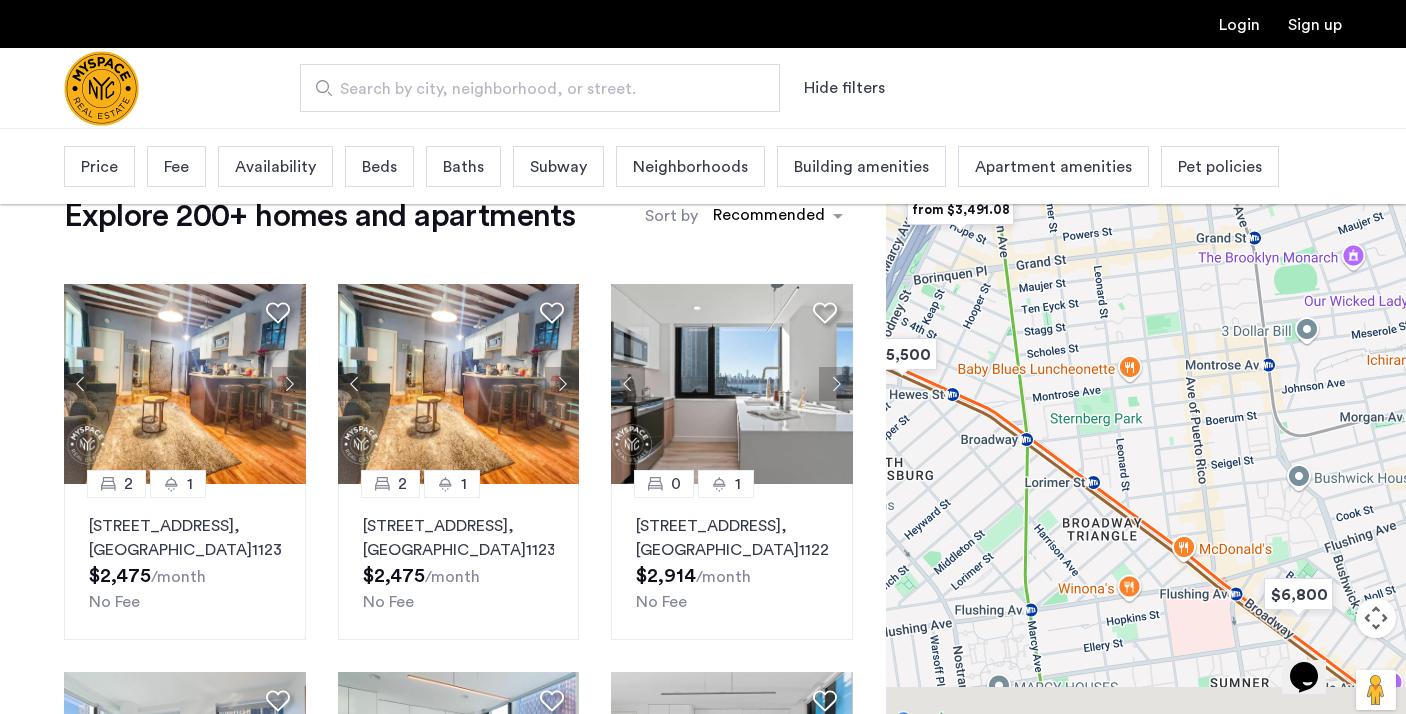 drag, startPoint x: 1042, startPoint y: 616, endPoint x: 1141, endPoint y: 450, distance: 193.27959 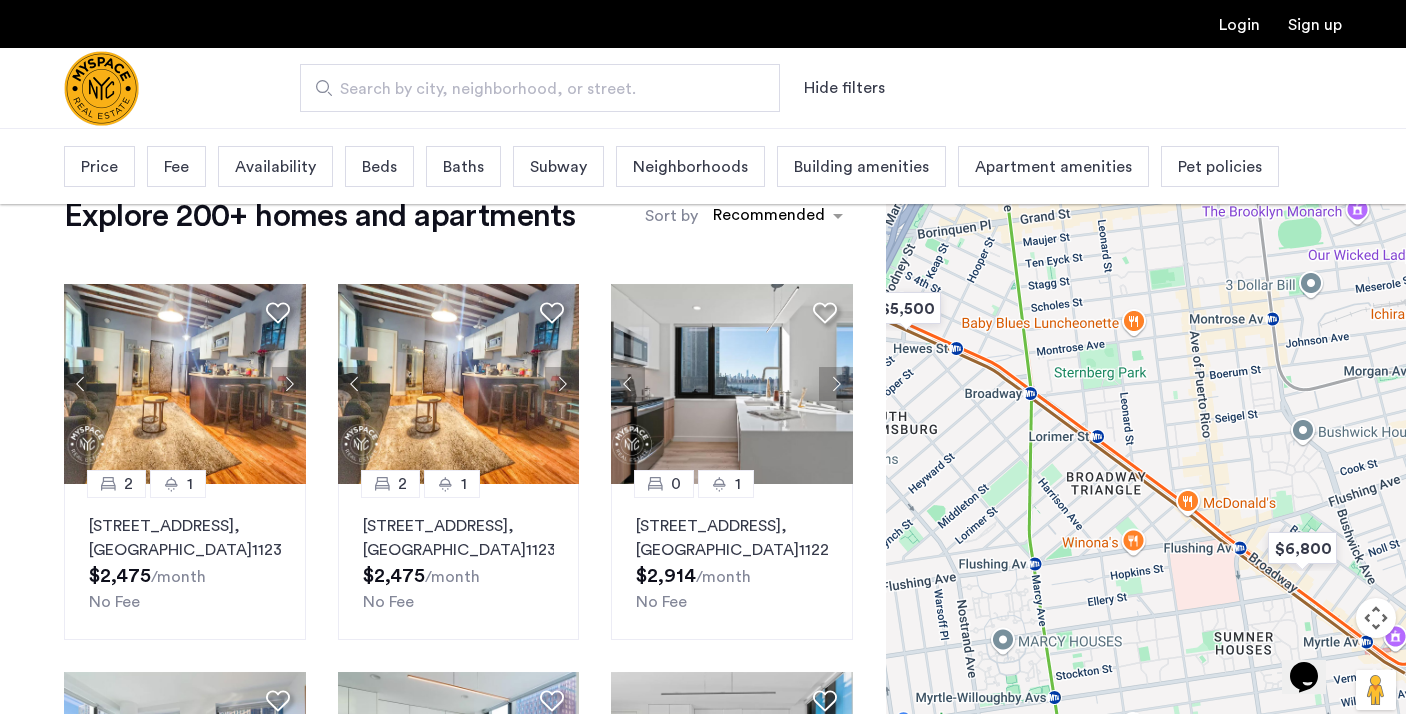 drag, startPoint x: 1295, startPoint y: 549, endPoint x: 1323, endPoint y: 504, distance: 53 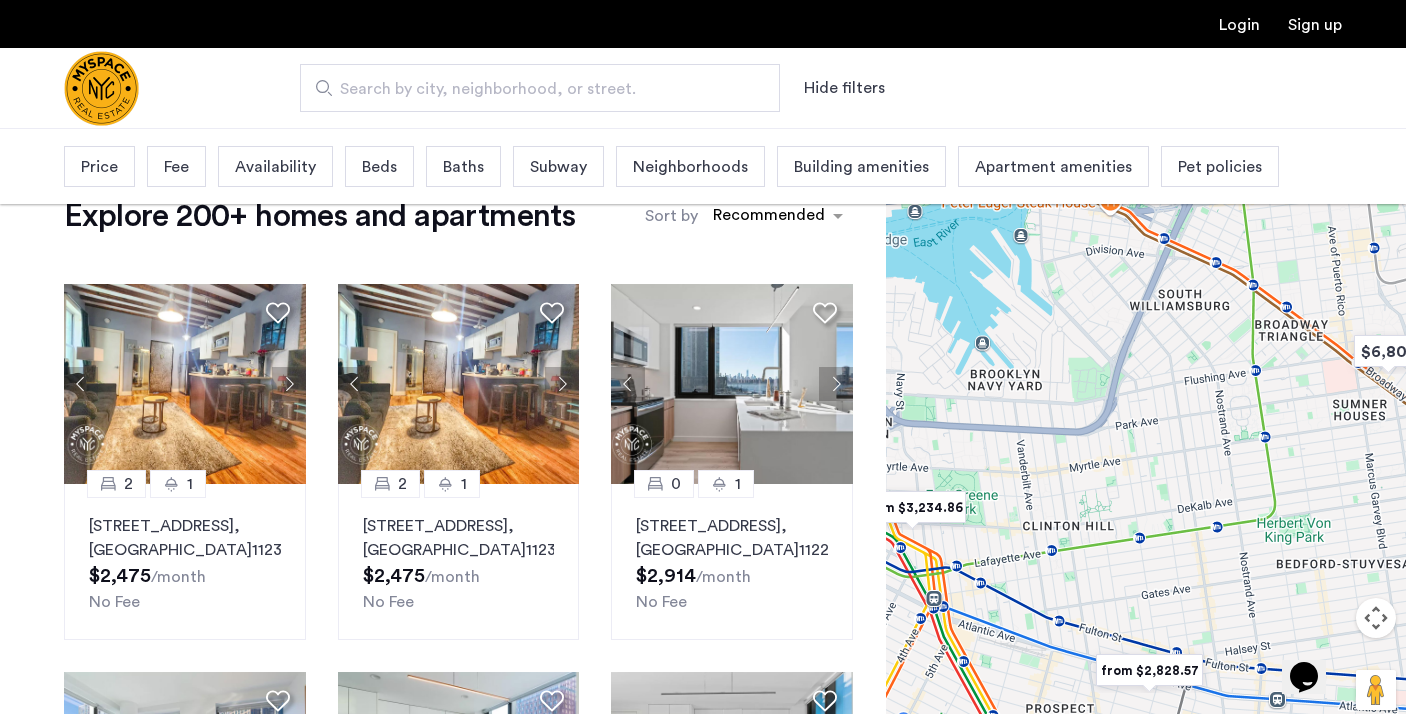 drag, startPoint x: 1135, startPoint y: 582, endPoint x: 1192, endPoint y: 425, distance: 167.02695 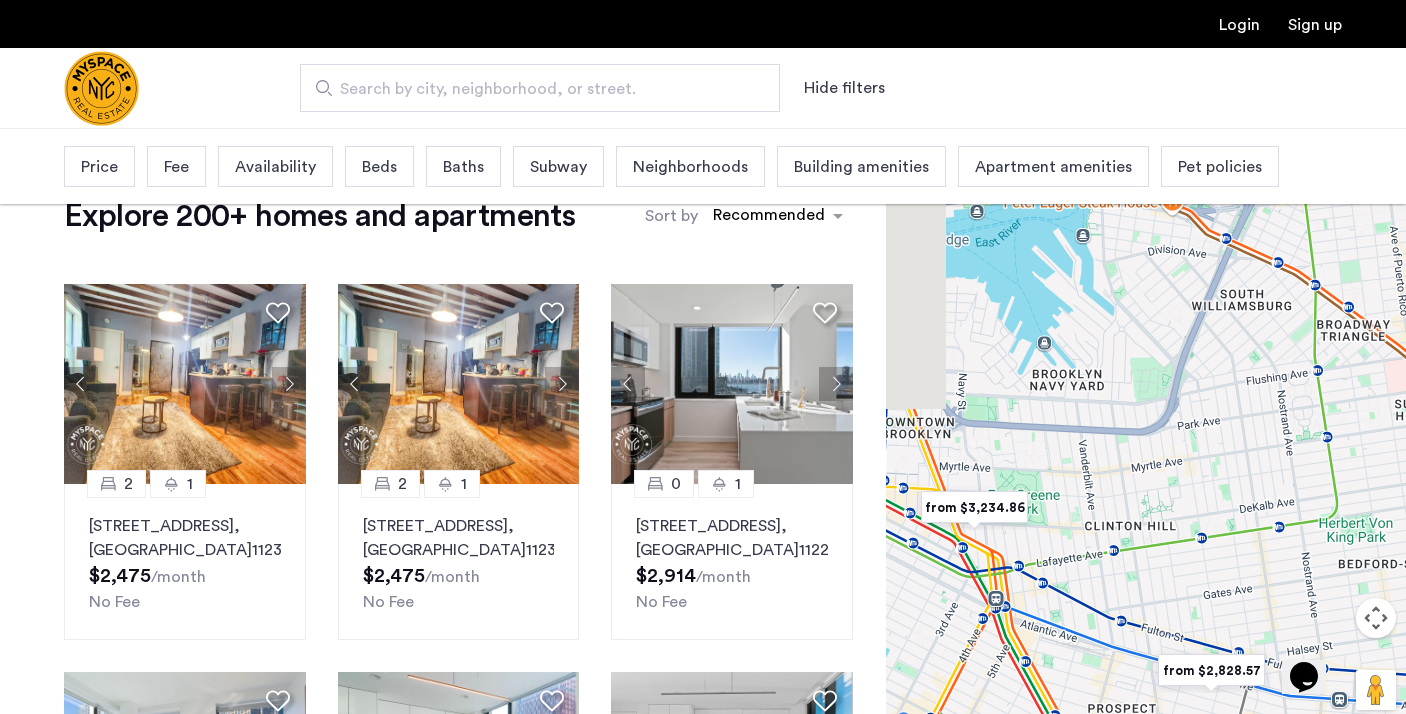 drag, startPoint x: 1061, startPoint y: 523, endPoint x: 1132, endPoint y: 524, distance: 71.00704 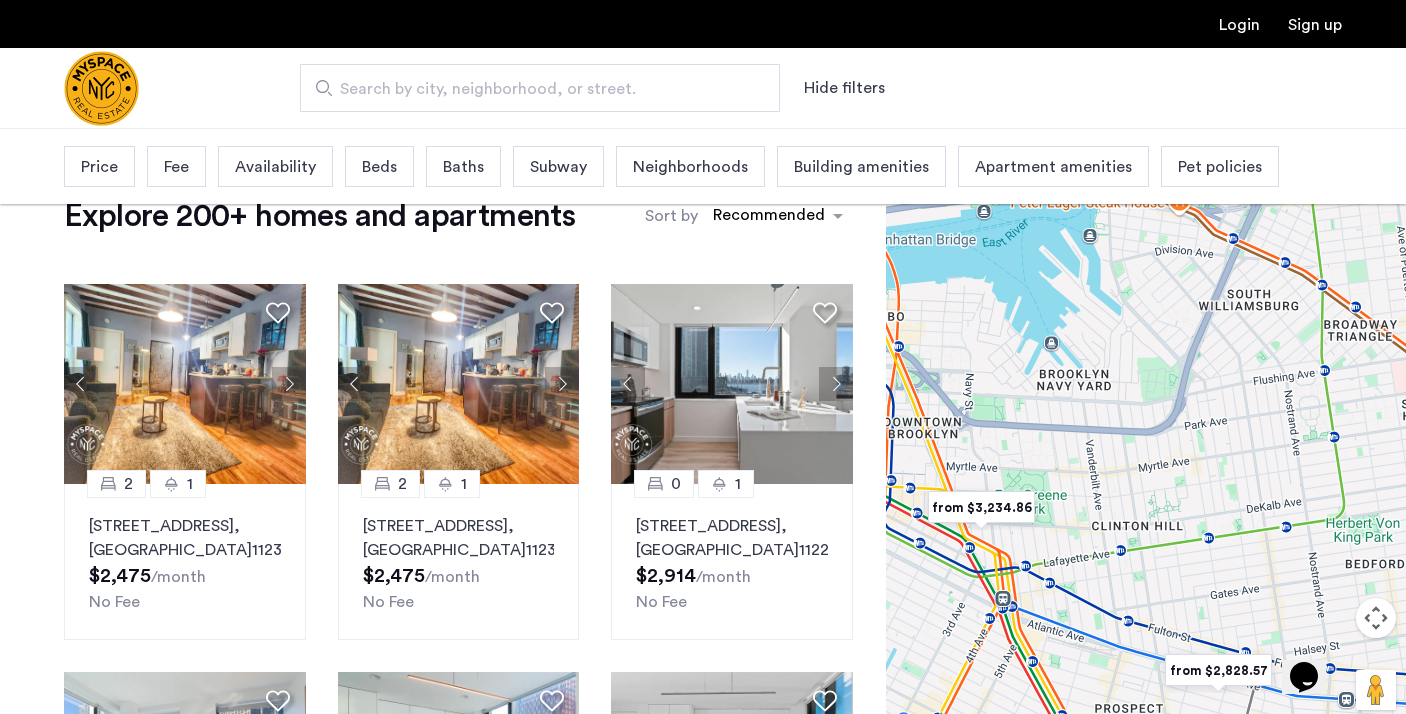 click at bounding box center [981, 507] 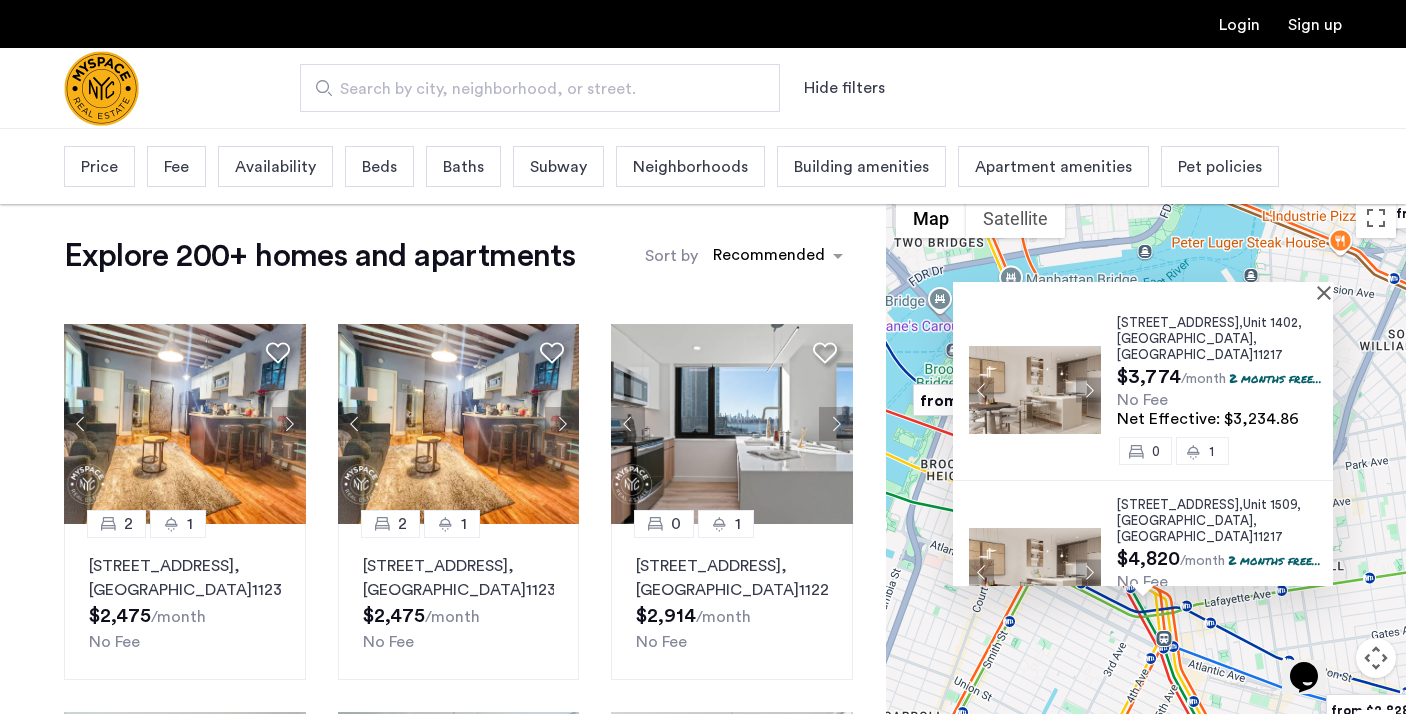scroll, scrollTop: 20, scrollLeft: 0, axis: vertical 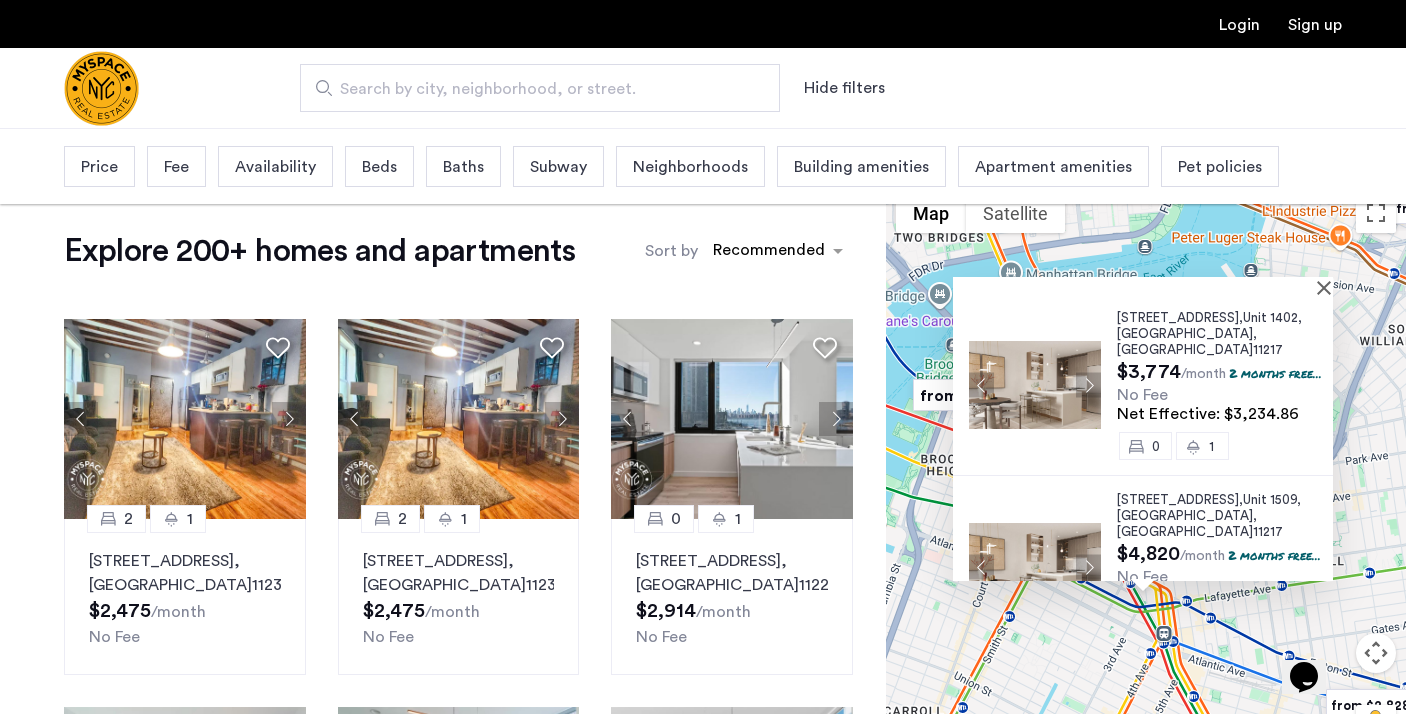 click on "20 Rockwell Place,  Unit 1509,  Brooklyn , NY  11217 $4,820  /month  2 months free...  No Fee Net Effective: $4,131.43 1 1" at bounding box center [1143, 567] 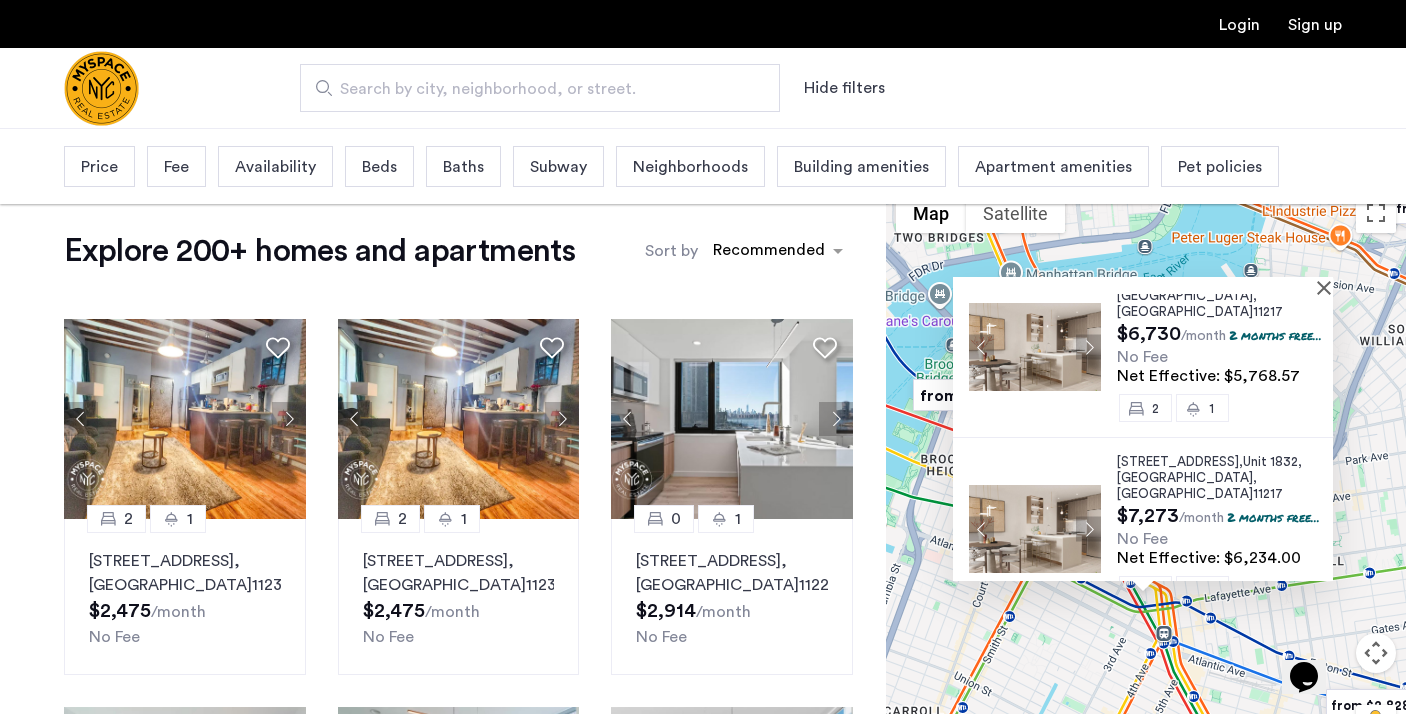 scroll, scrollTop: 401, scrollLeft: 0, axis: vertical 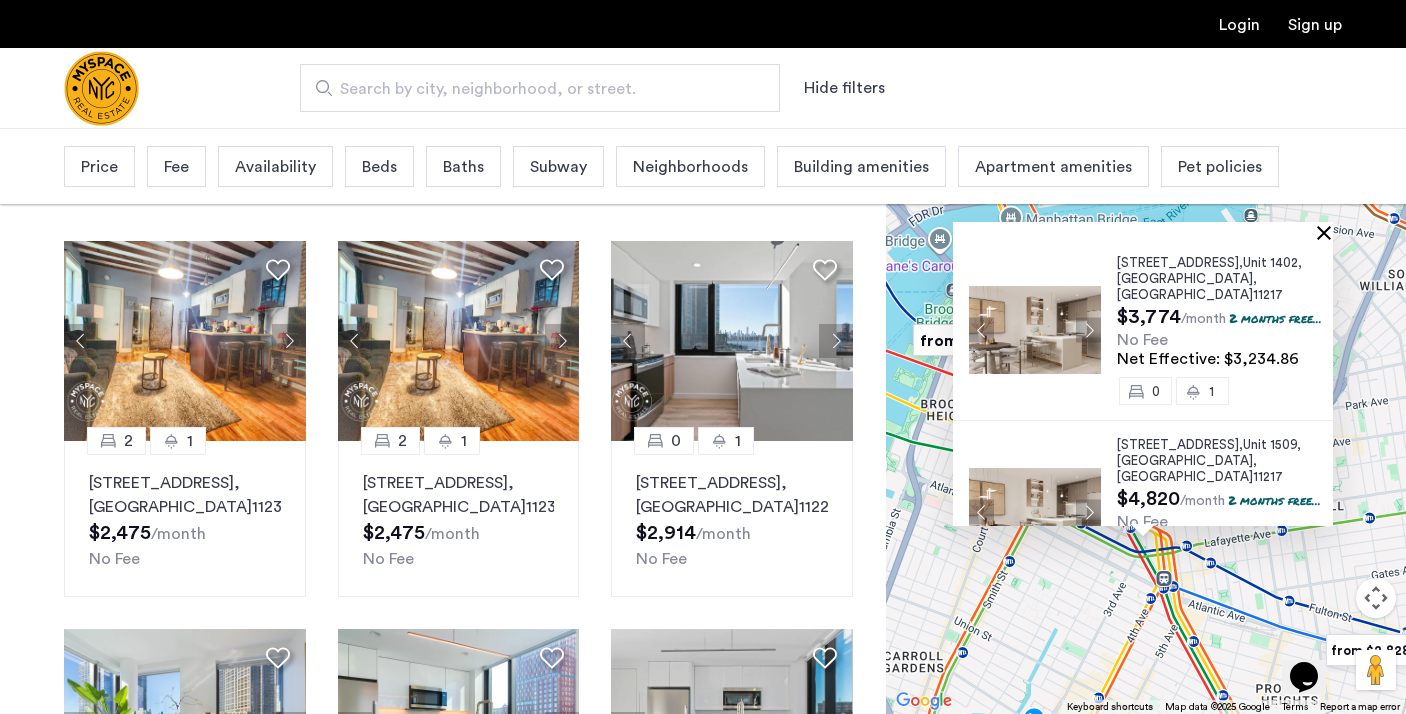click at bounding box center [1328, 232] 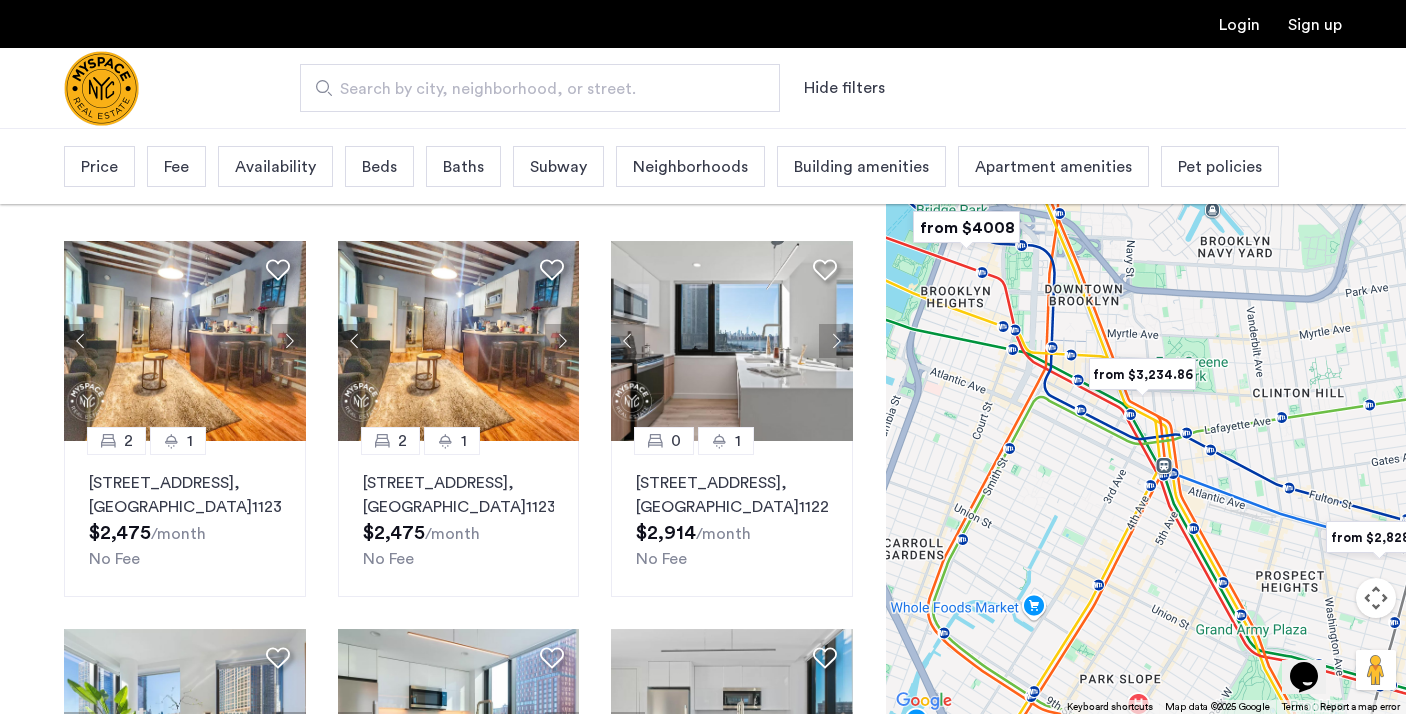 drag, startPoint x: 1141, startPoint y: 592, endPoint x: 1146, endPoint y: 415, distance: 177.0706 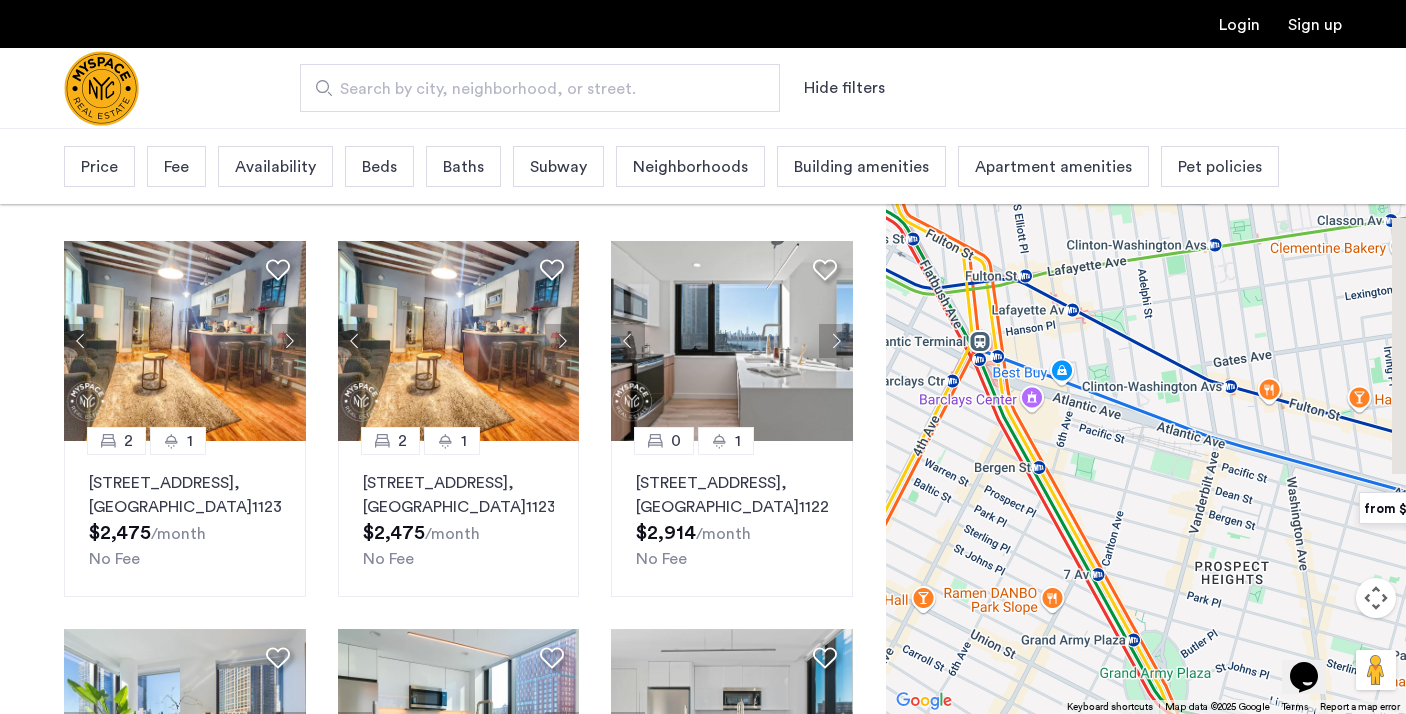 drag, startPoint x: 1216, startPoint y: 483, endPoint x: 991, endPoint y: 444, distance: 228.35498 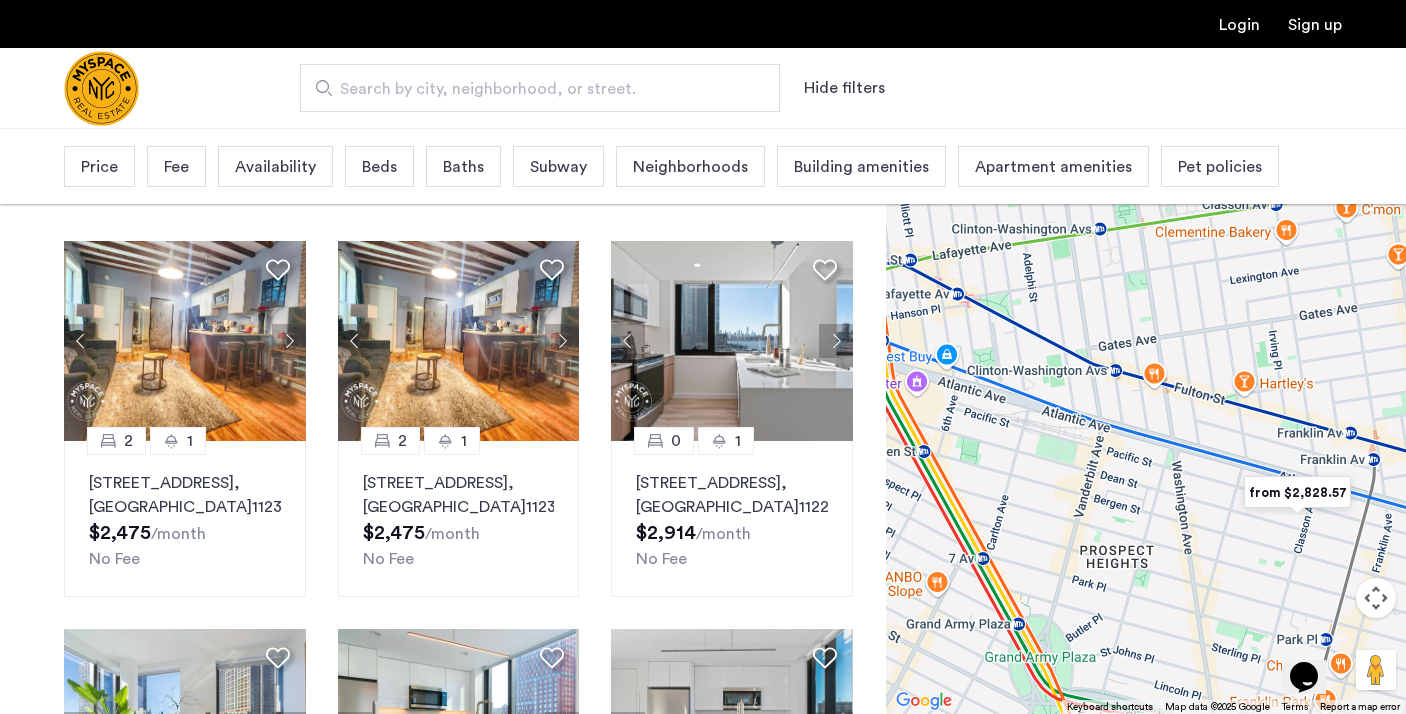 drag, startPoint x: 1251, startPoint y: 531, endPoint x: 1049, endPoint y: 505, distance: 203.6664 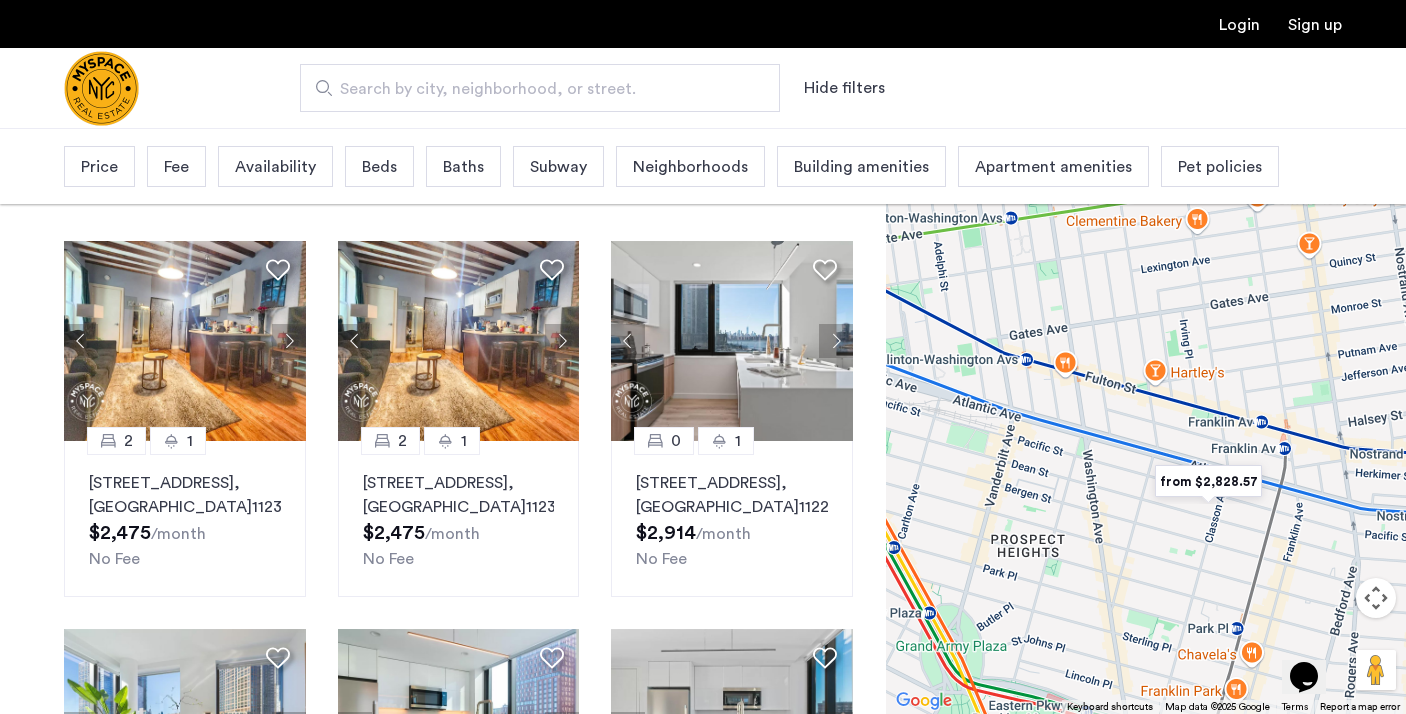 click at bounding box center [1208, 481] 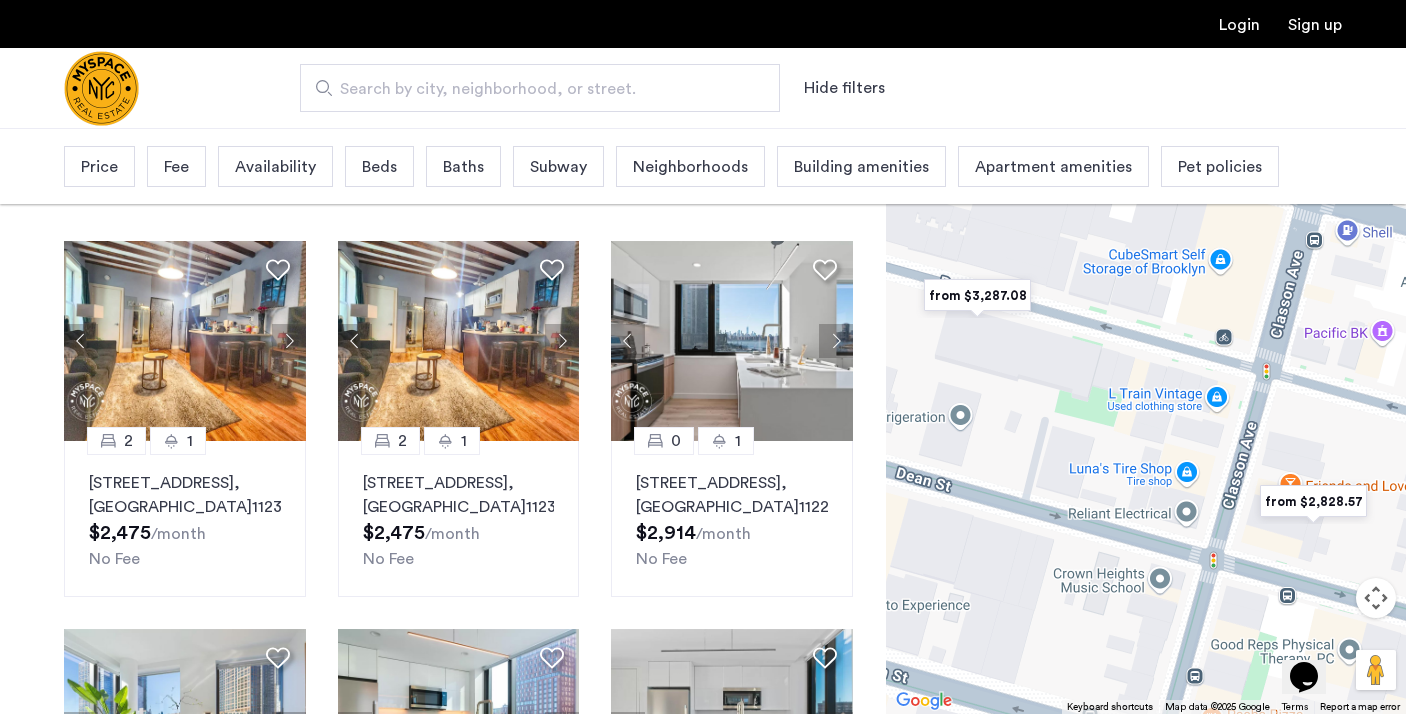 click at bounding box center [1313, 501] 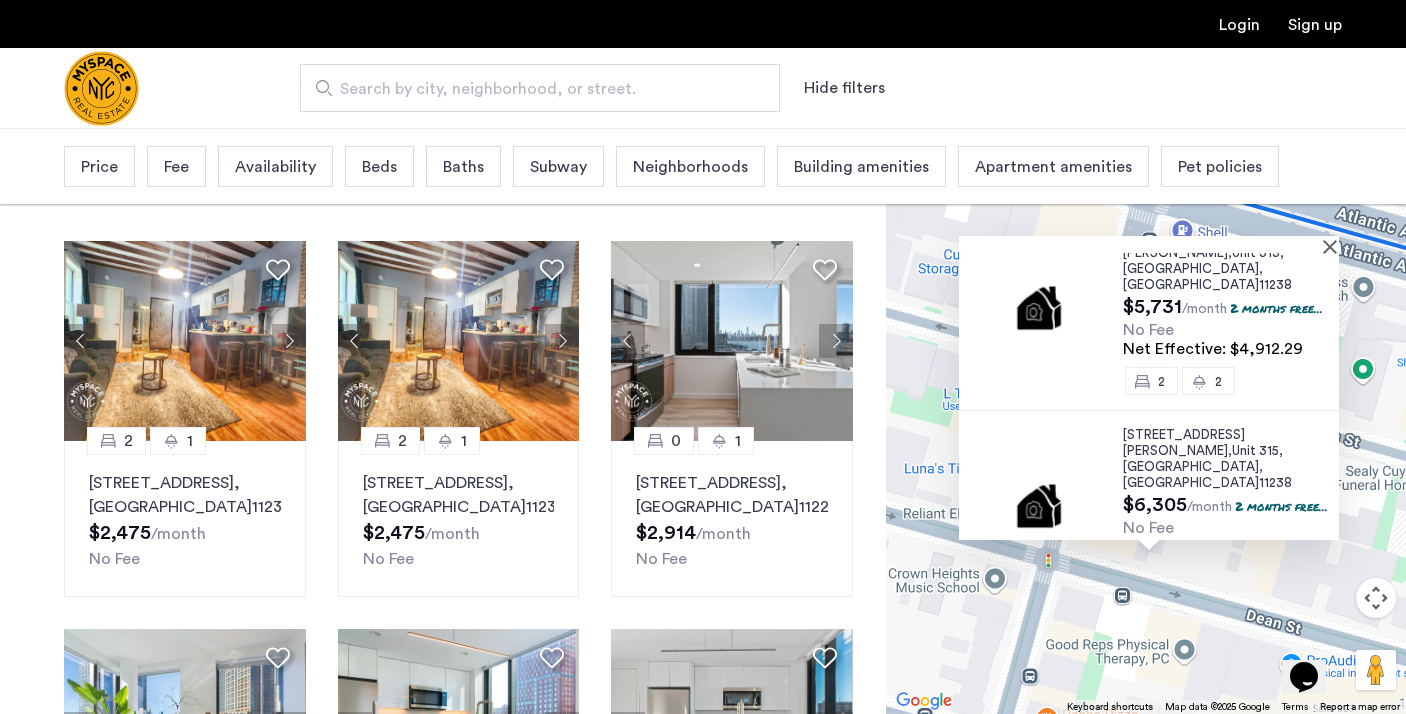 scroll, scrollTop: 435, scrollLeft: 0, axis: vertical 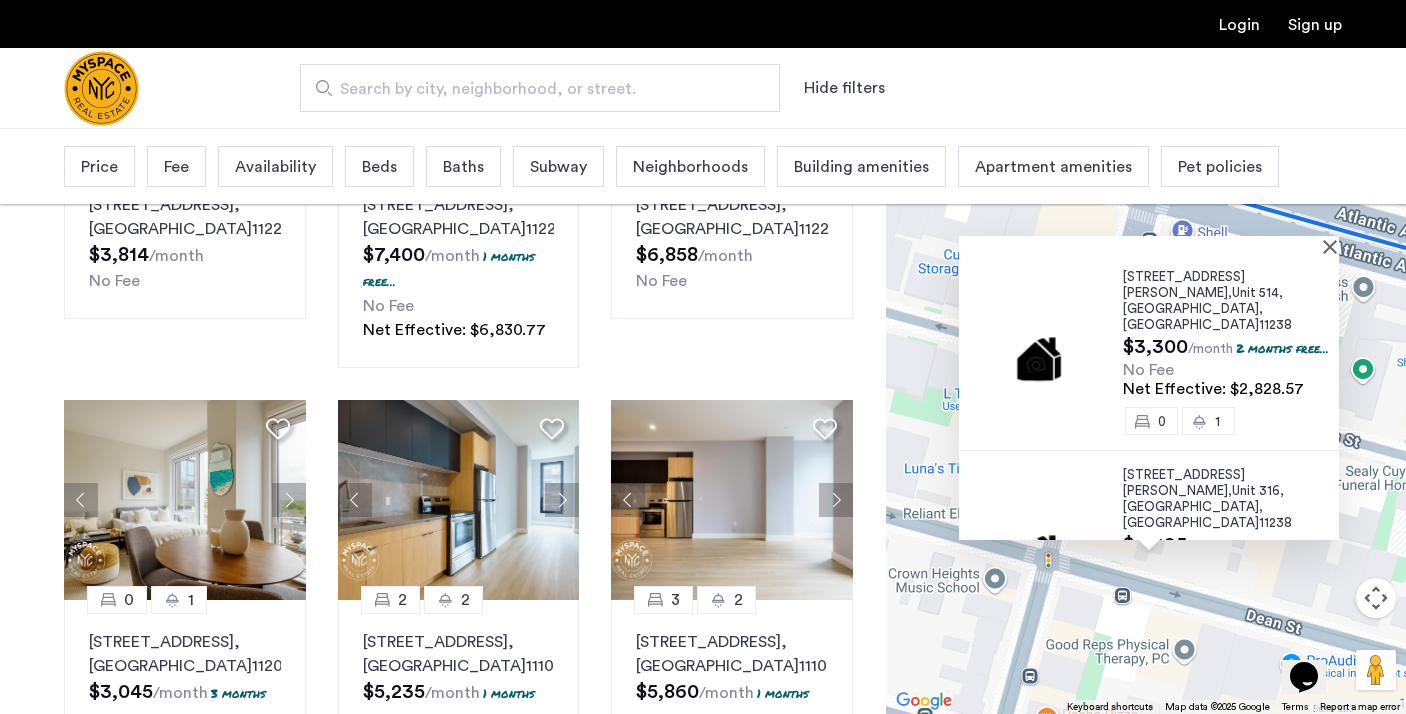 click on "953 Dean Street," at bounding box center [1184, 284] 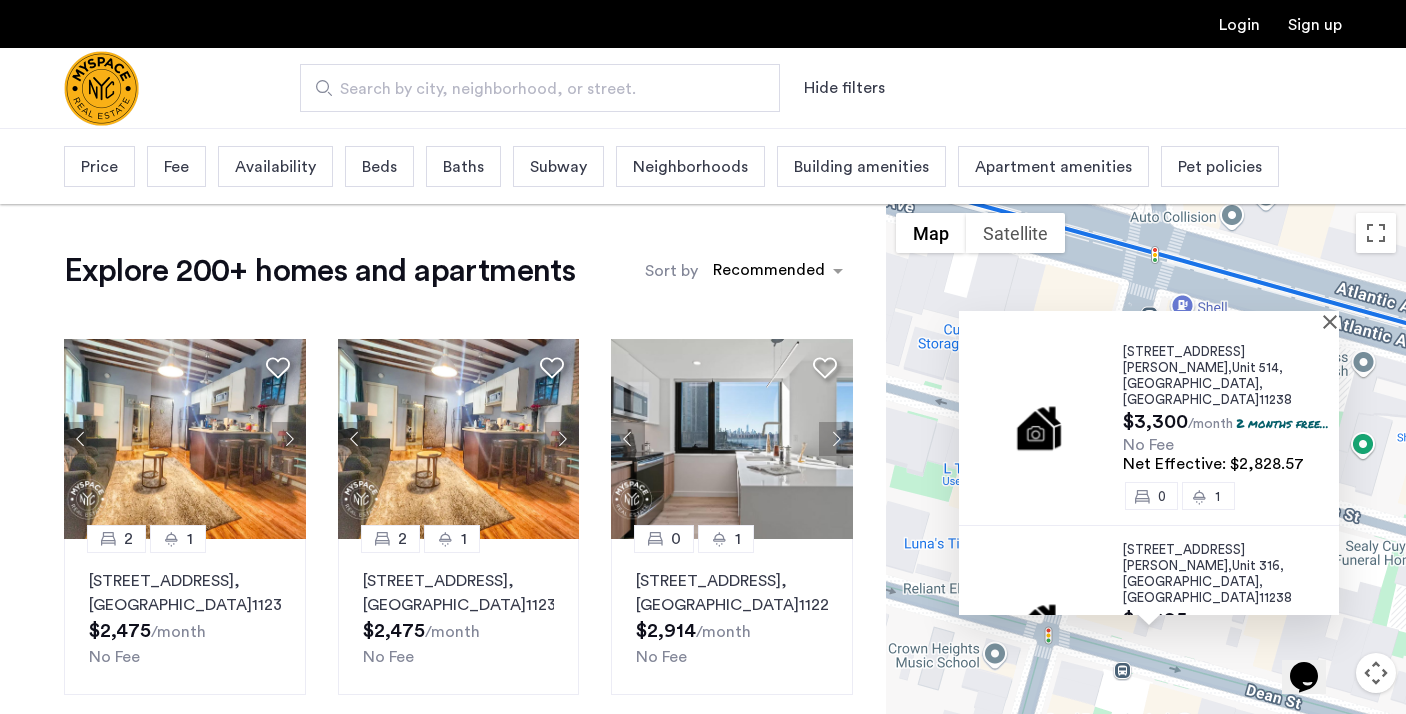 scroll, scrollTop: 0, scrollLeft: 0, axis: both 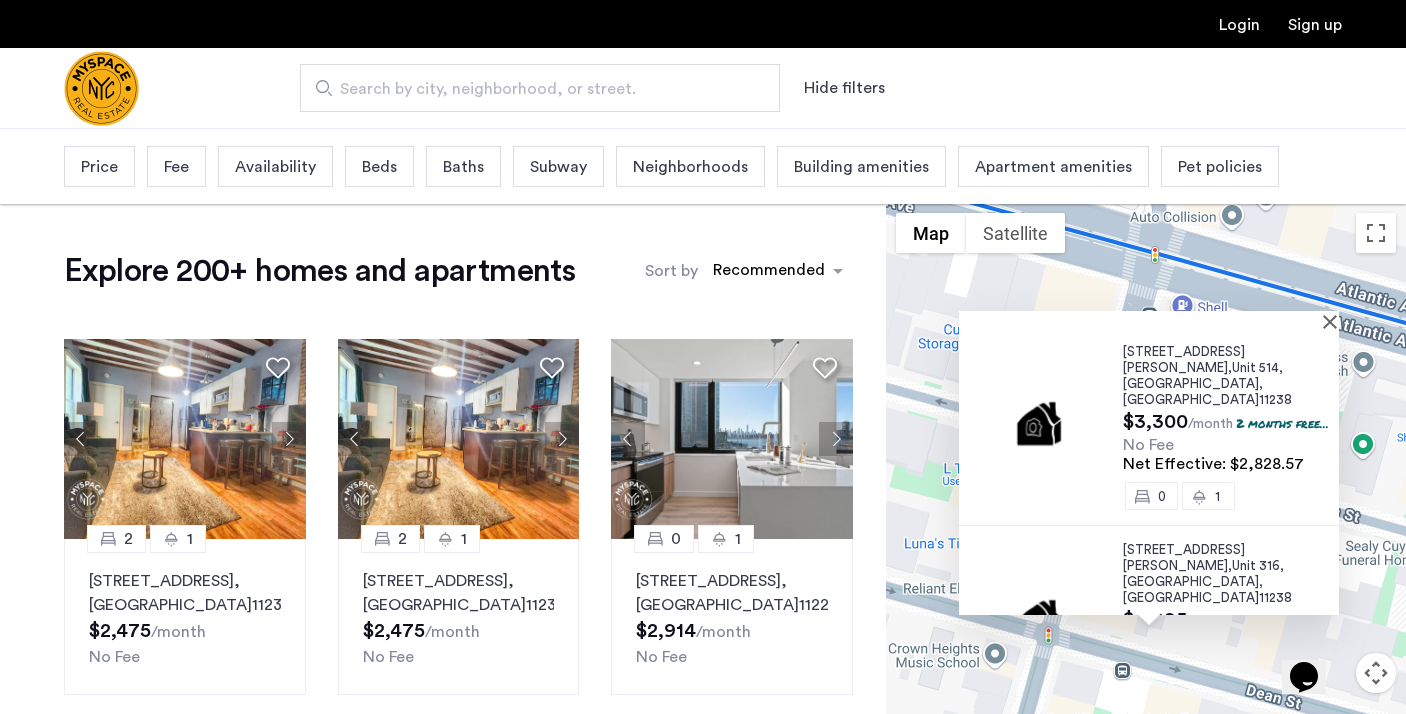 click on "Beds" at bounding box center [379, 167] 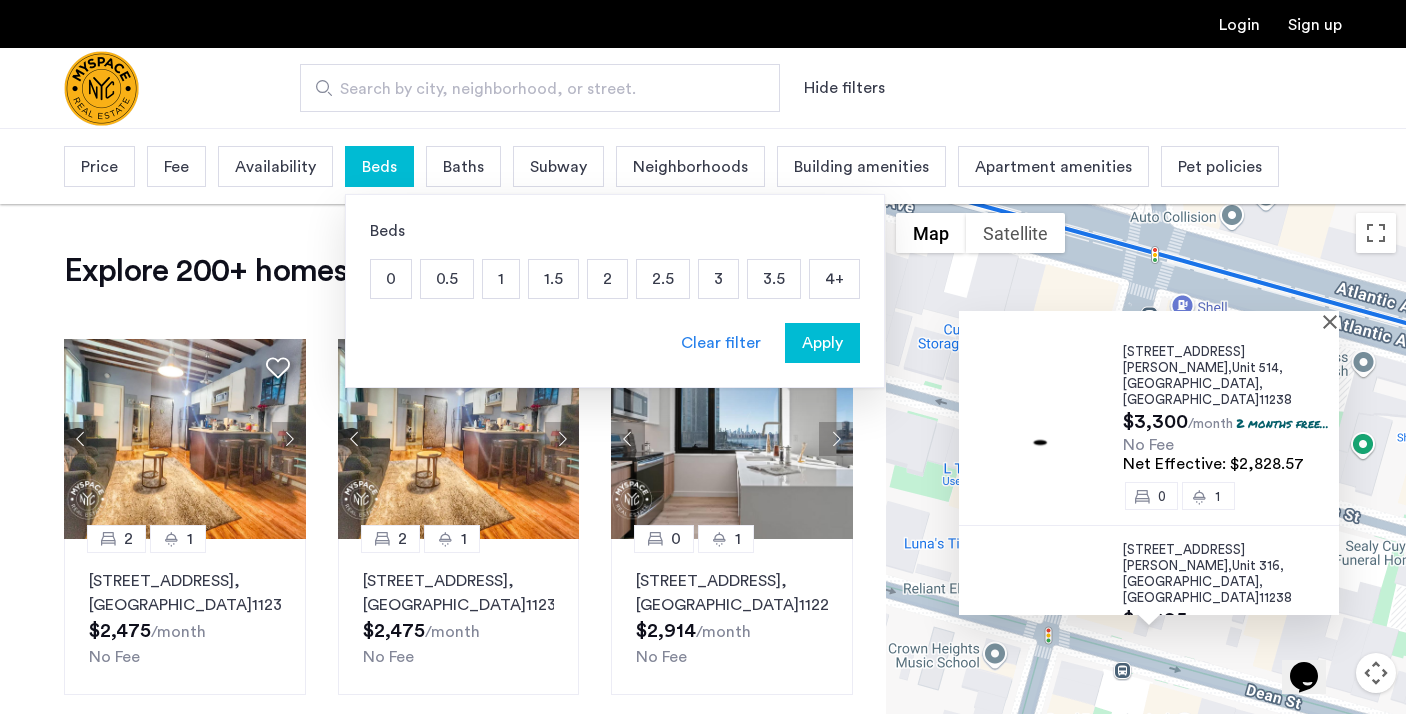click on "1" at bounding box center (501, 279) 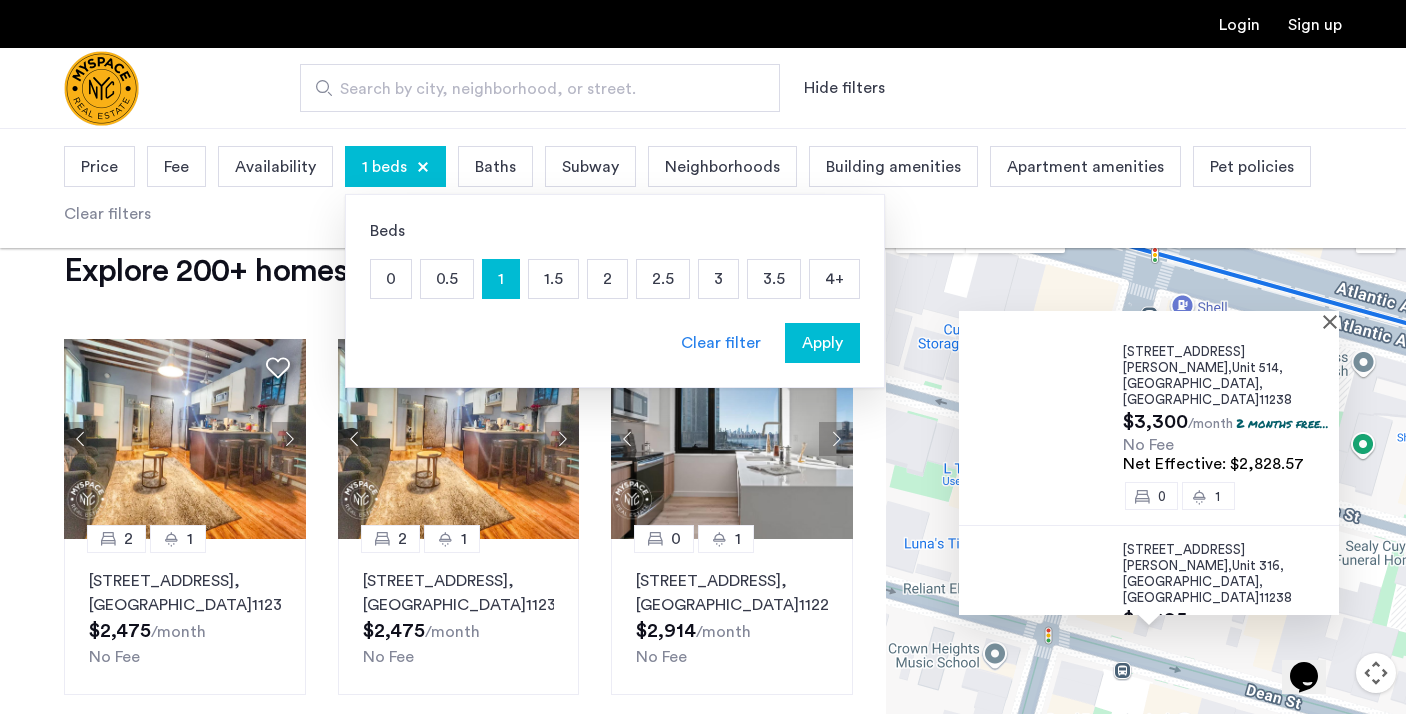 click on "2" at bounding box center (607, 279) 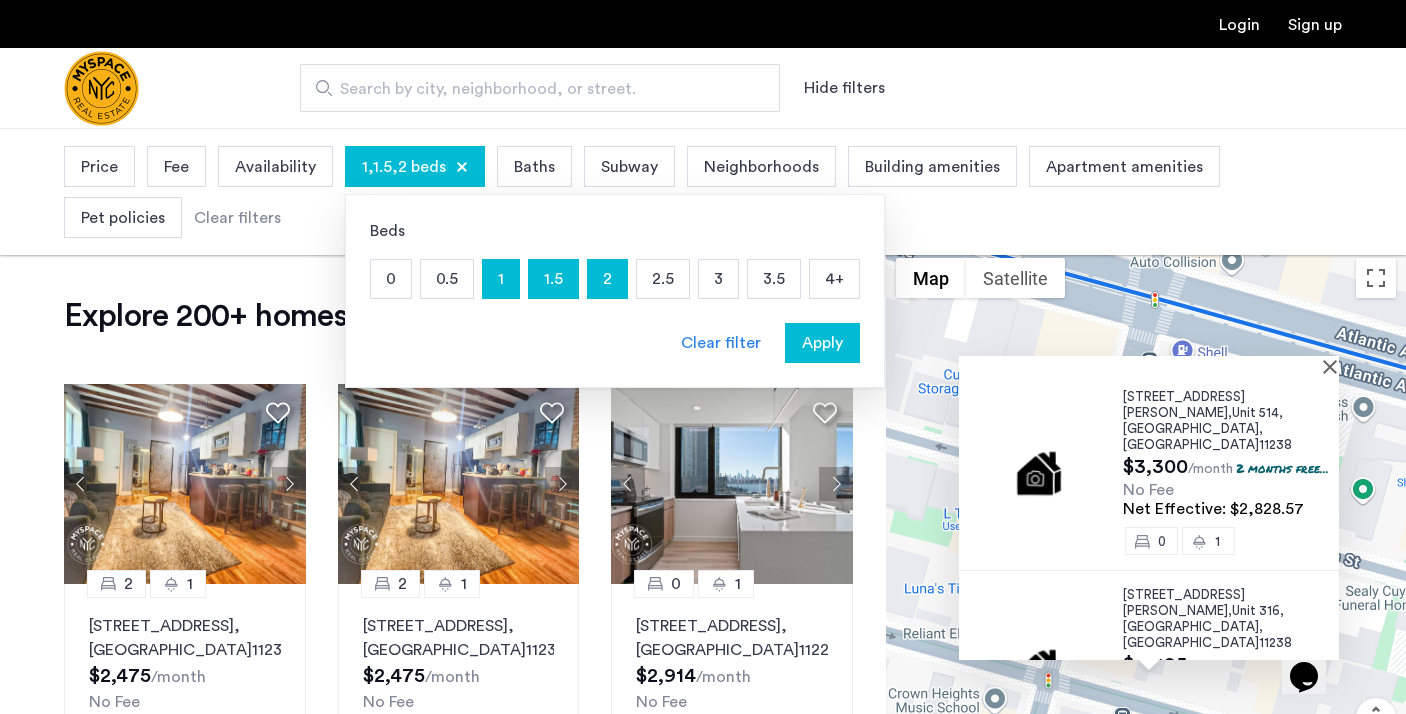 click on "Apply" at bounding box center (822, 343) 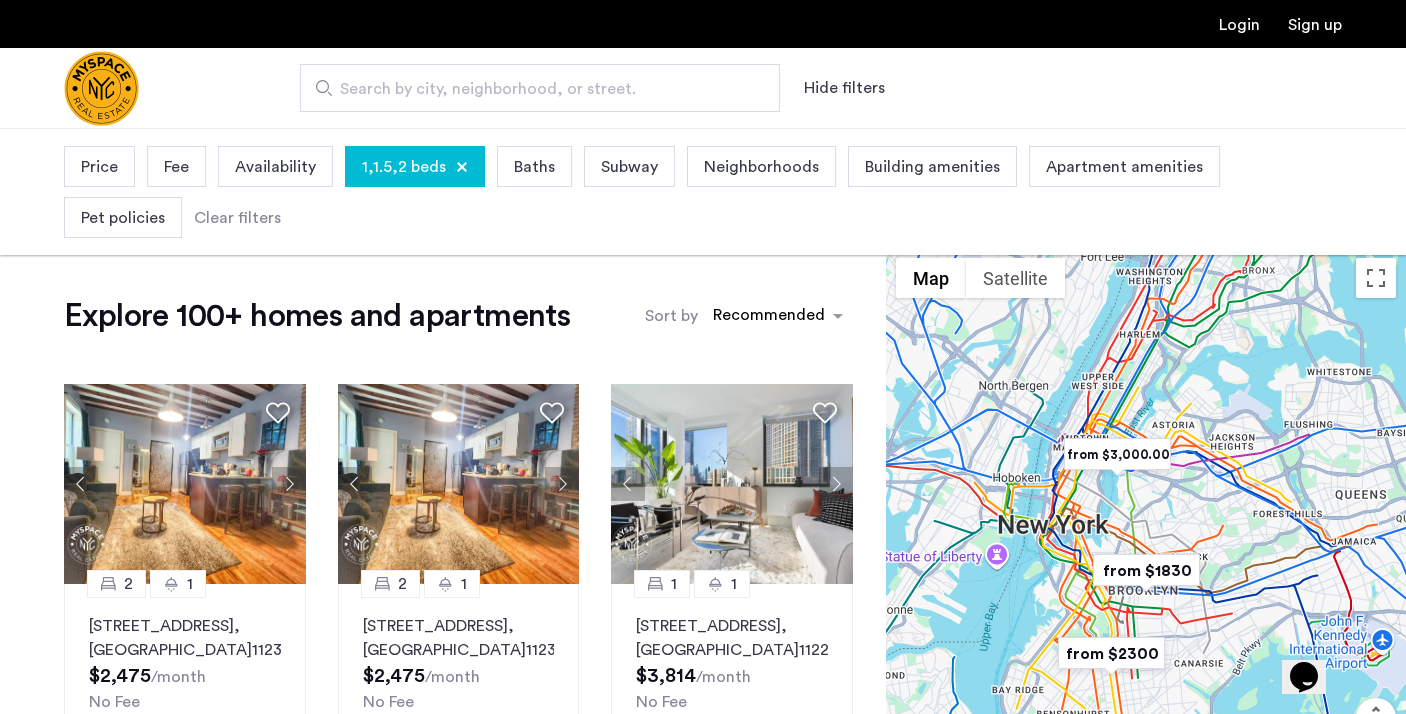 click on "Price" at bounding box center [99, 167] 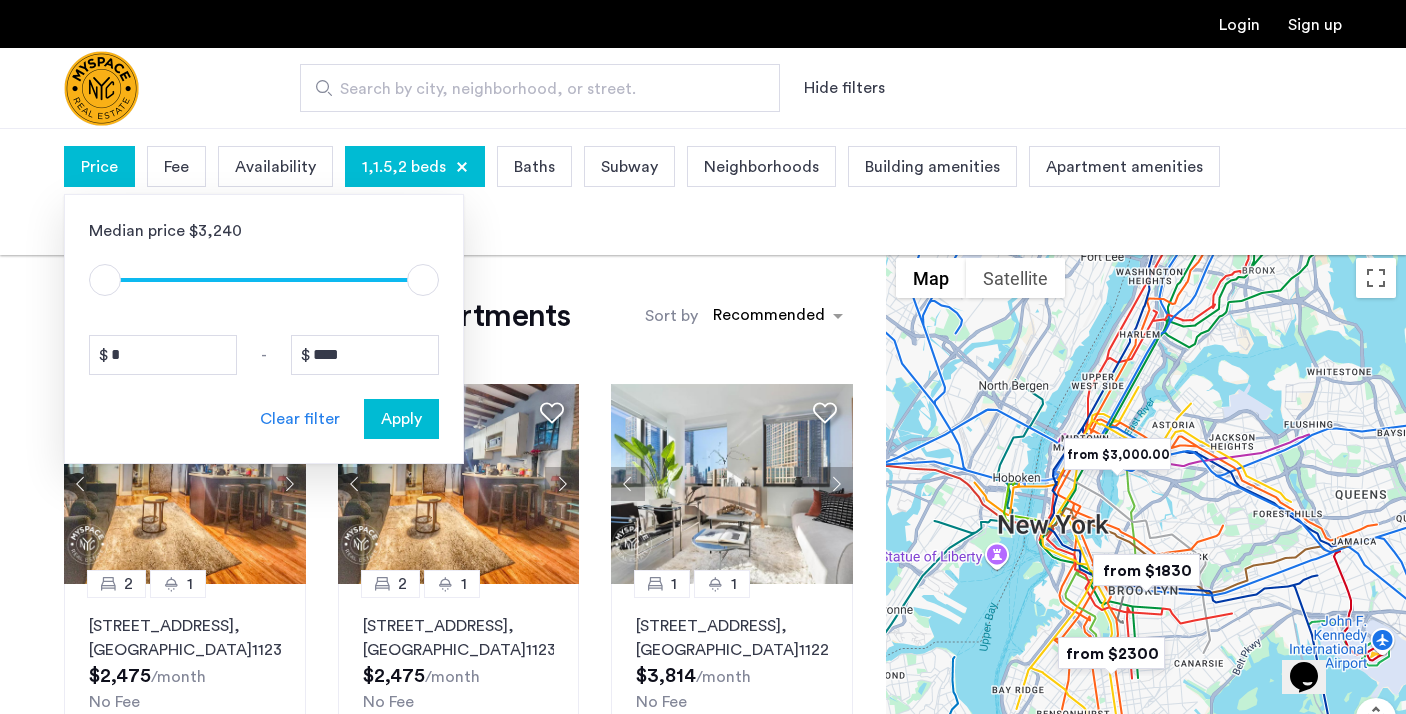 click at bounding box center [423, 280] 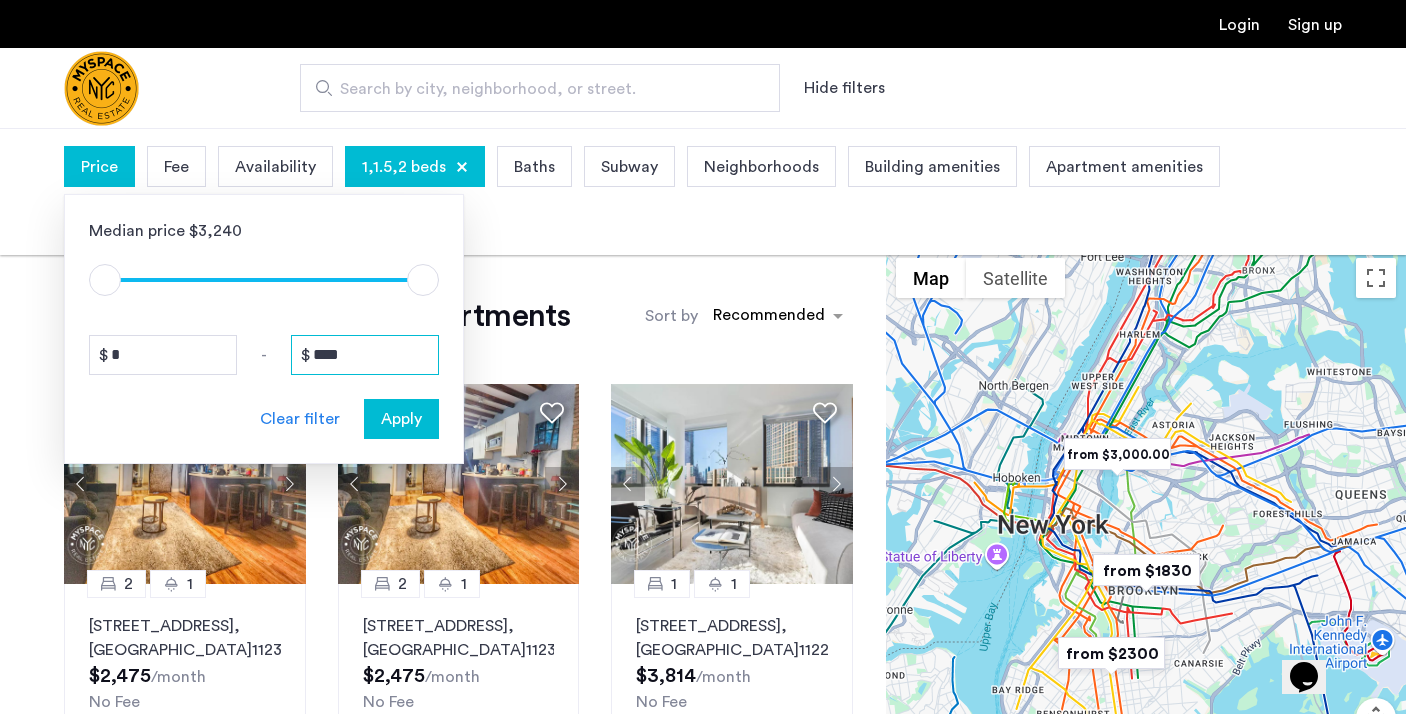 click on "****" at bounding box center [365, 355] 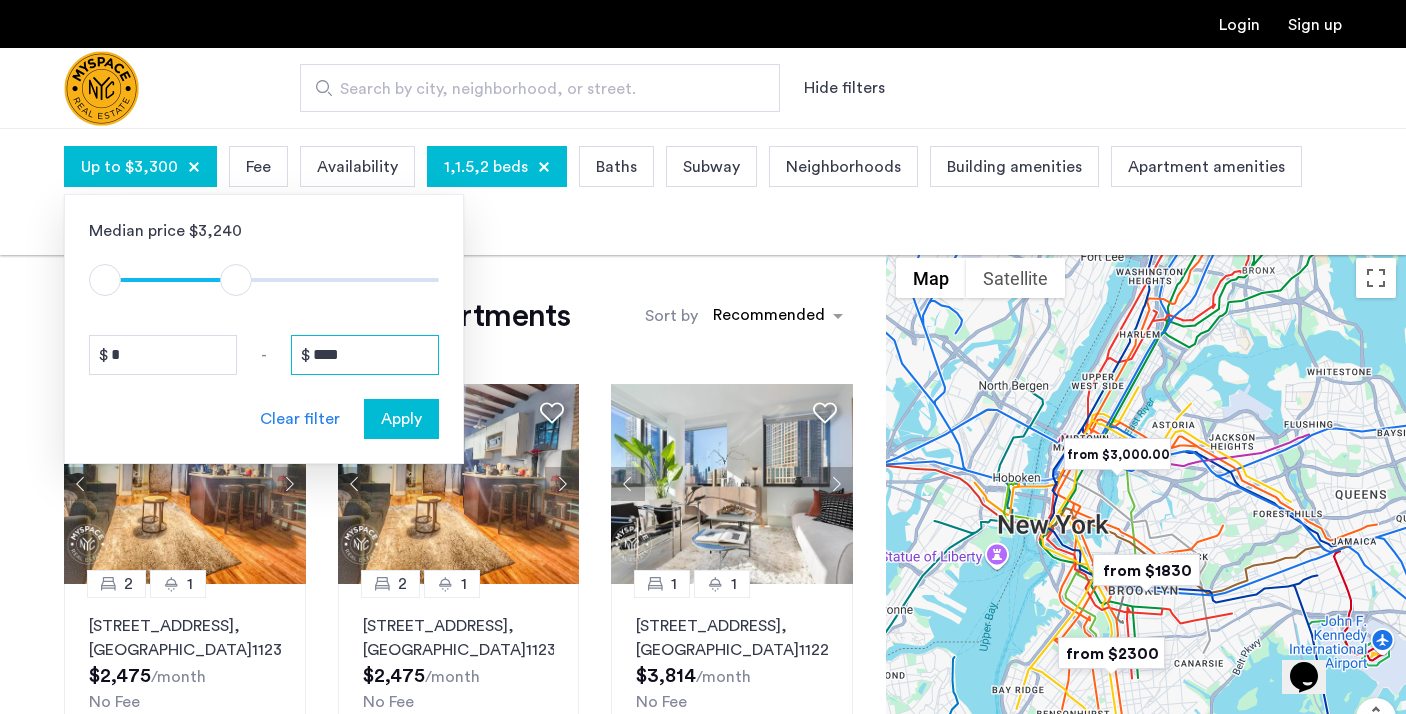 type on "****" 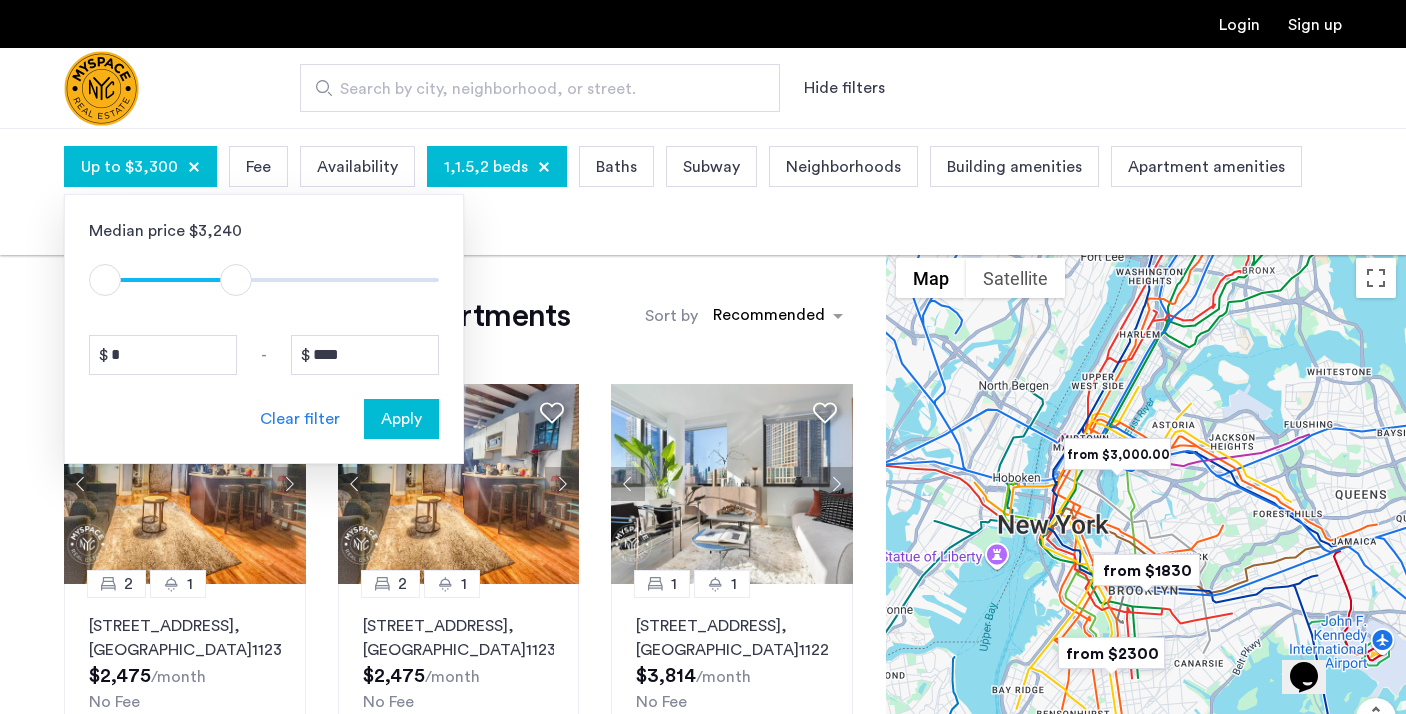 click on "Apply" at bounding box center [401, 419] 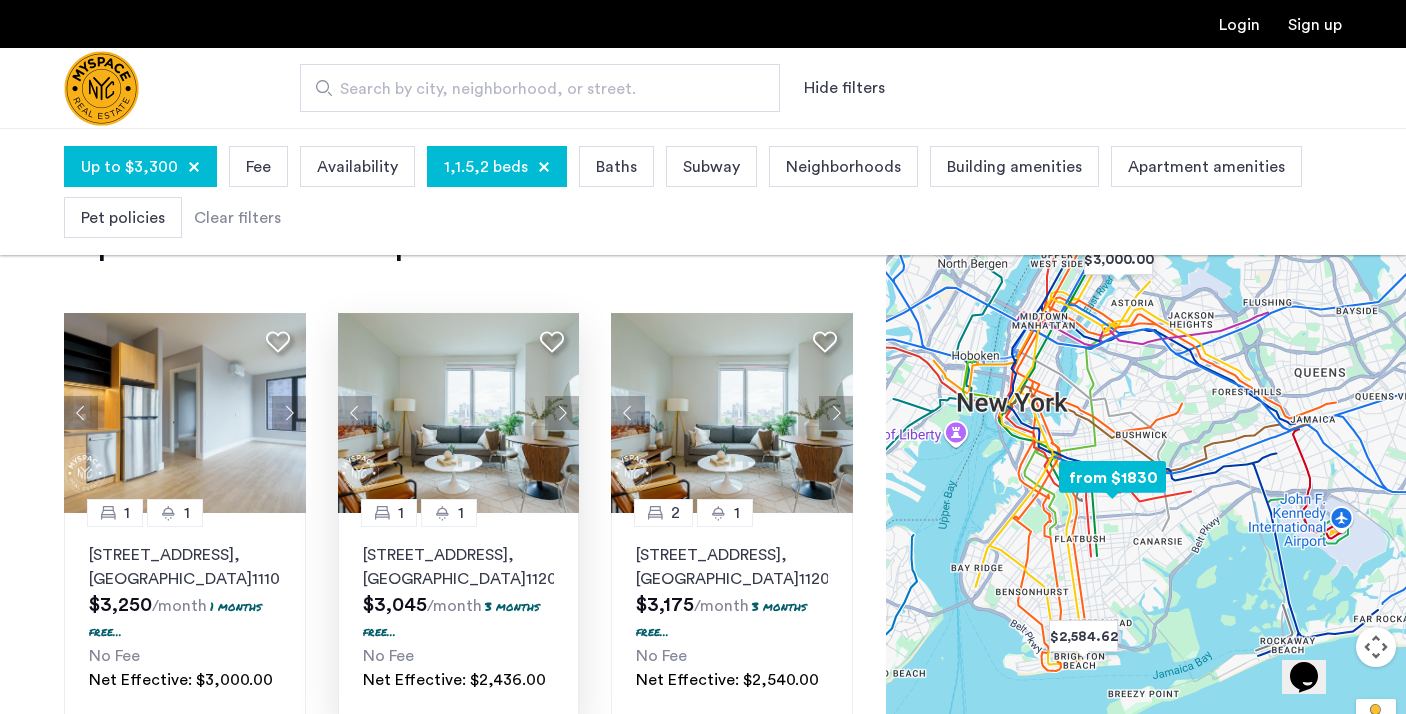 scroll, scrollTop: 76, scrollLeft: 0, axis: vertical 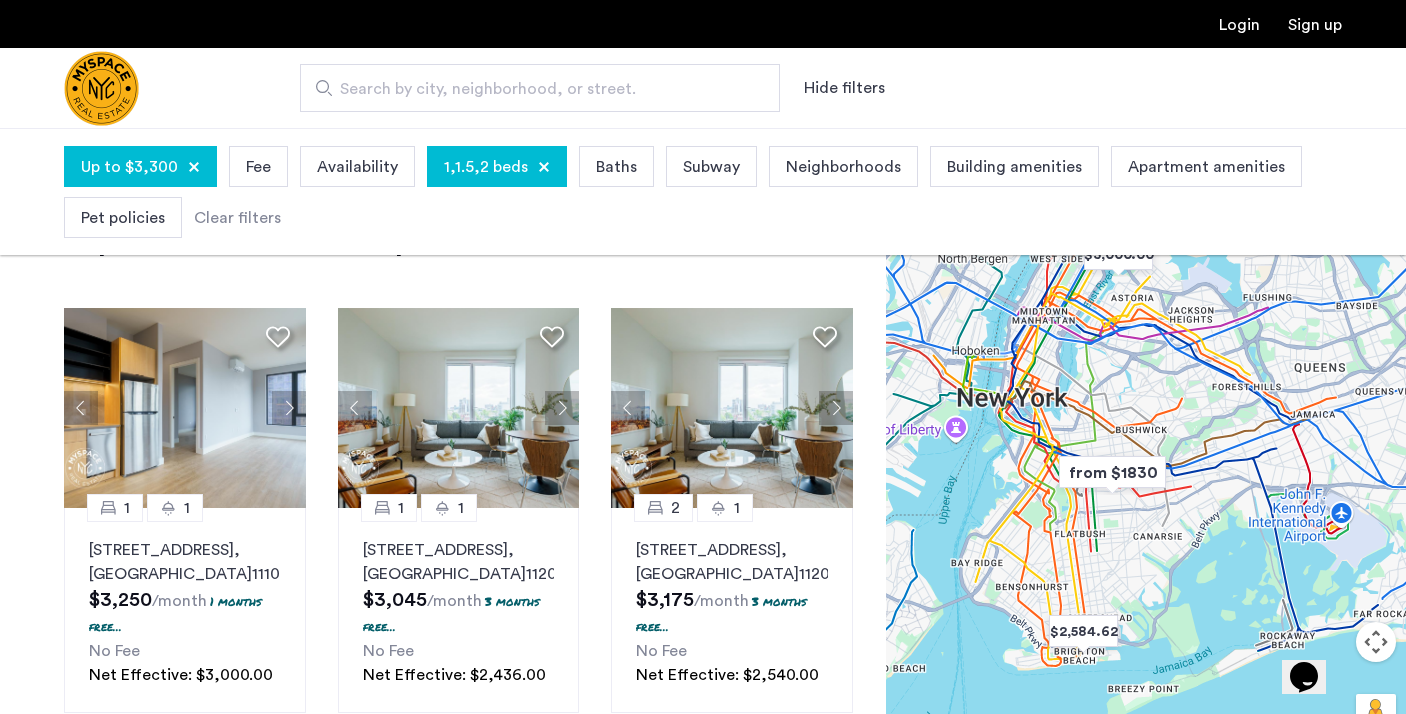click on "Building amenities" at bounding box center [1014, 167] 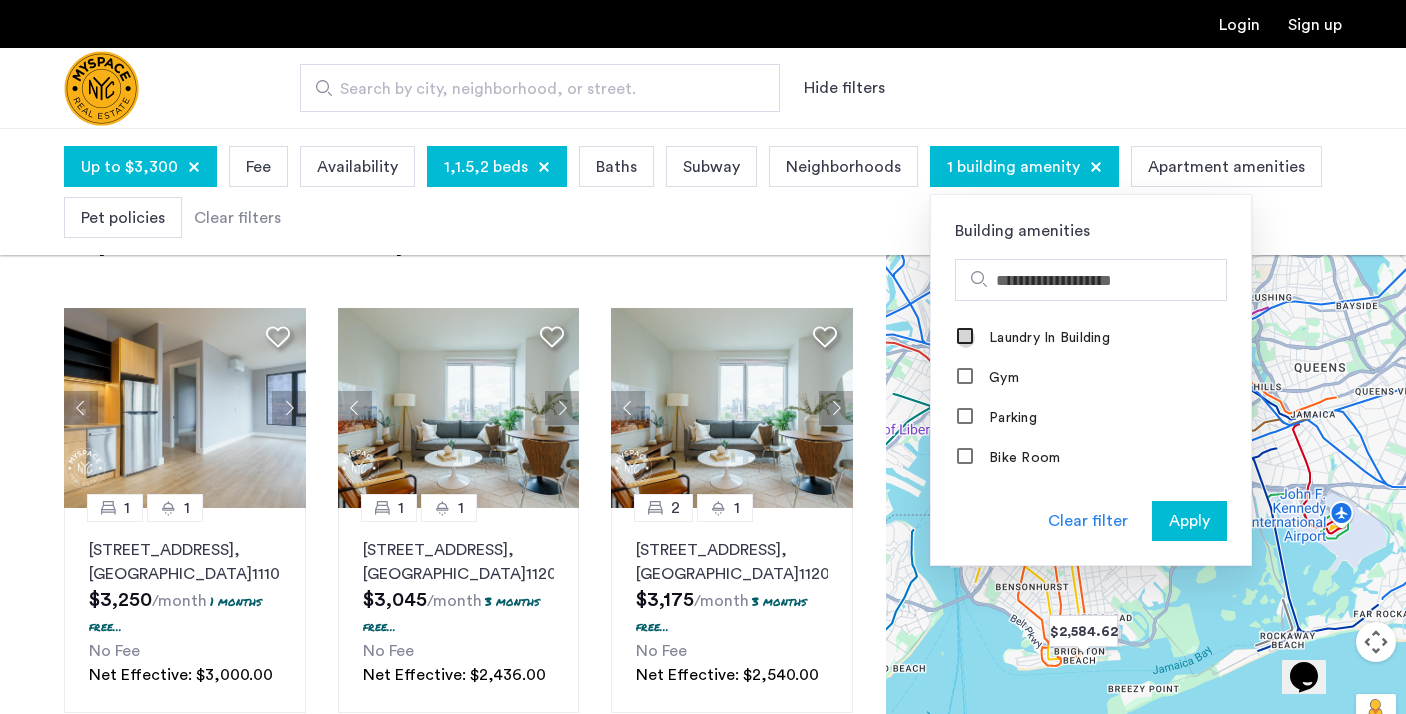 scroll, scrollTop: 0, scrollLeft: 0, axis: both 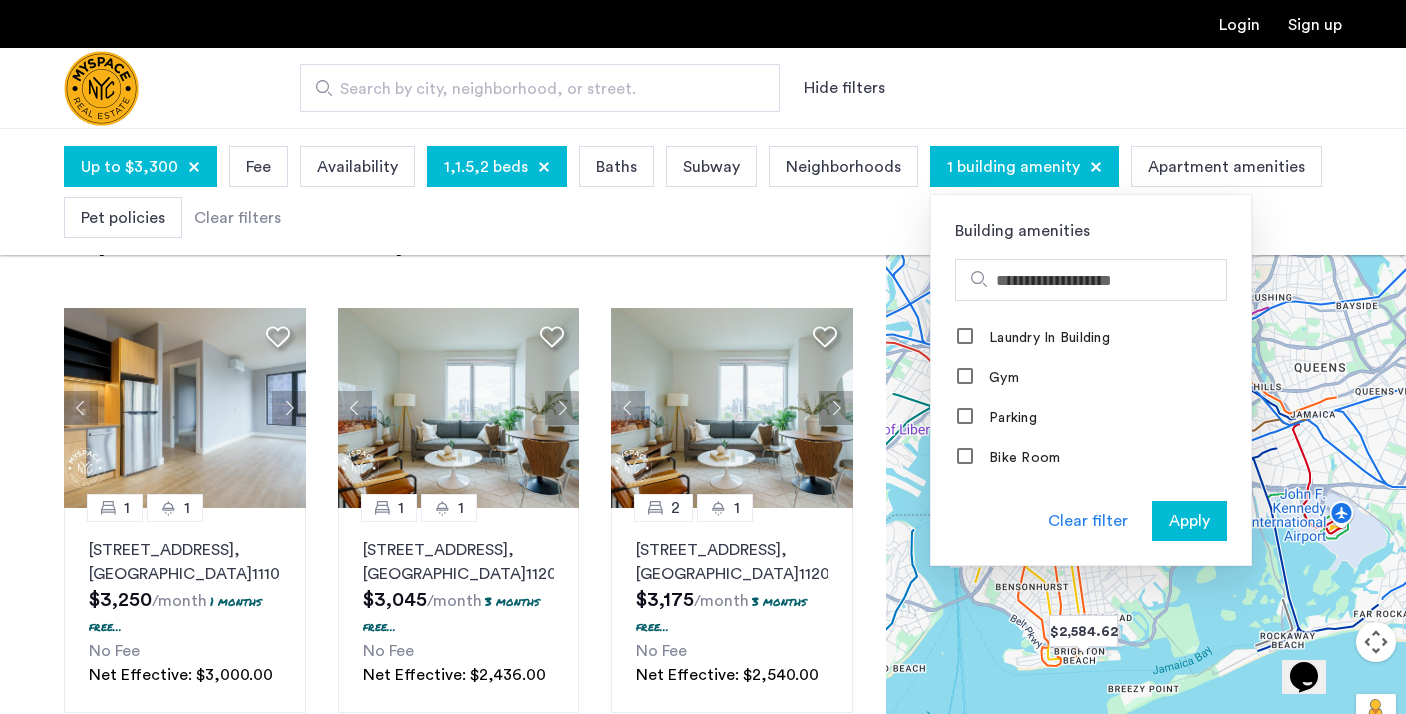 click on "Apply" at bounding box center (1189, 521) 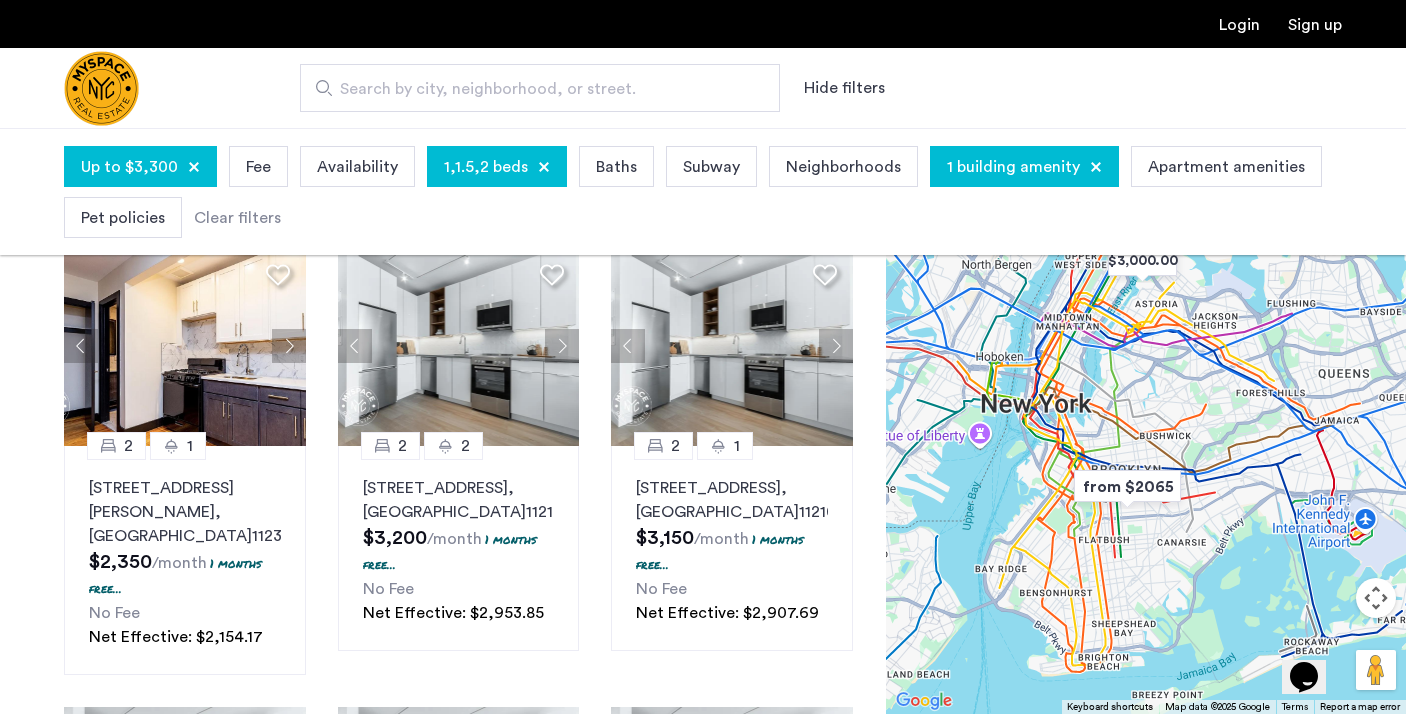 scroll, scrollTop: 583, scrollLeft: 0, axis: vertical 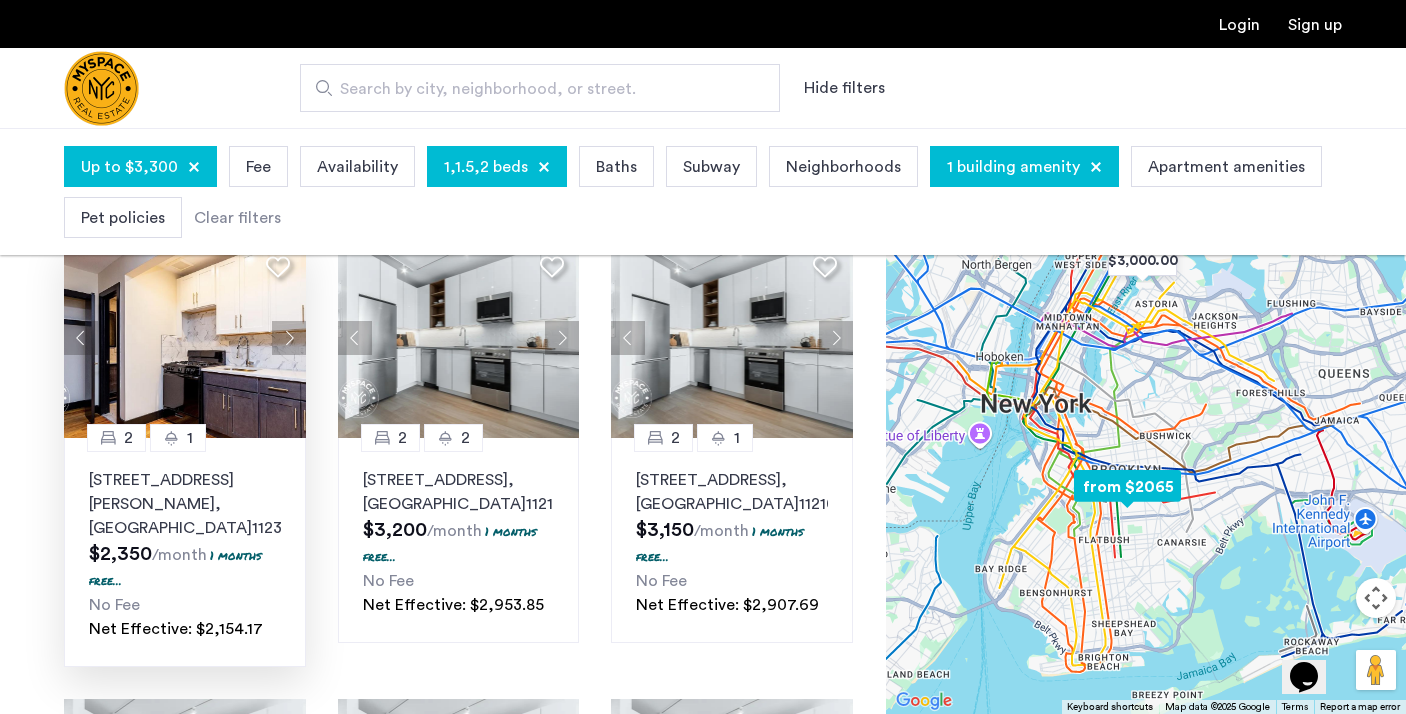 click 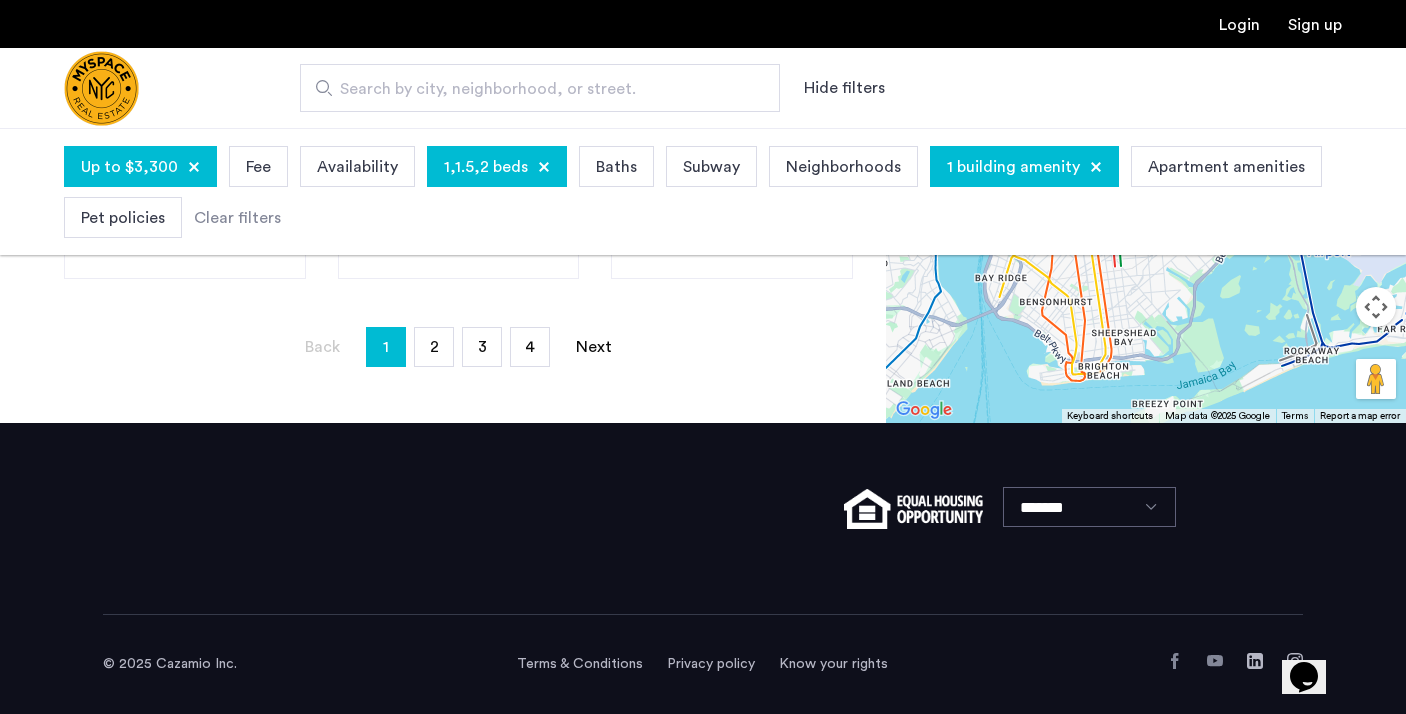 scroll, scrollTop: 1845, scrollLeft: 0, axis: vertical 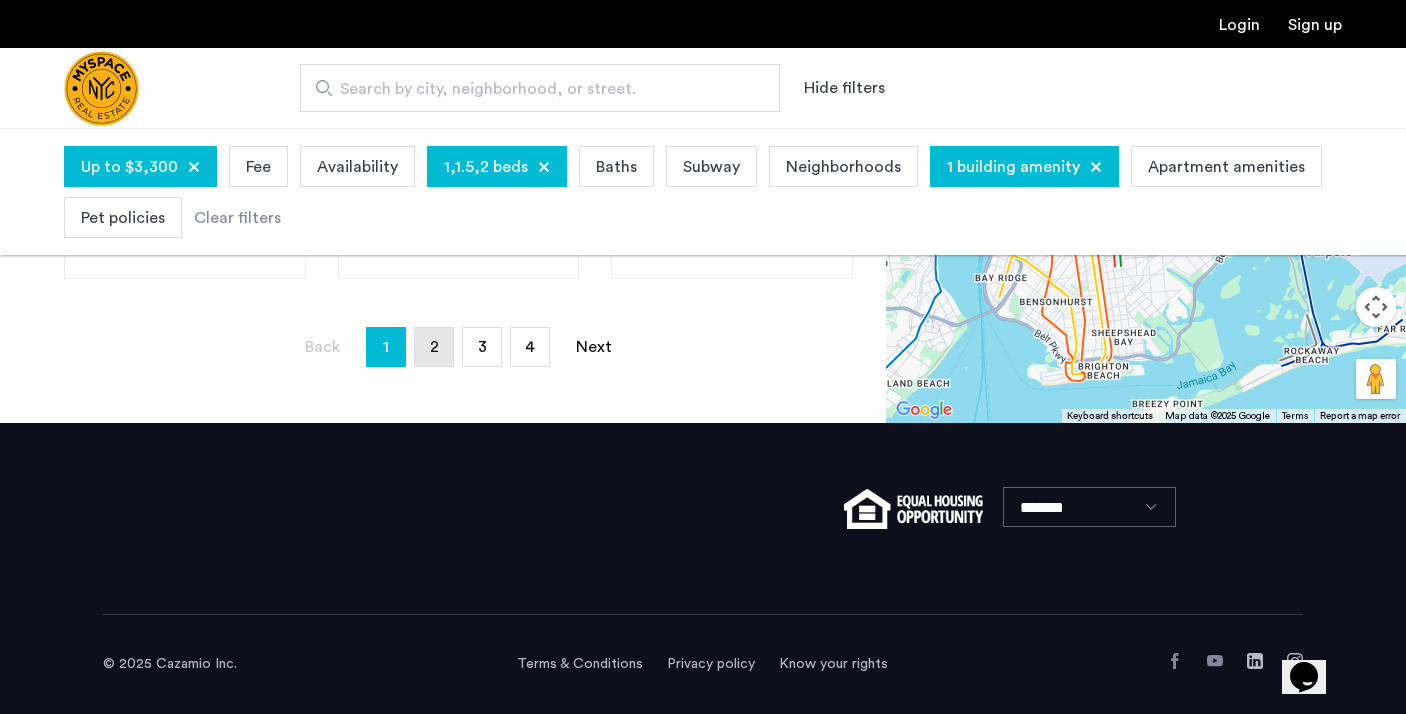 click on "page  2" at bounding box center [434, 347] 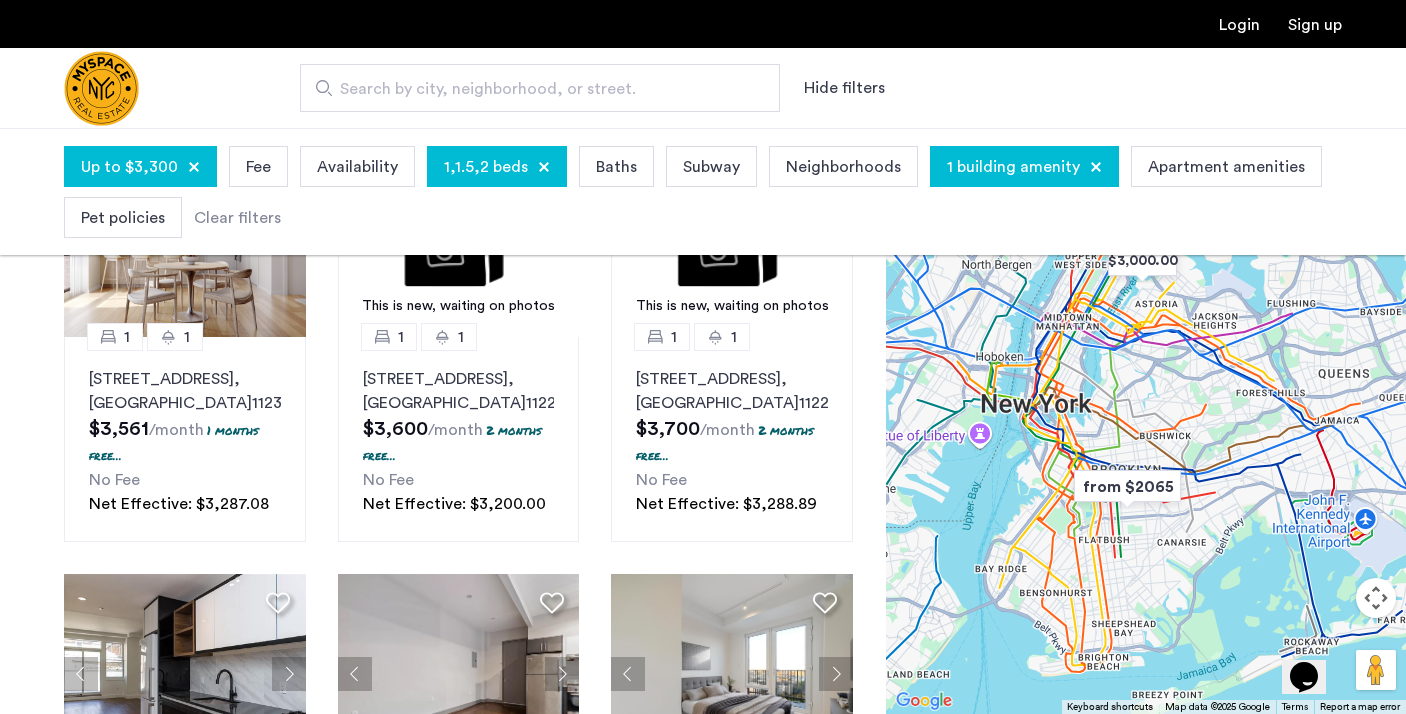 scroll, scrollTop: 663, scrollLeft: 0, axis: vertical 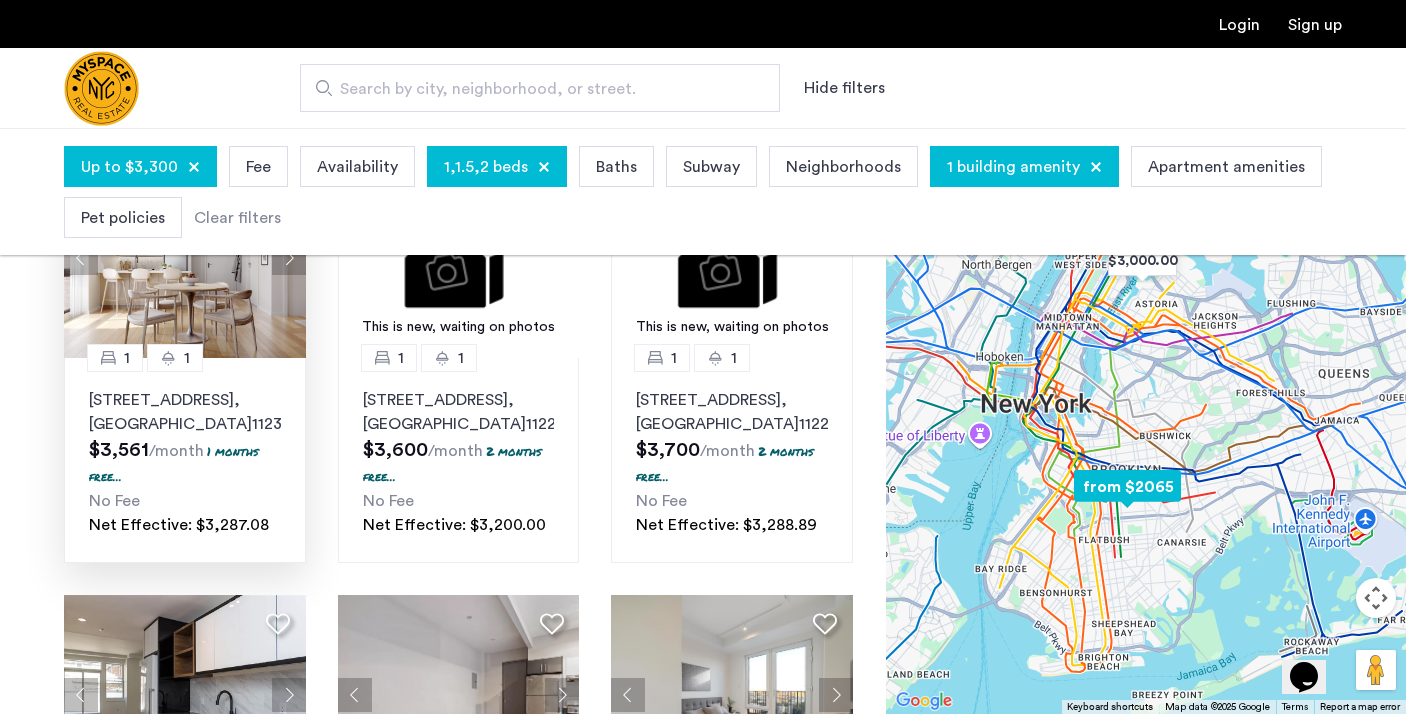 click 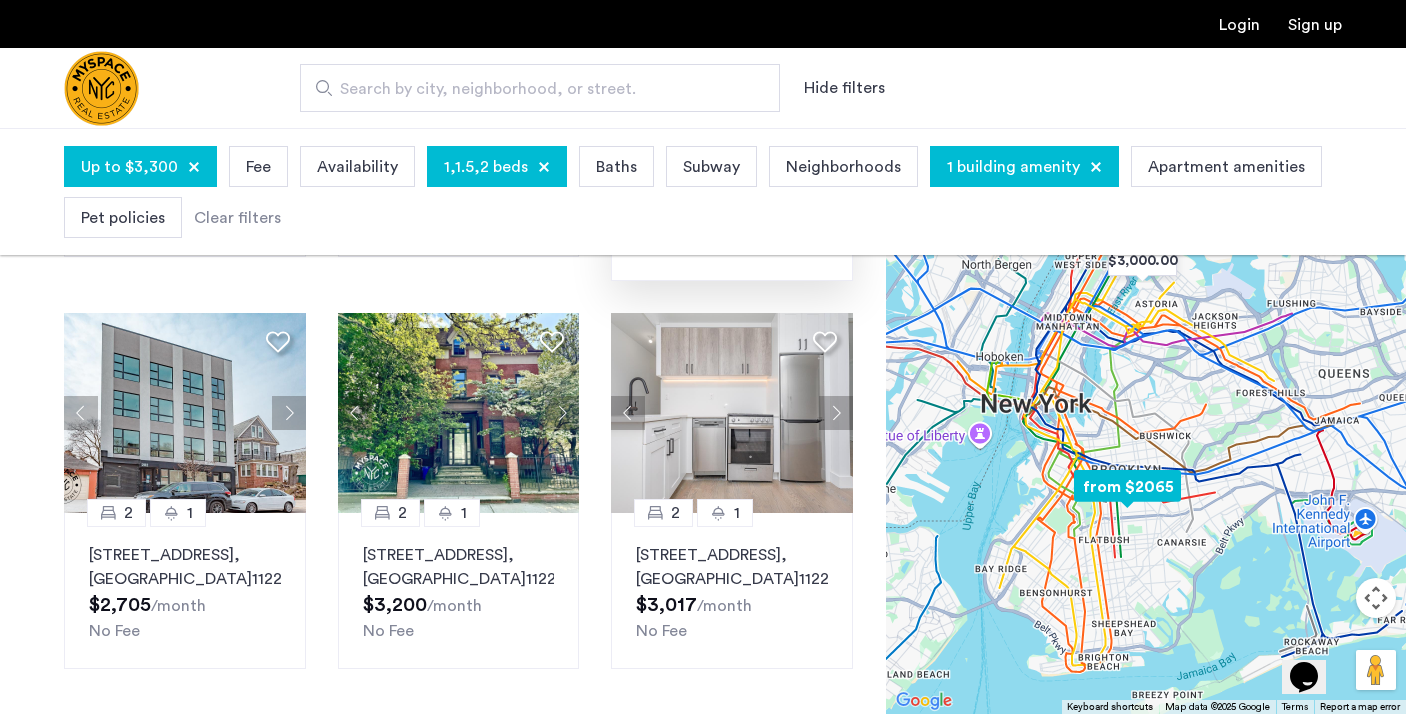 scroll, scrollTop: 1361, scrollLeft: 0, axis: vertical 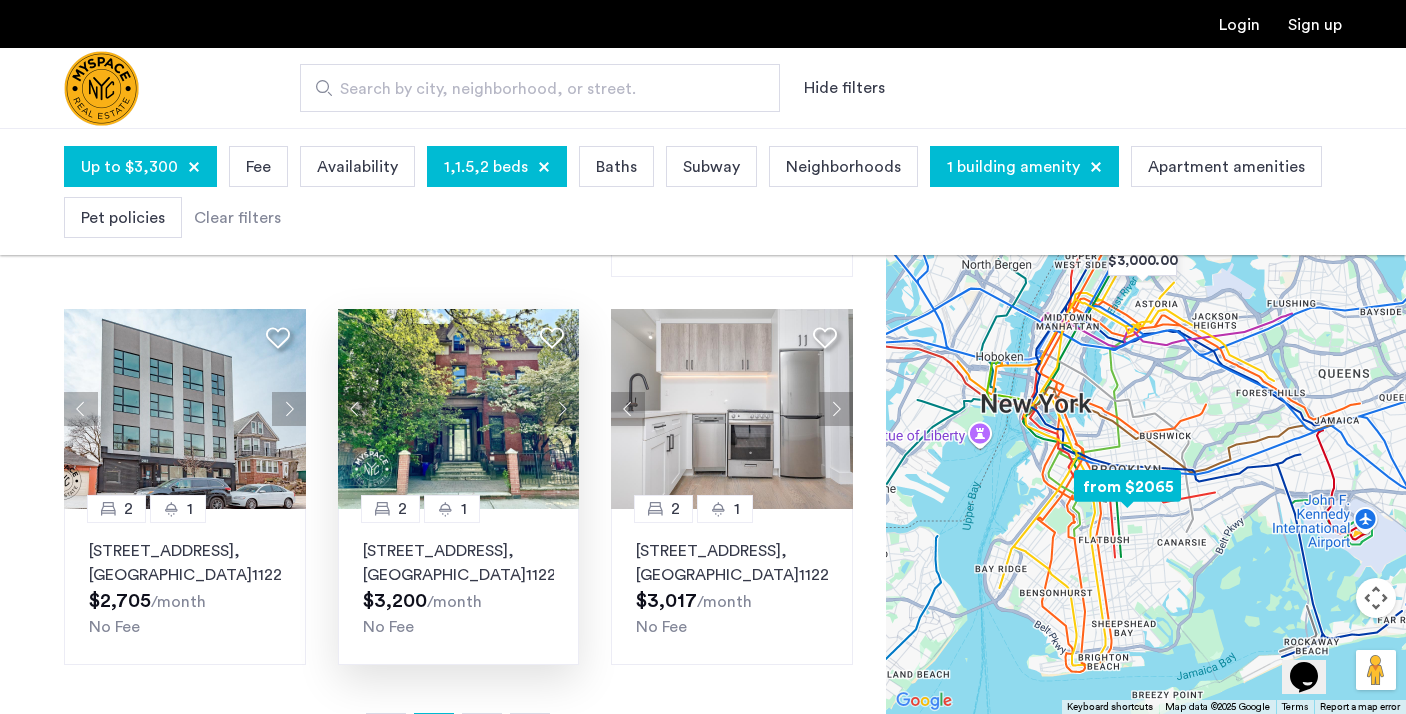 click 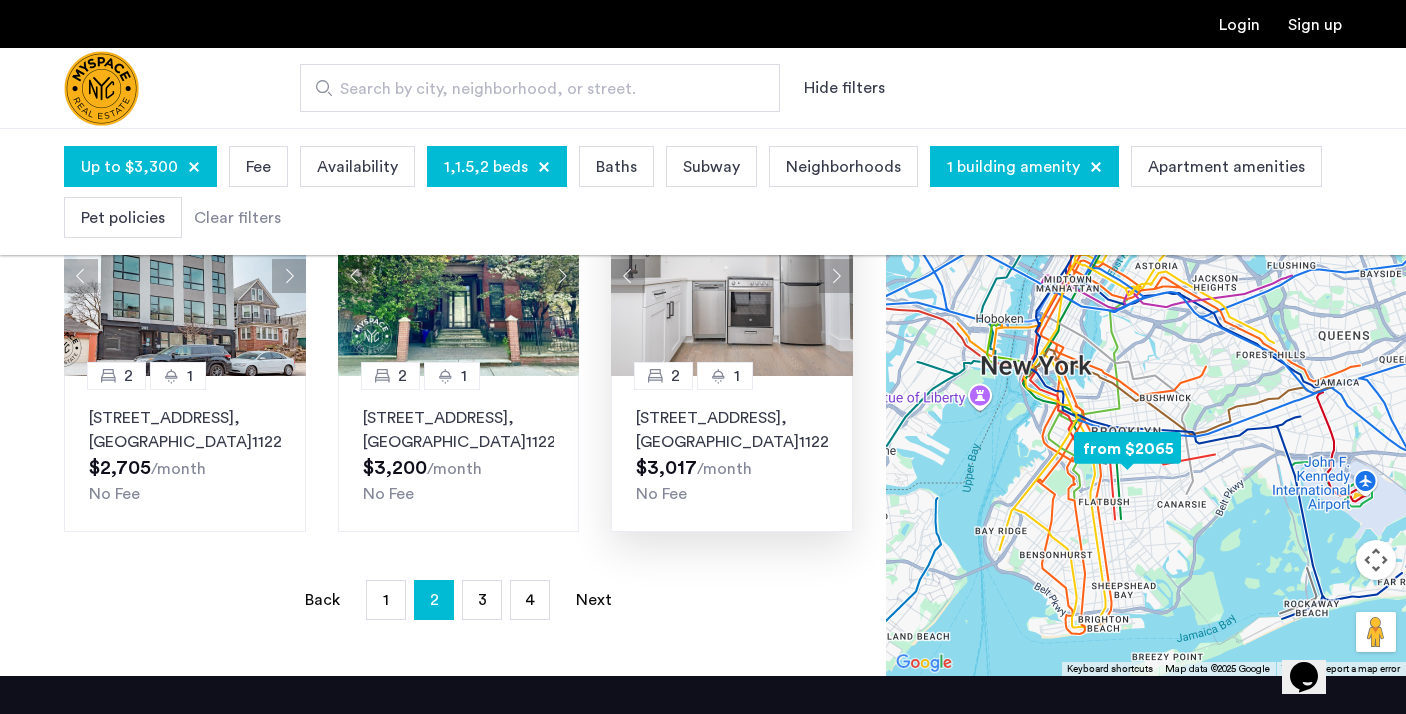 scroll, scrollTop: 1495, scrollLeft: 0, axis: vertical 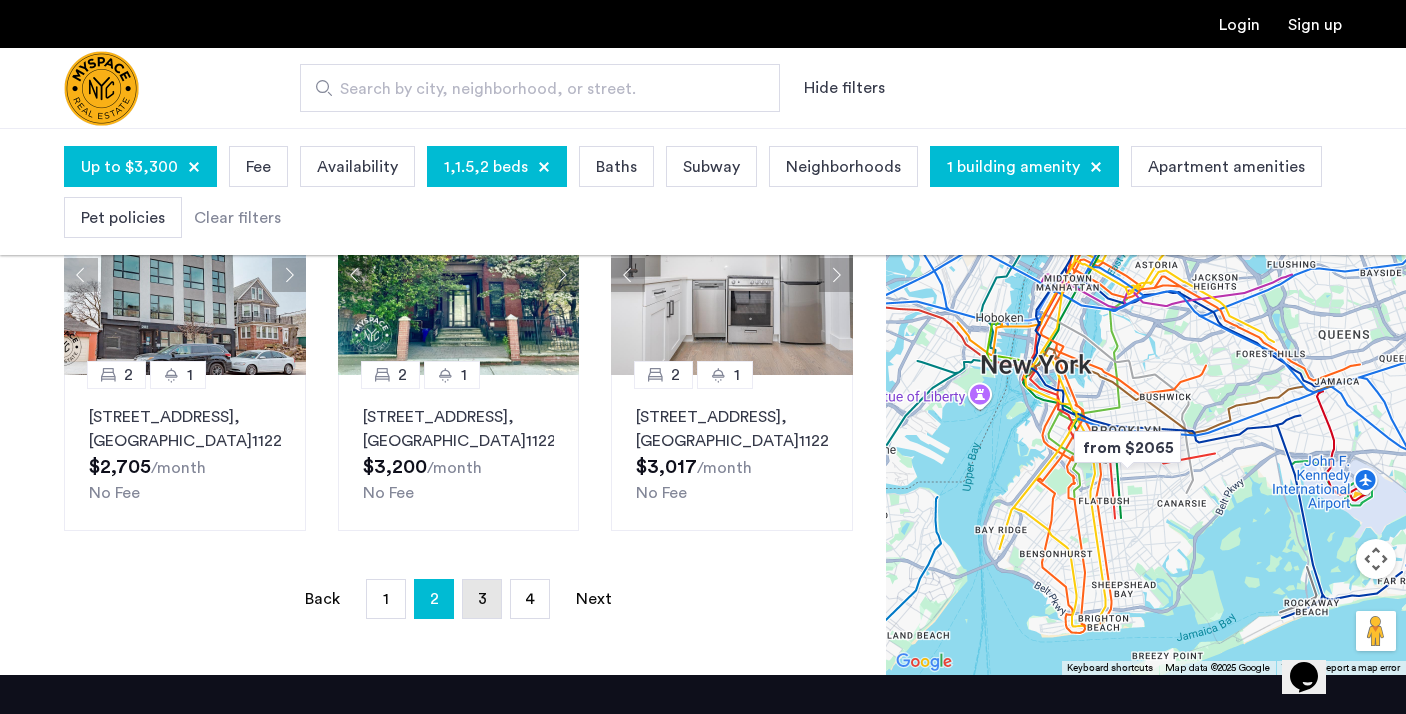 click on "3" at bounding box center [482, 599] 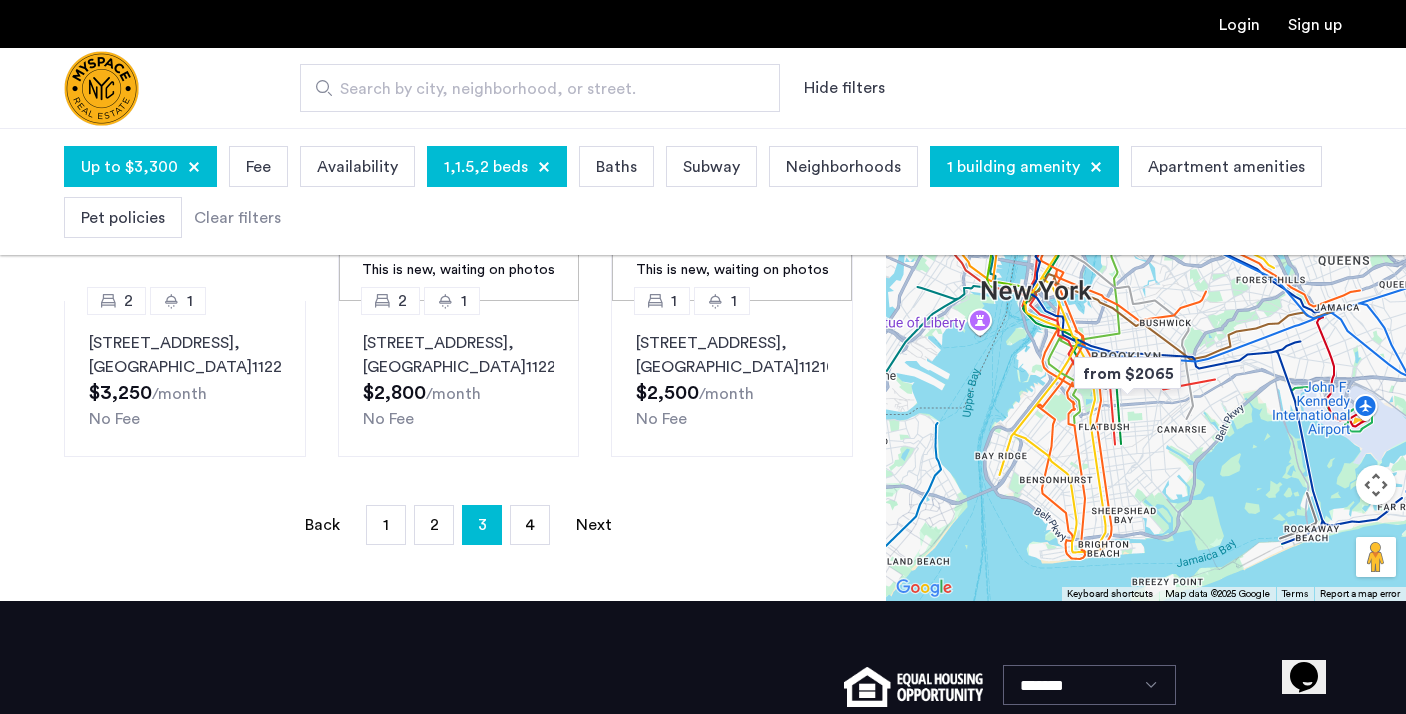 scroll, scrollTop: 0, scrollLeft: 0, axis: both 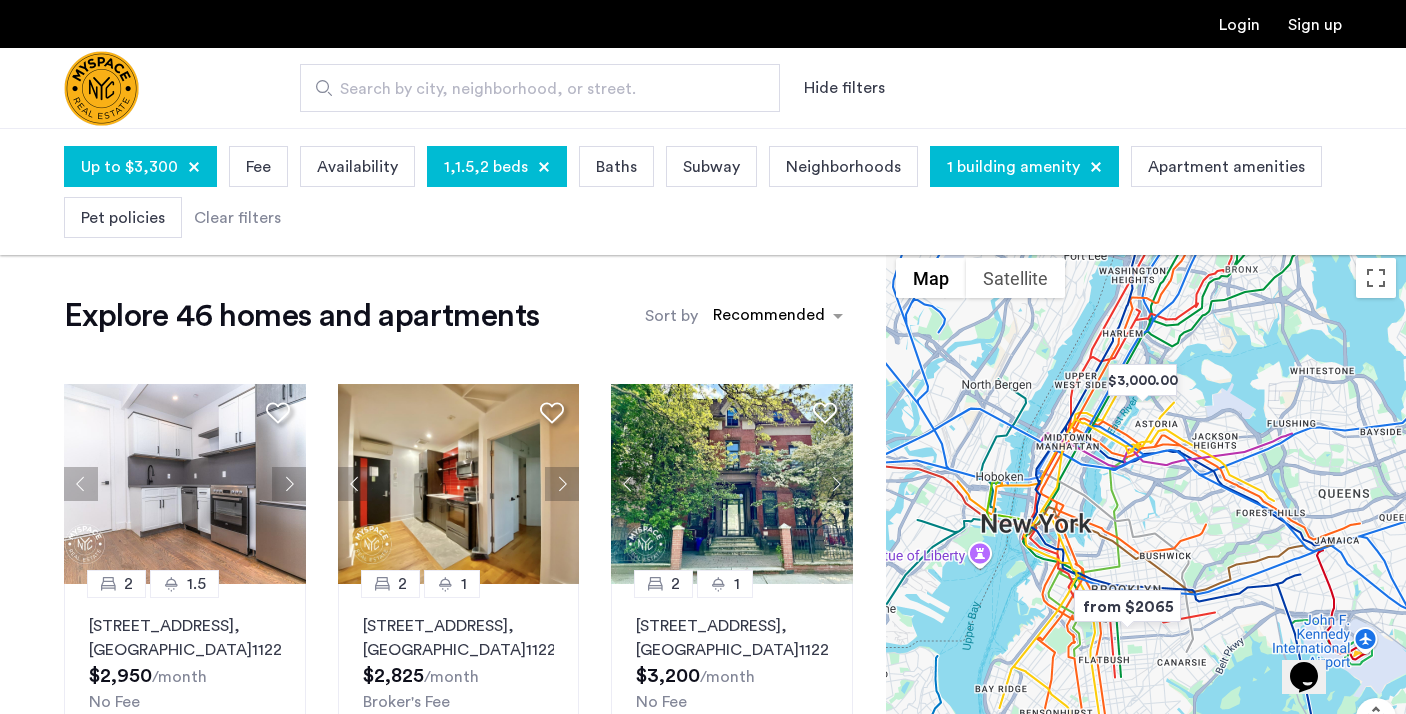 click on "Availability" at bounding box center (357, 167) 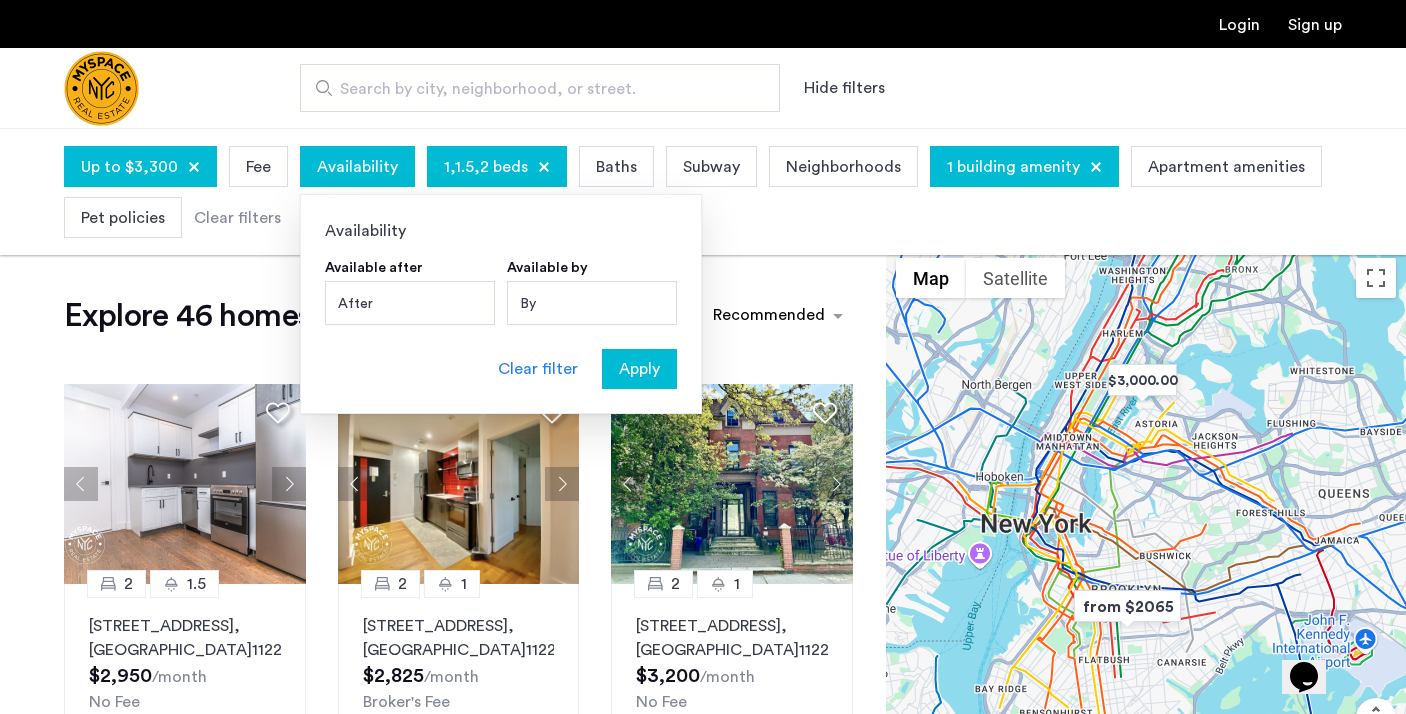 click on "After" at bounding box center (410, 303) 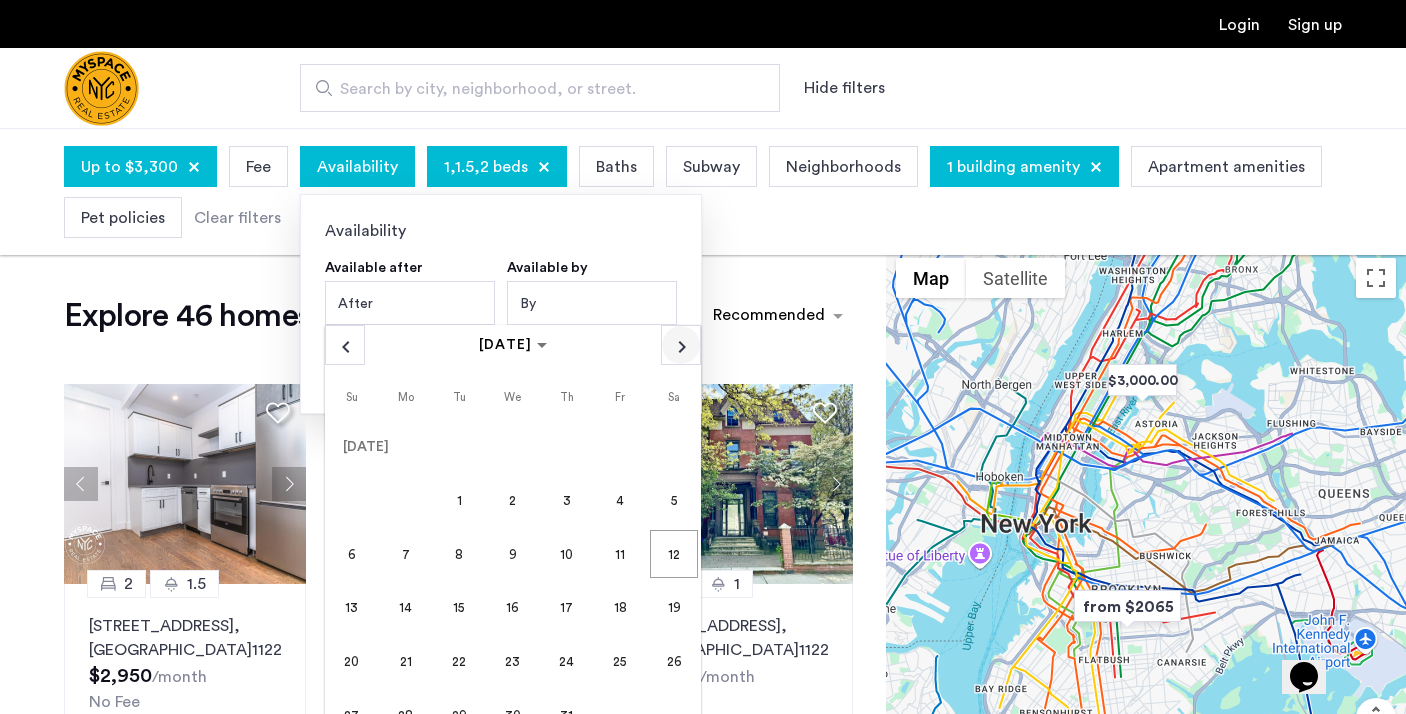 click at bounding box center (681, 345) 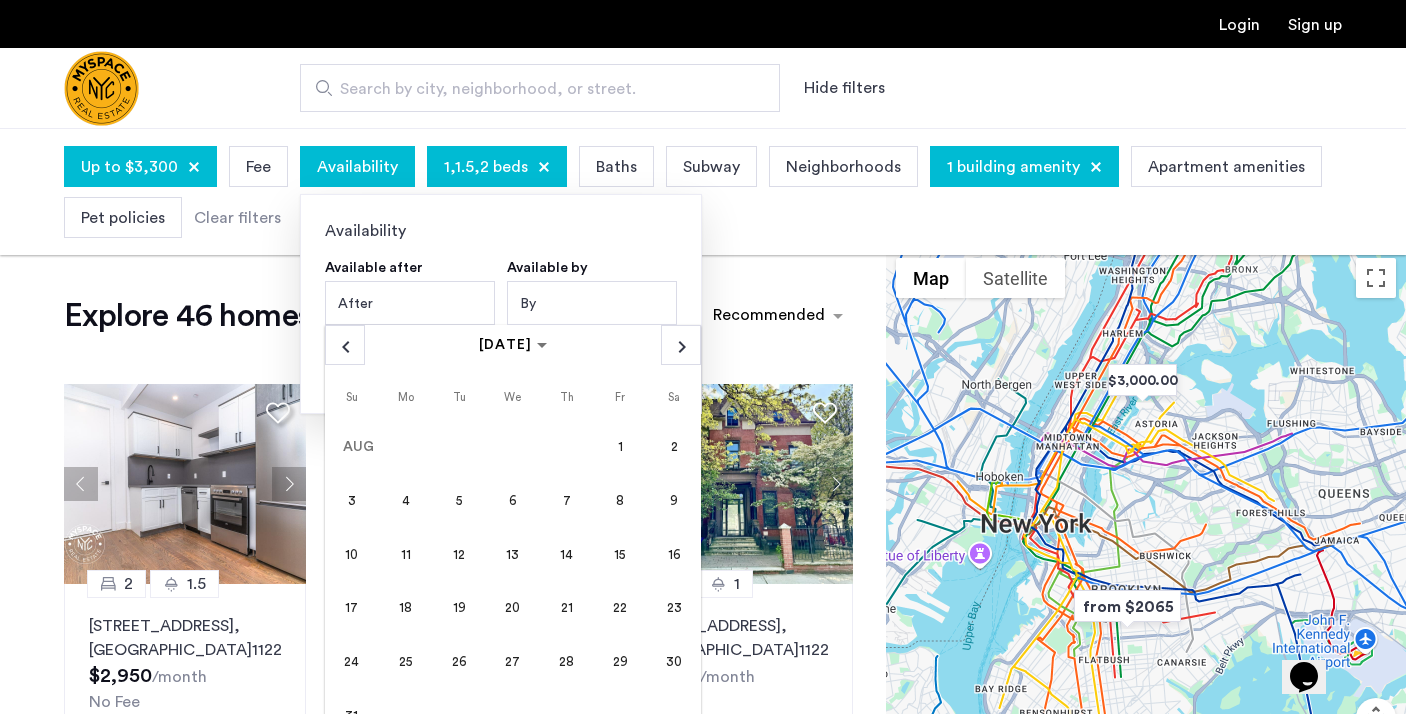 click on "1" at bounding box center (620, 447) 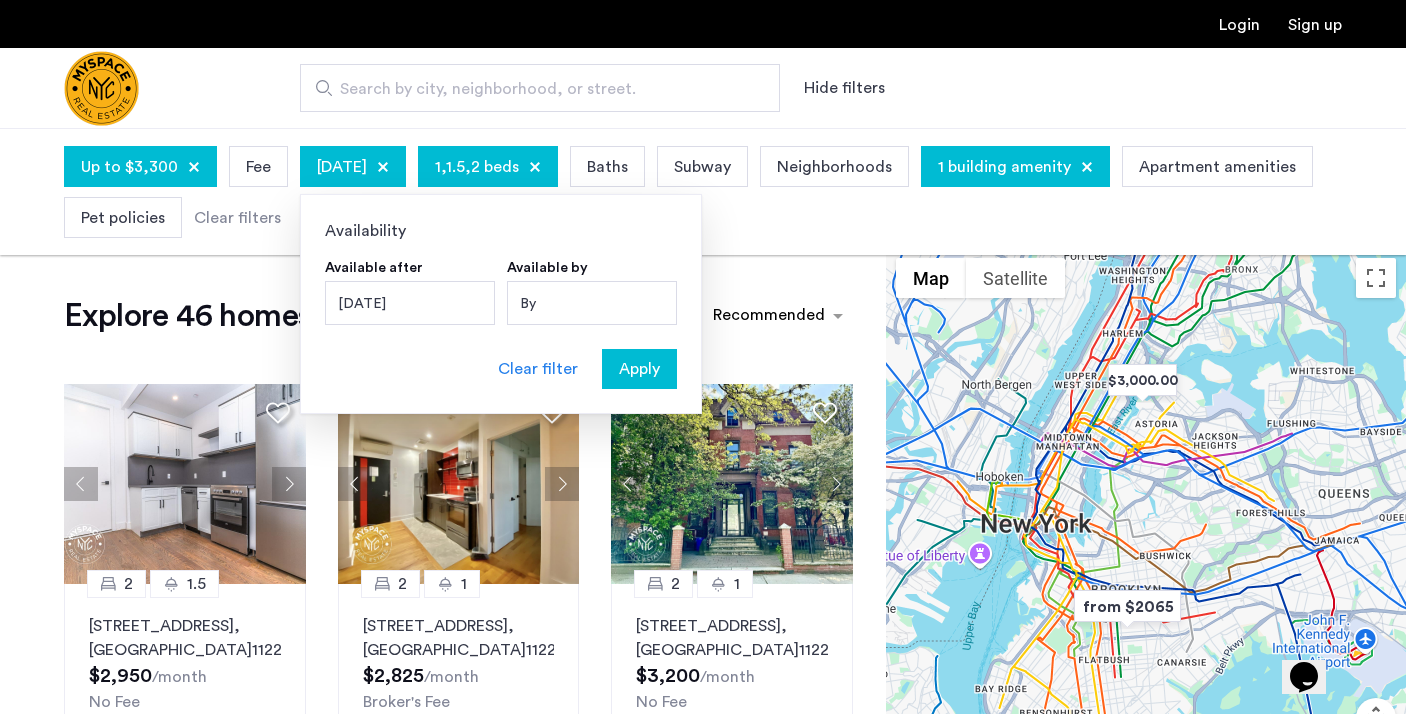 click on "Apply" at bounding box center (639, 369) 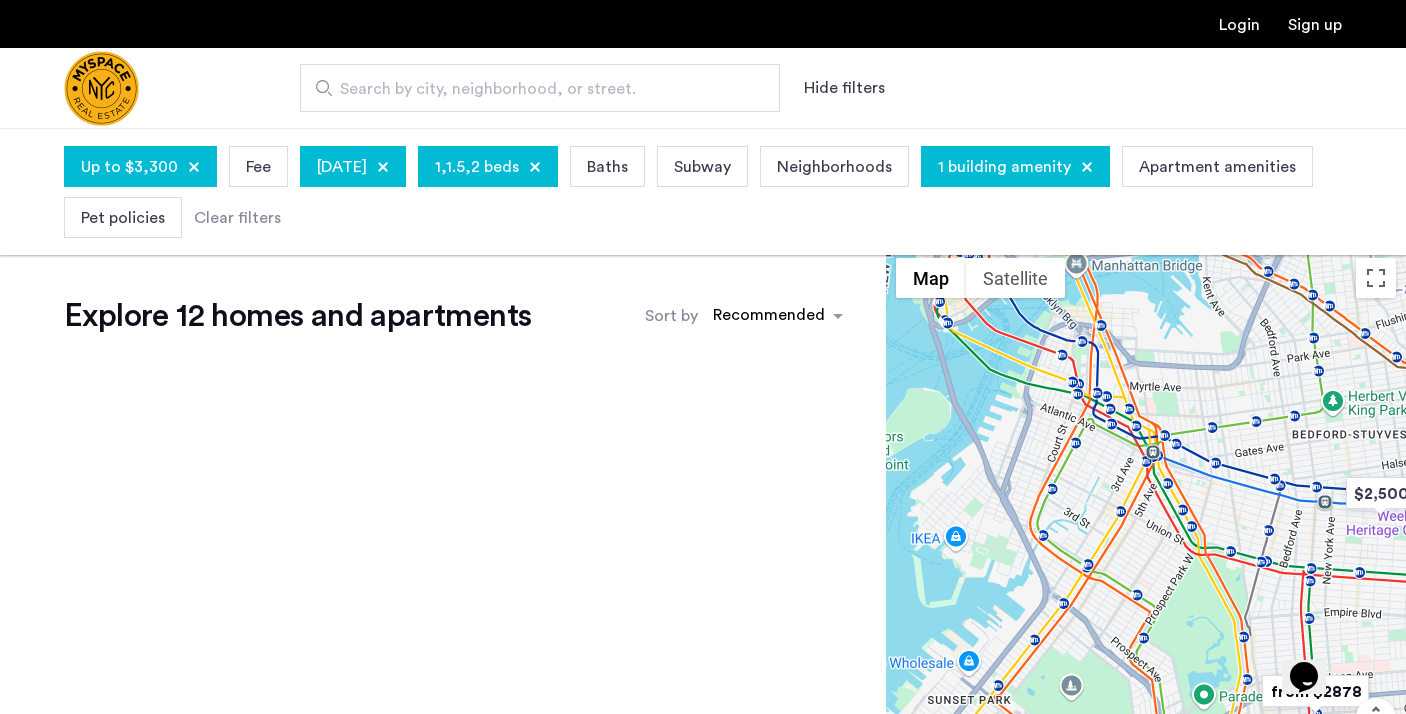 drag, startPoint x: 998, startPoint y: 470, endPoint x: 1197, endPoint y: 619, distance: 248.60008 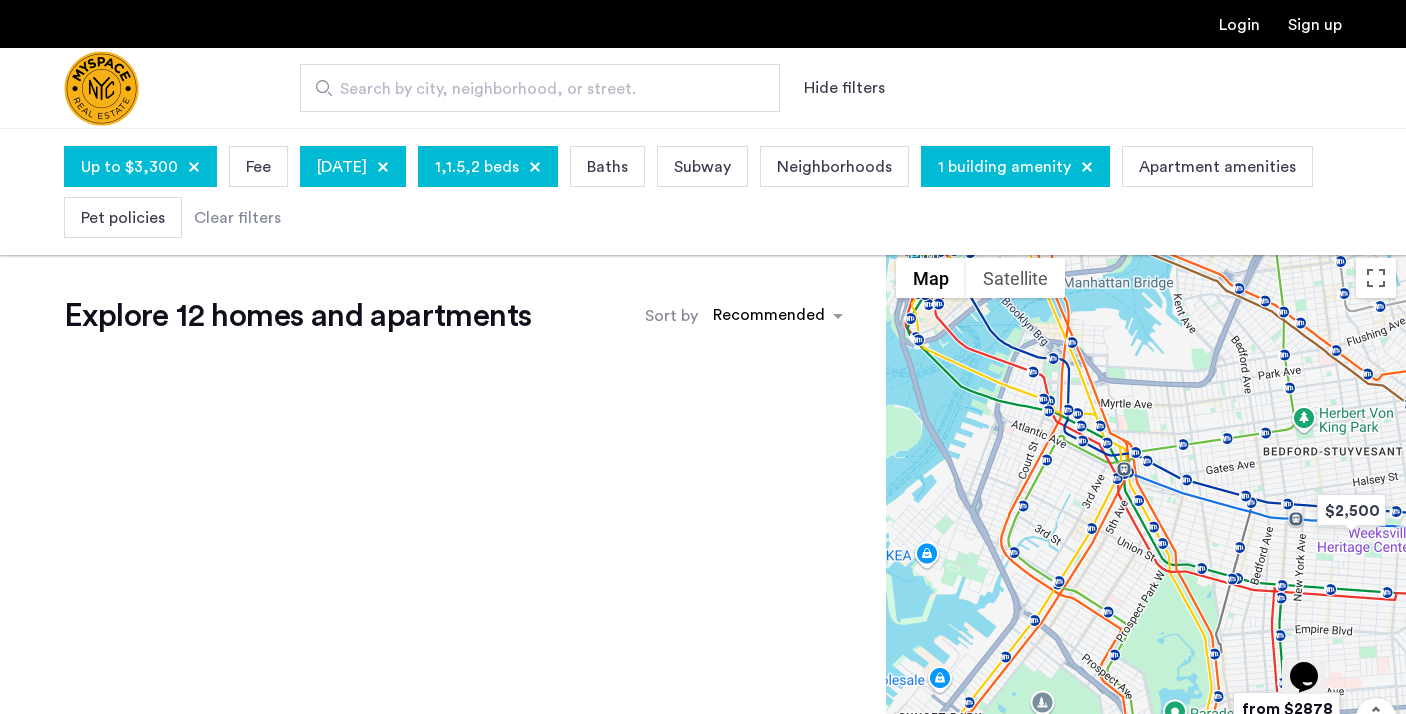 drag, startPoint x: 1349, startPoint y: 442, endPoint x: 1146, endPoint y: 537, distance: 224.12943 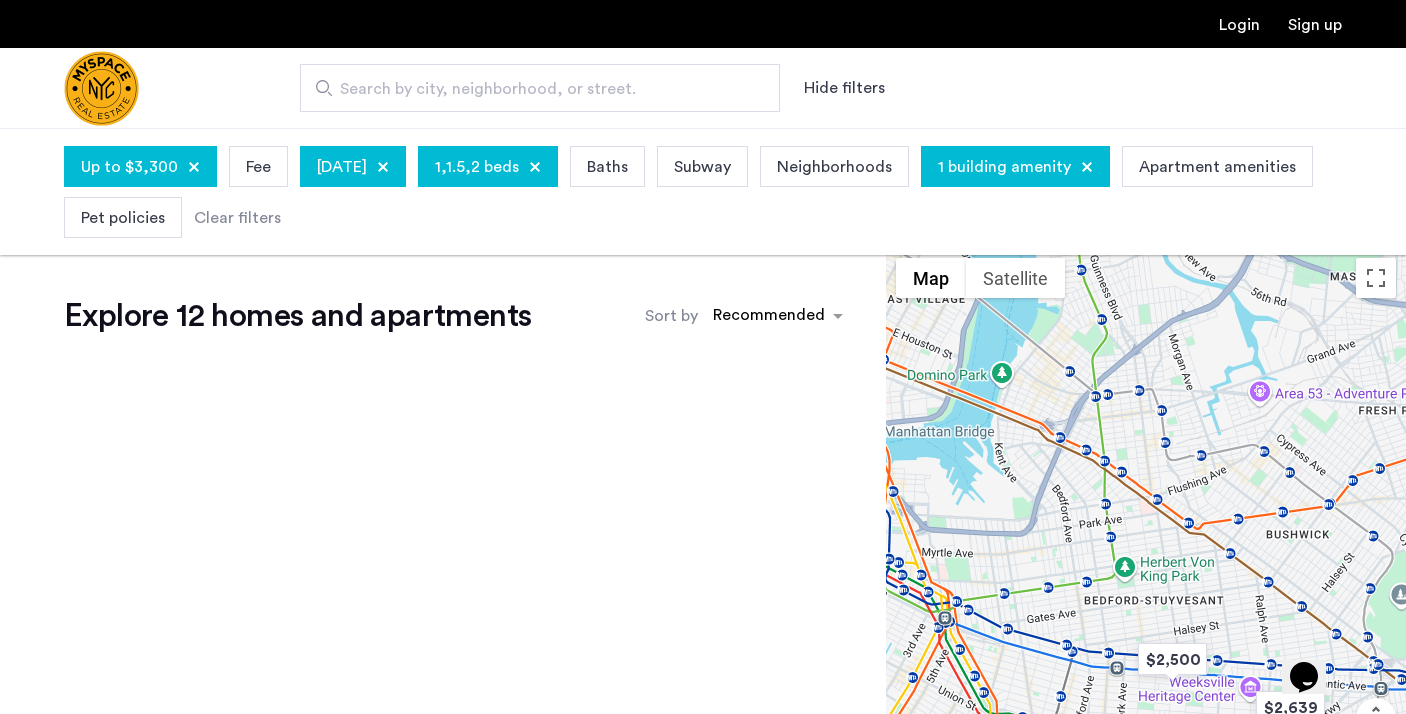 drag, startPoint x: 1211, startPoint y: 453, endPoint x: 1215, endPoint y: 693, distance: 240.03333 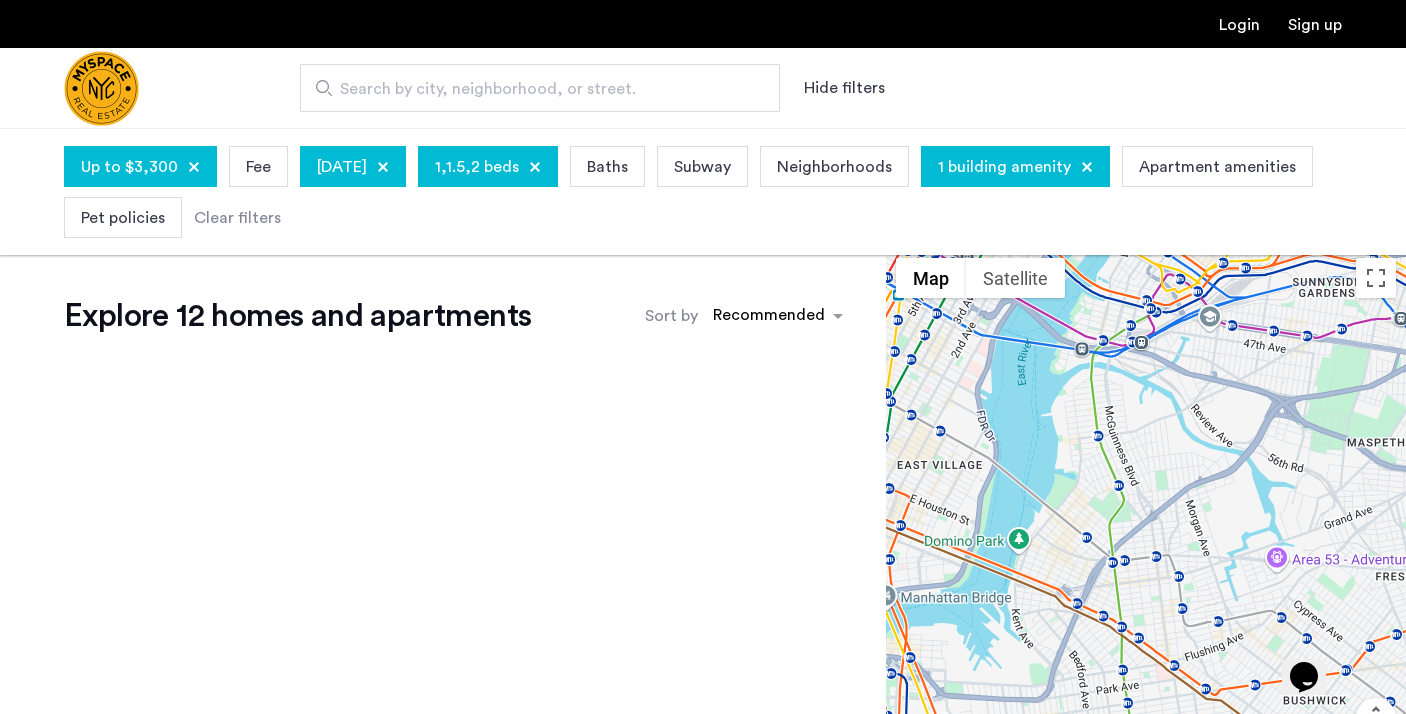 scroll, scrollTop: 0, scrollLeft: 0, axis: both 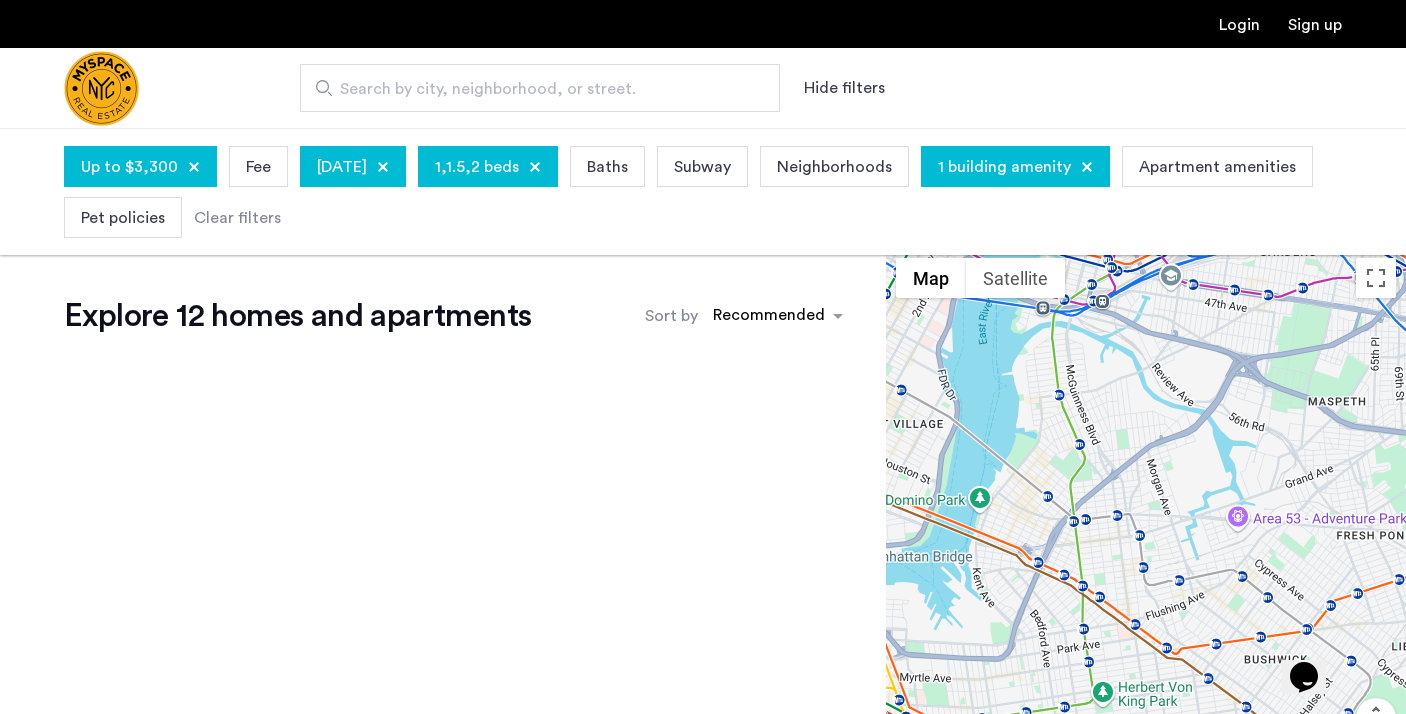 drag, startPoint x: 1209, startPoint y: 571, endPoint x: 1091, endPoint y: 449, distance: 169.7292 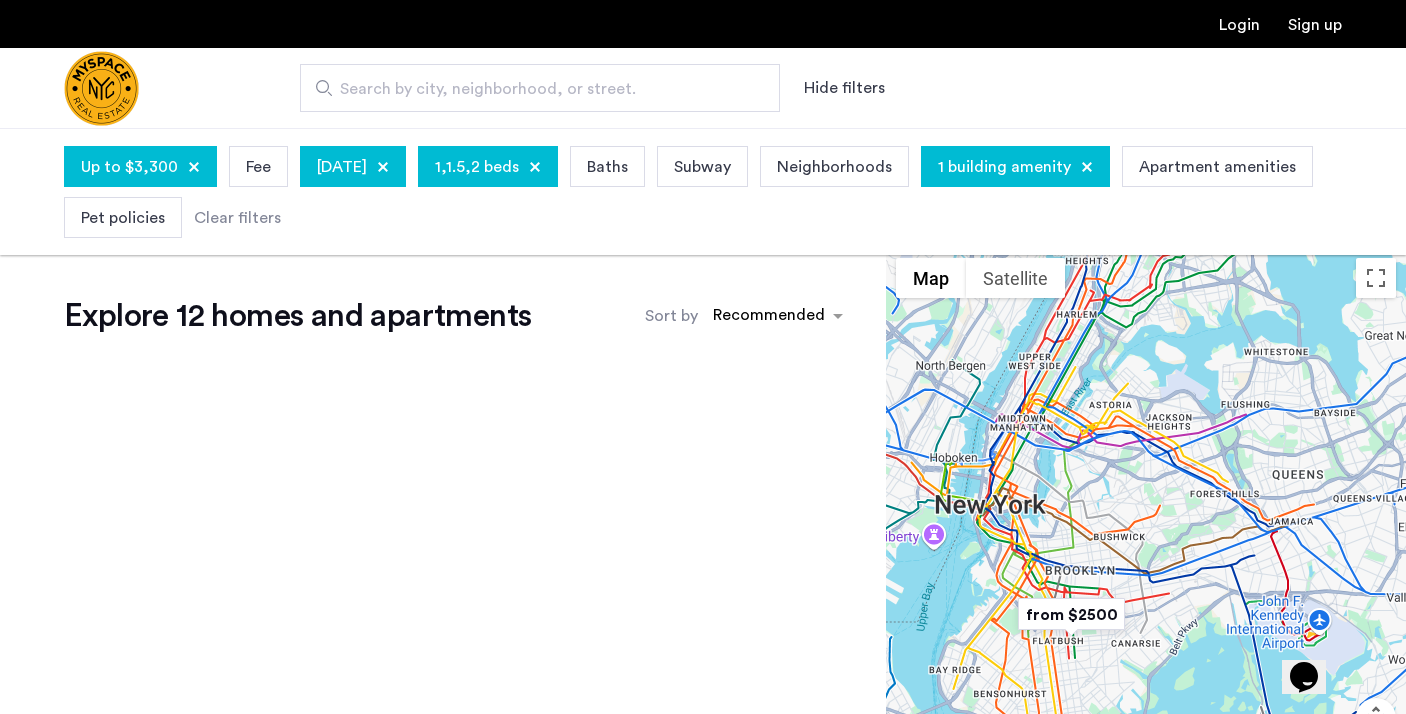 click at bounding box center [1146, 541] 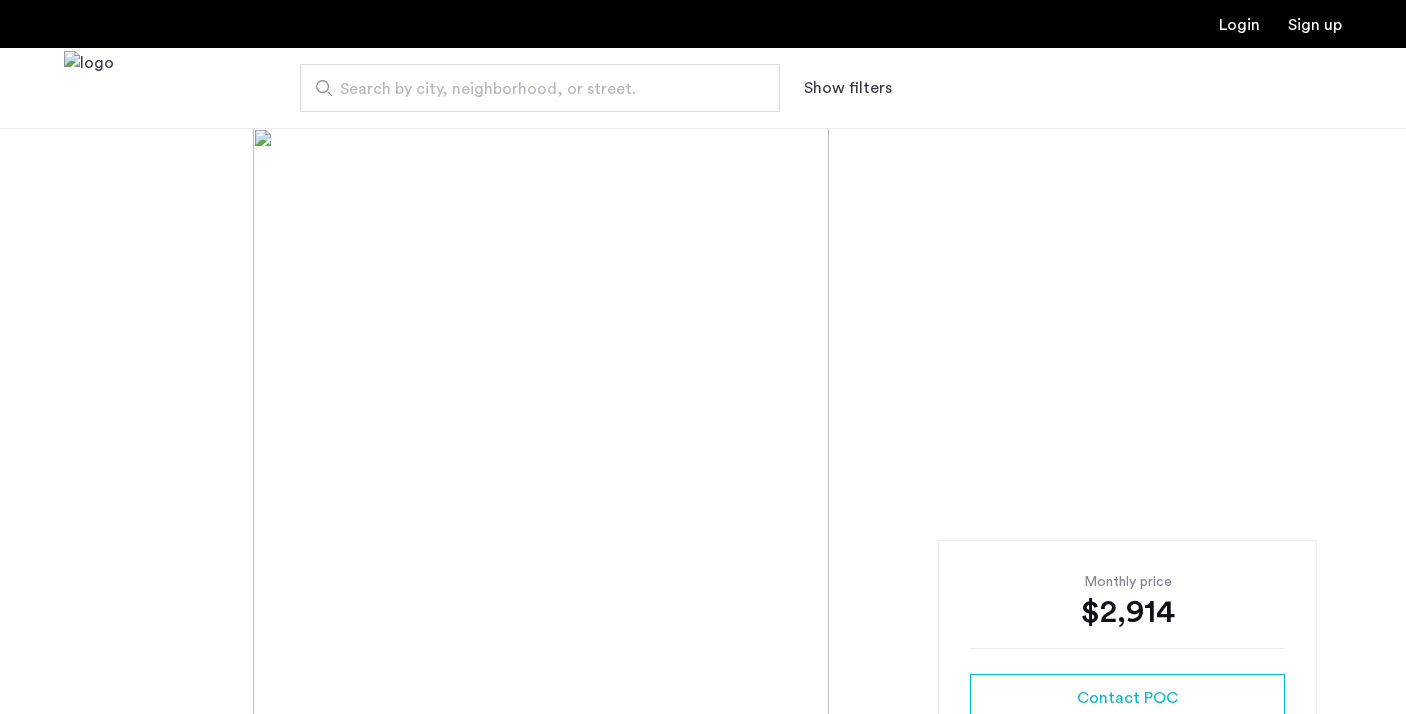 scroll, scrollTop: 0, scrollLeft: 0, axis: both 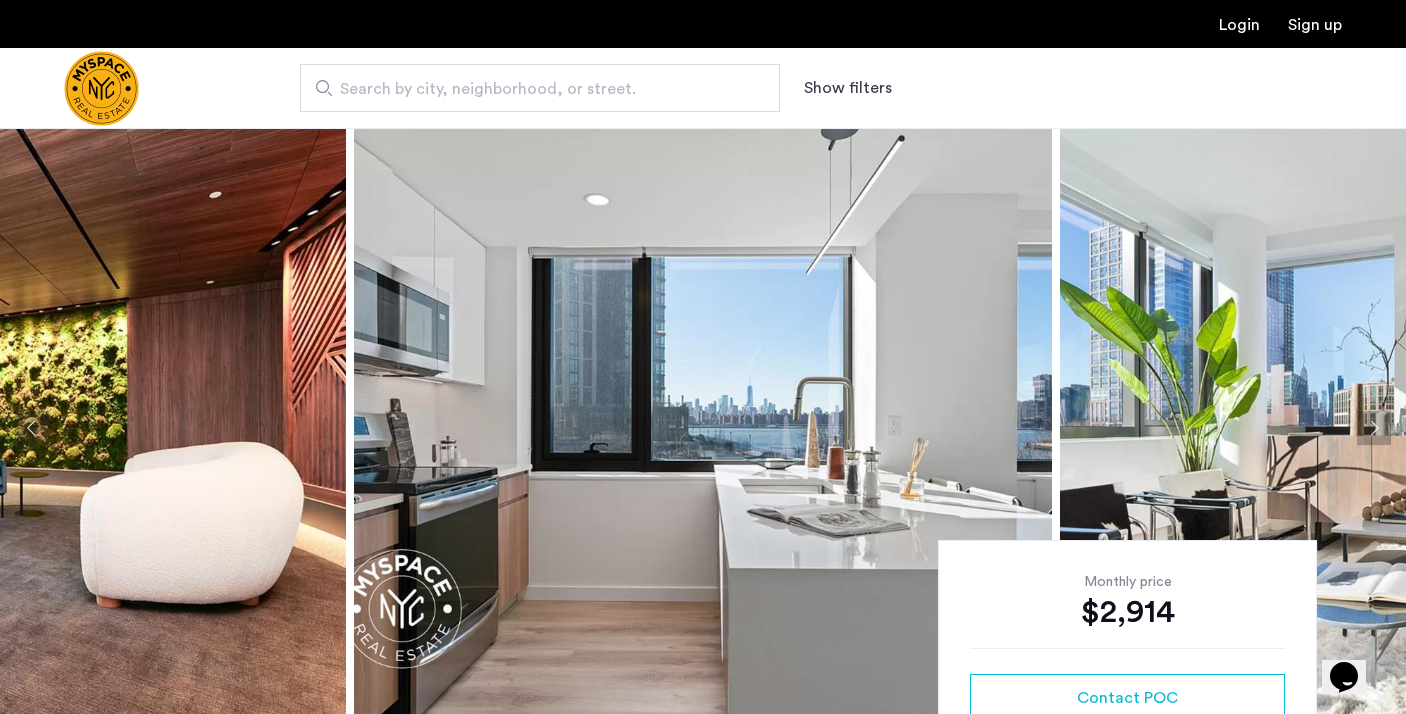 click 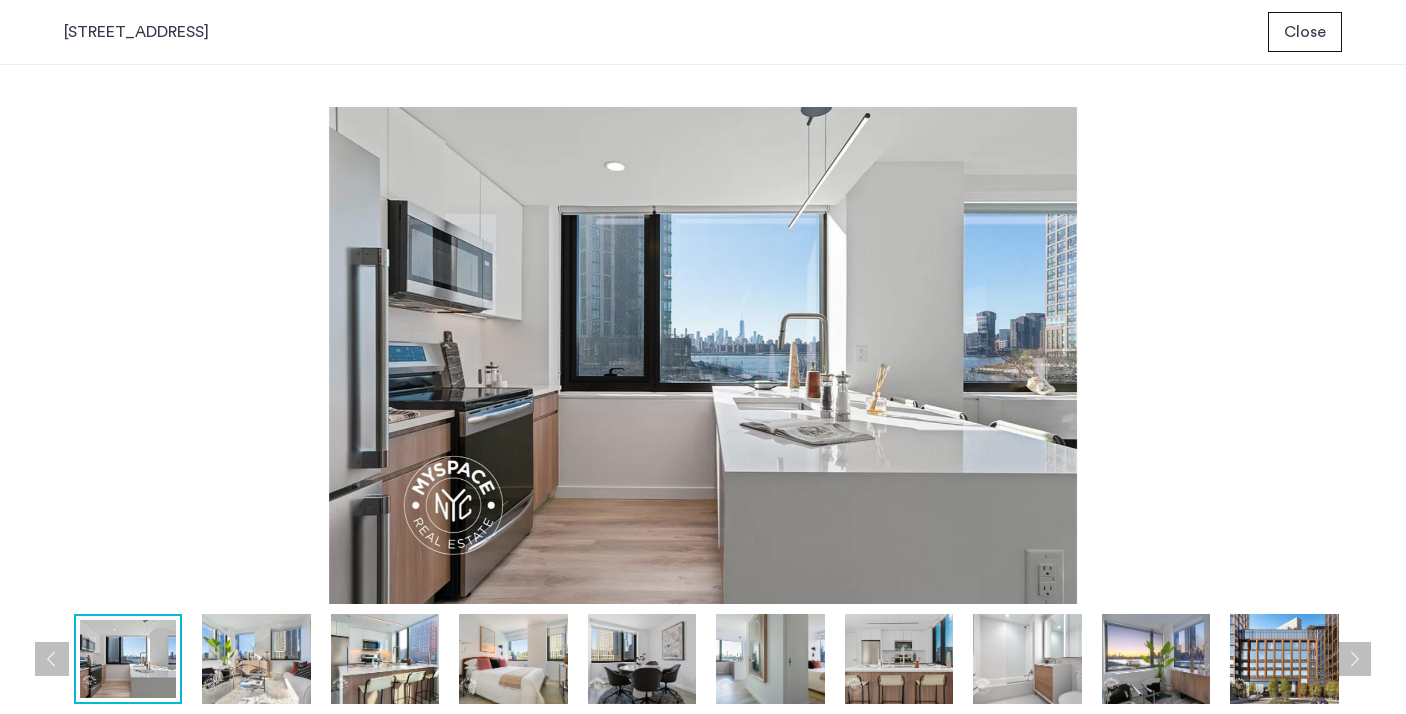 scroll, scrollTop: 0, scrollLeft: 0, axis: both 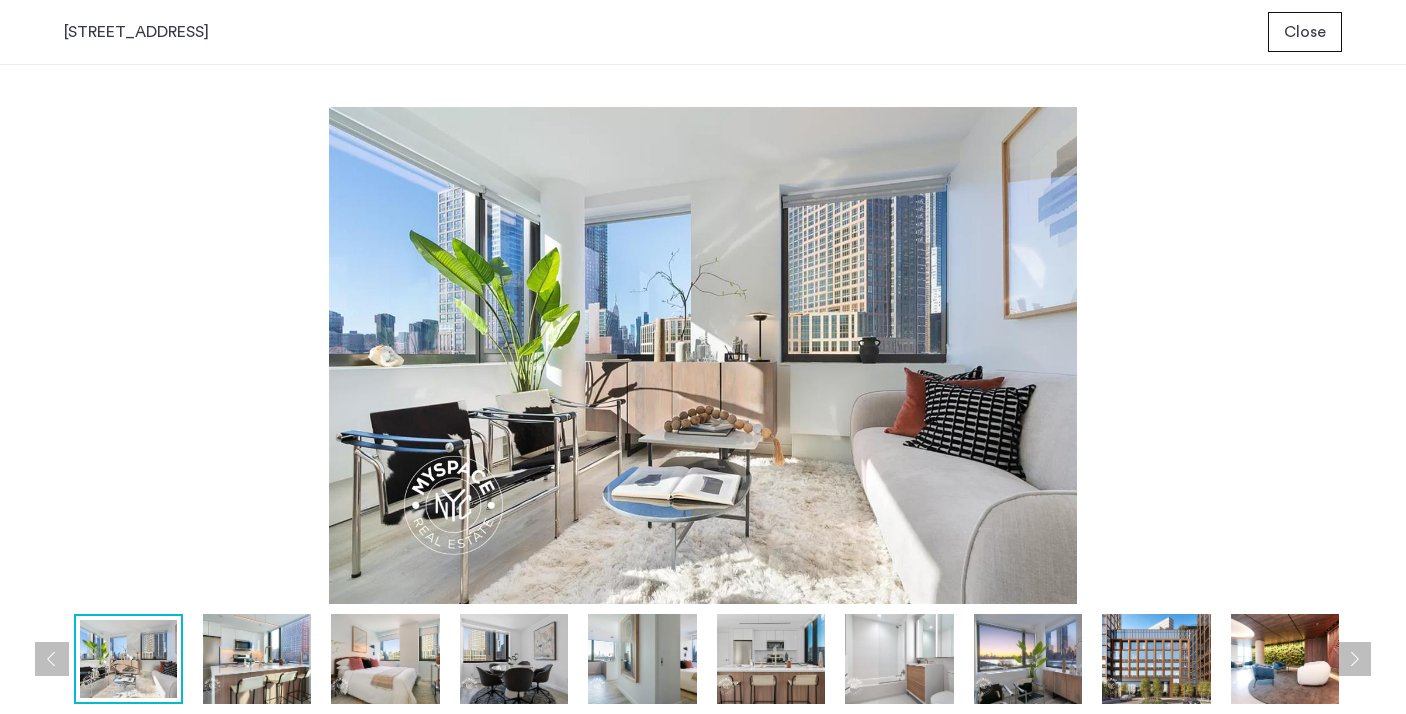 click at bounding box center [385, 659] 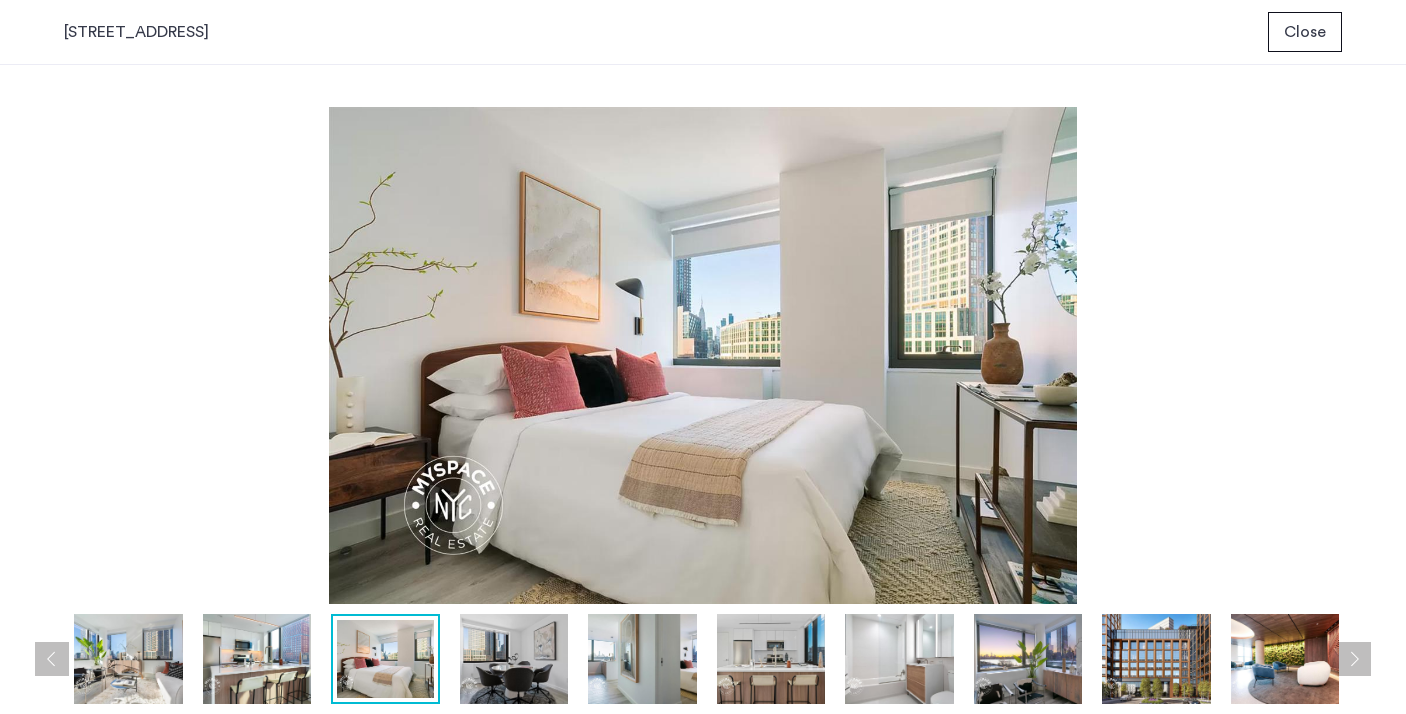 click at bounding box center [514, 659] 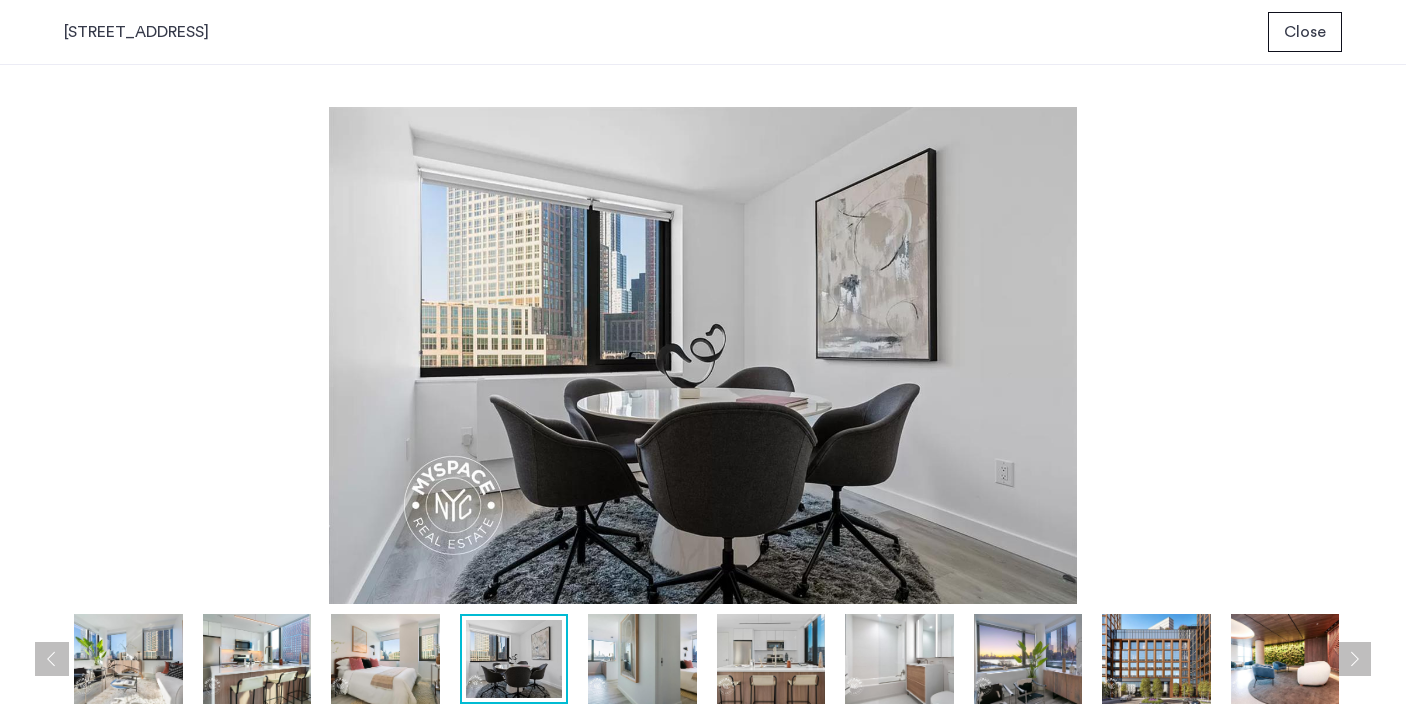click at bounding box center [642, 659] 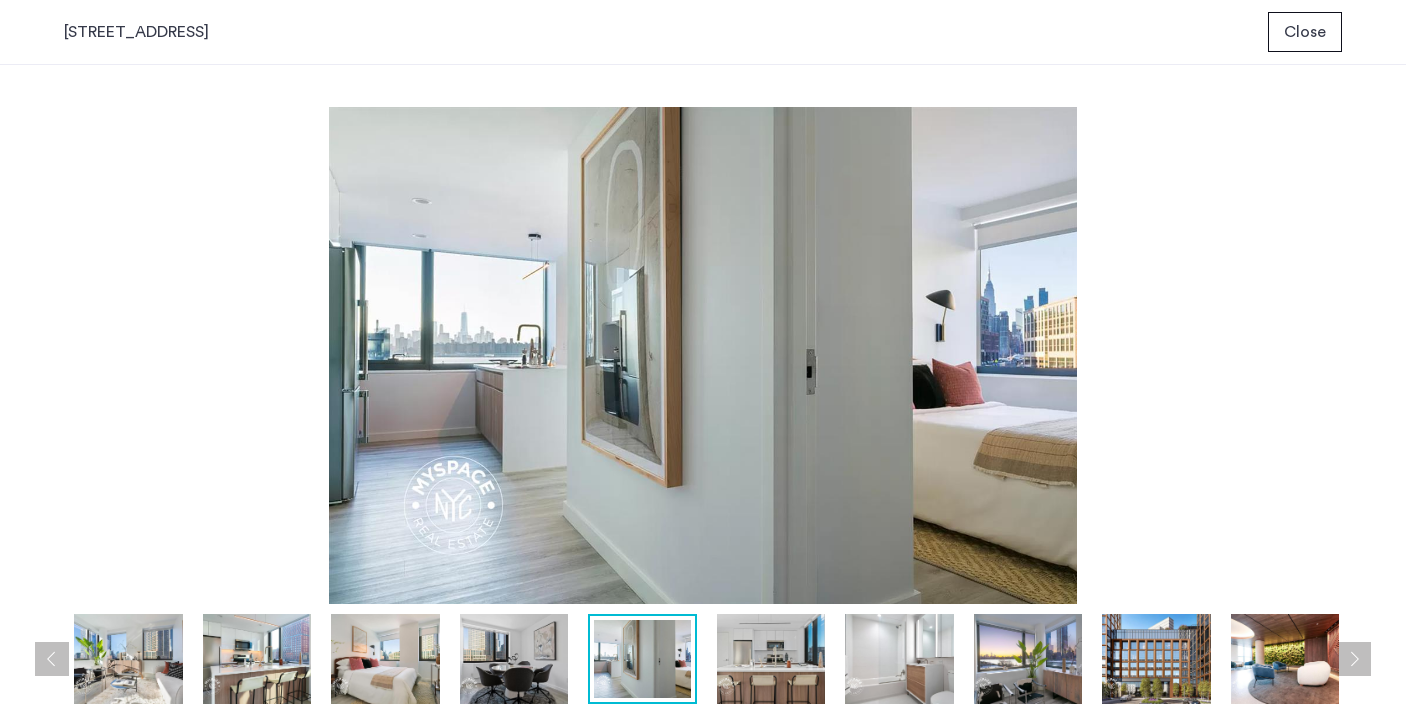 click at bounding box center (771, 659) 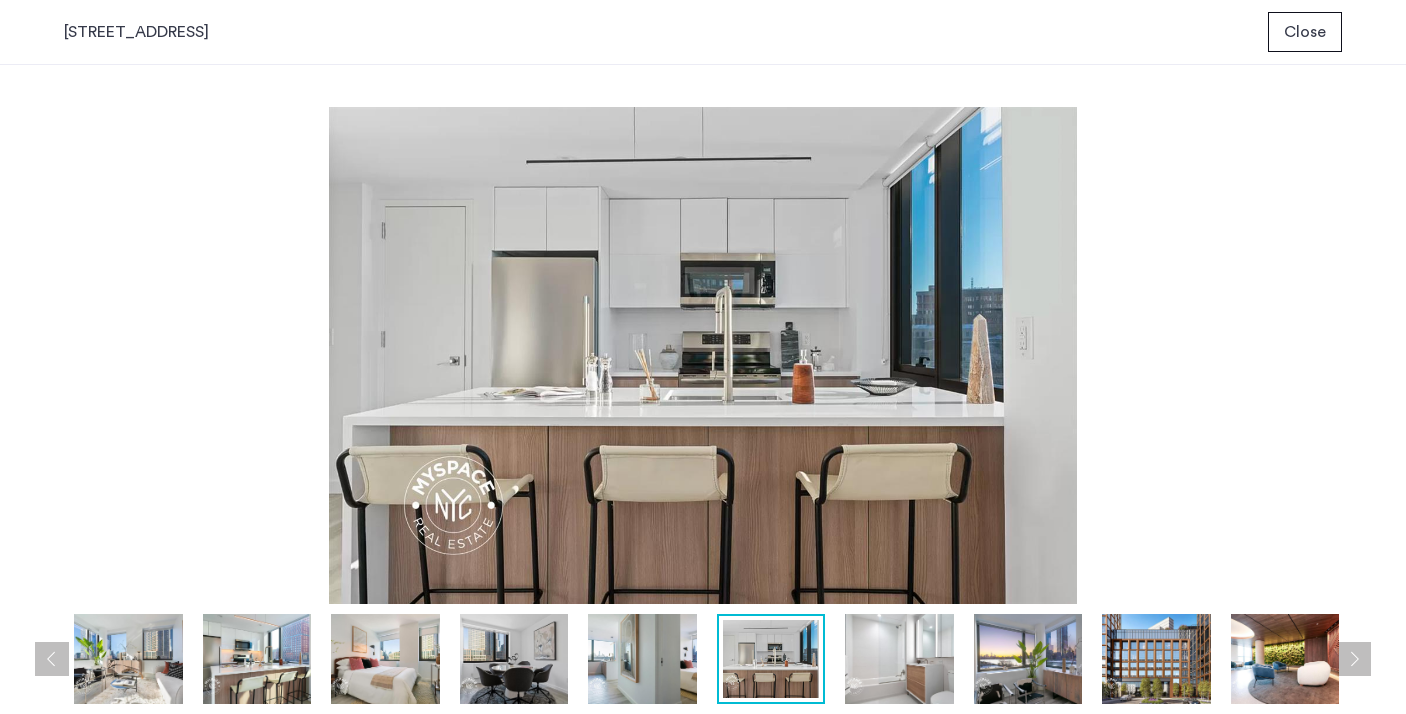 click at bounding box center [899, 659] 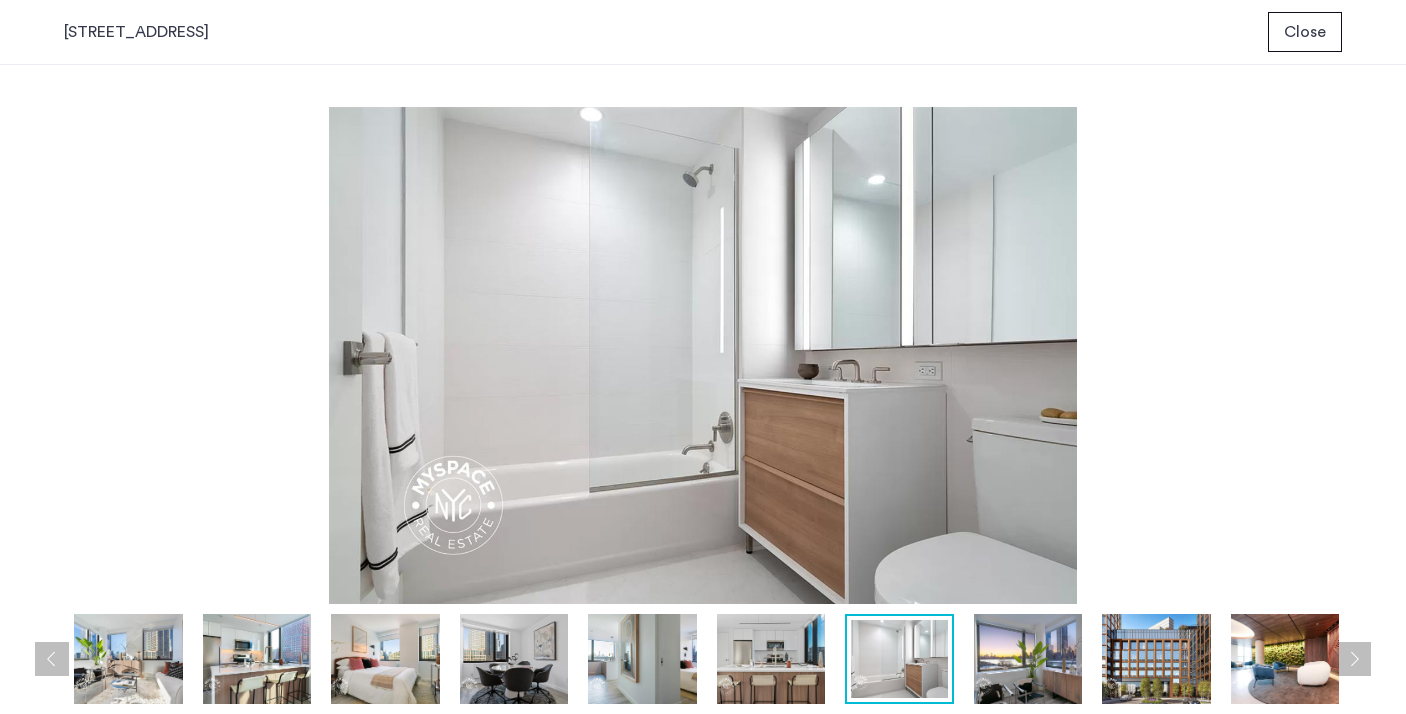 click at bounding box center (1028, 659) 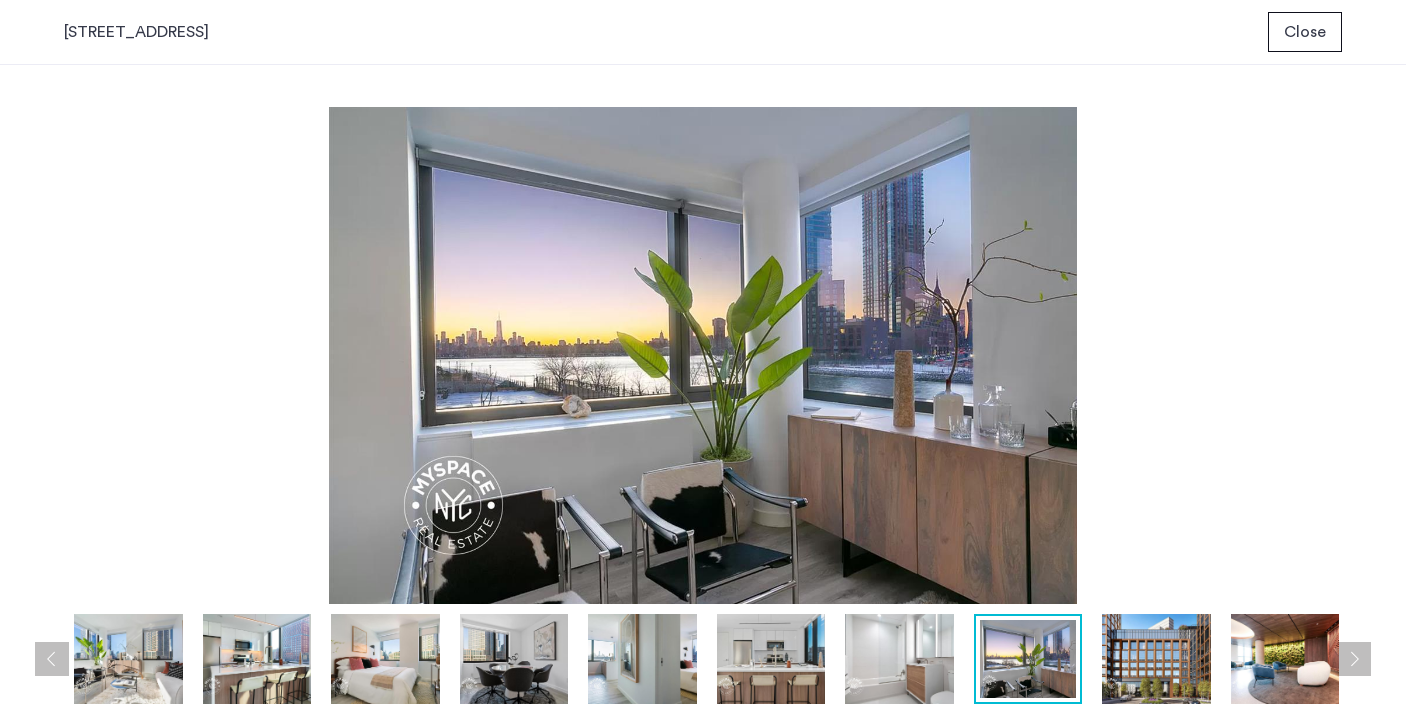 click at bounding box center [1156, 659] 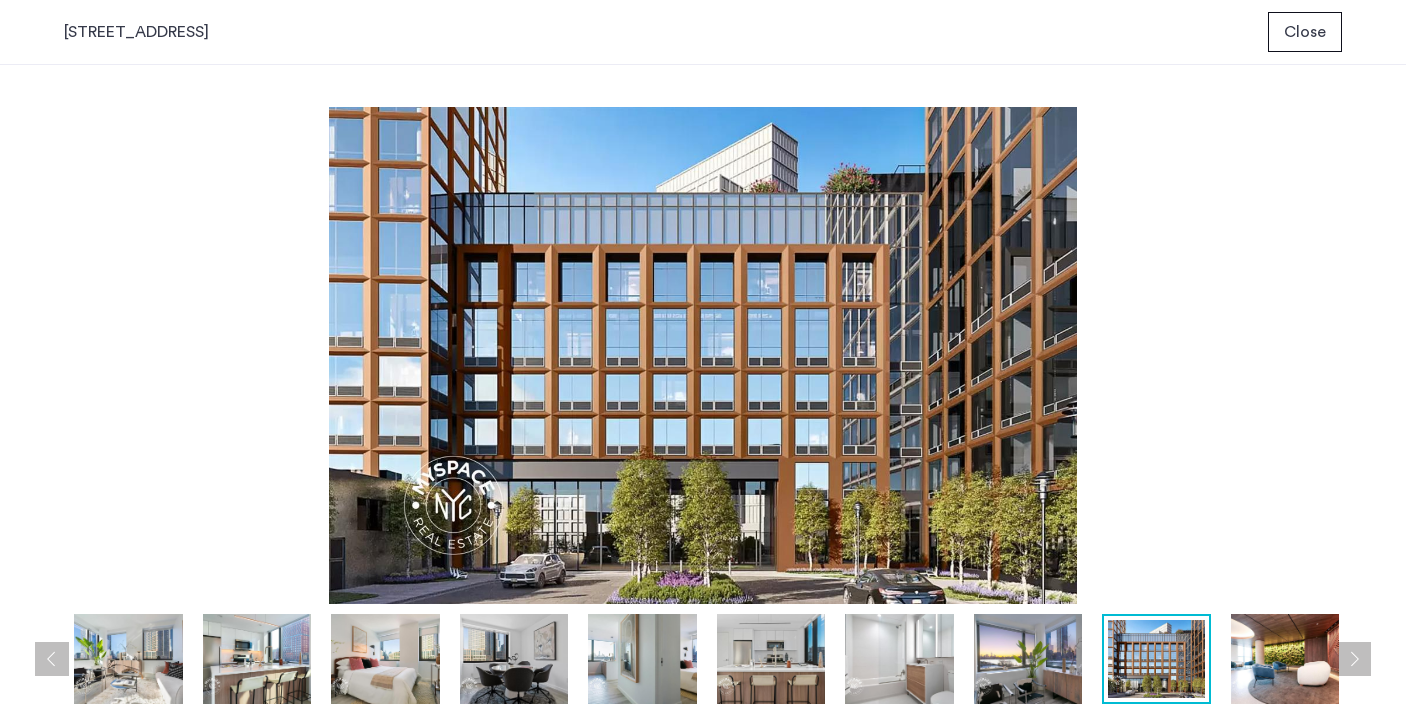 click at bounding box center (1285, 659) 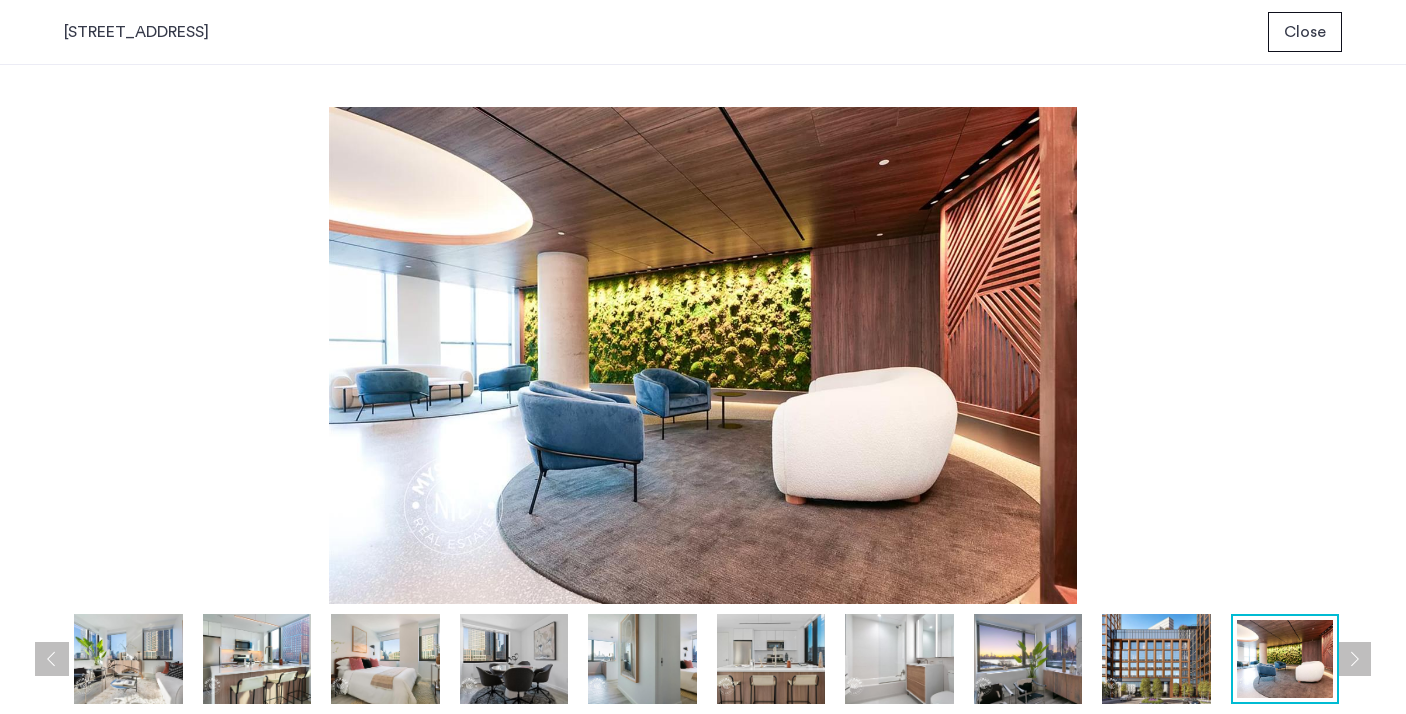 click on "Close" at bounding box center [1305, 32] 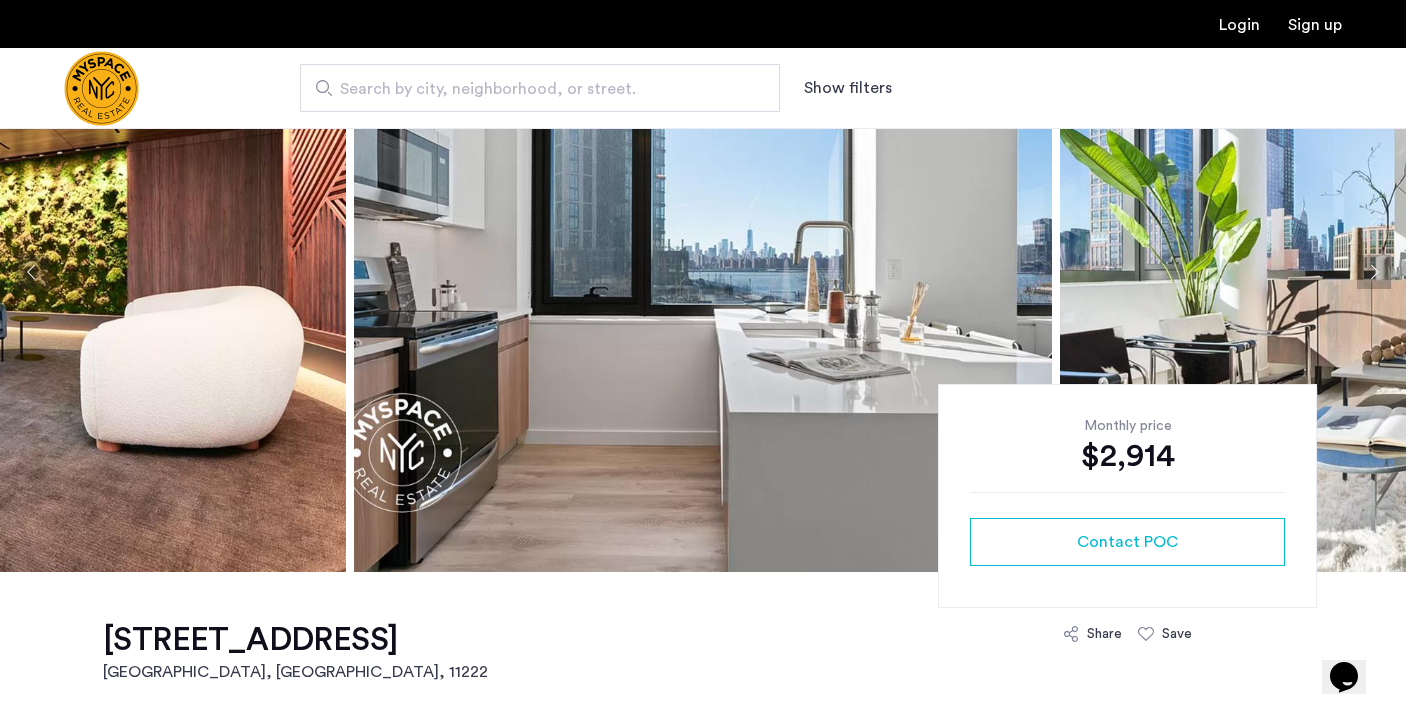 scroll, scrollTop: 173, scrollLeft: 0, axis: vertical 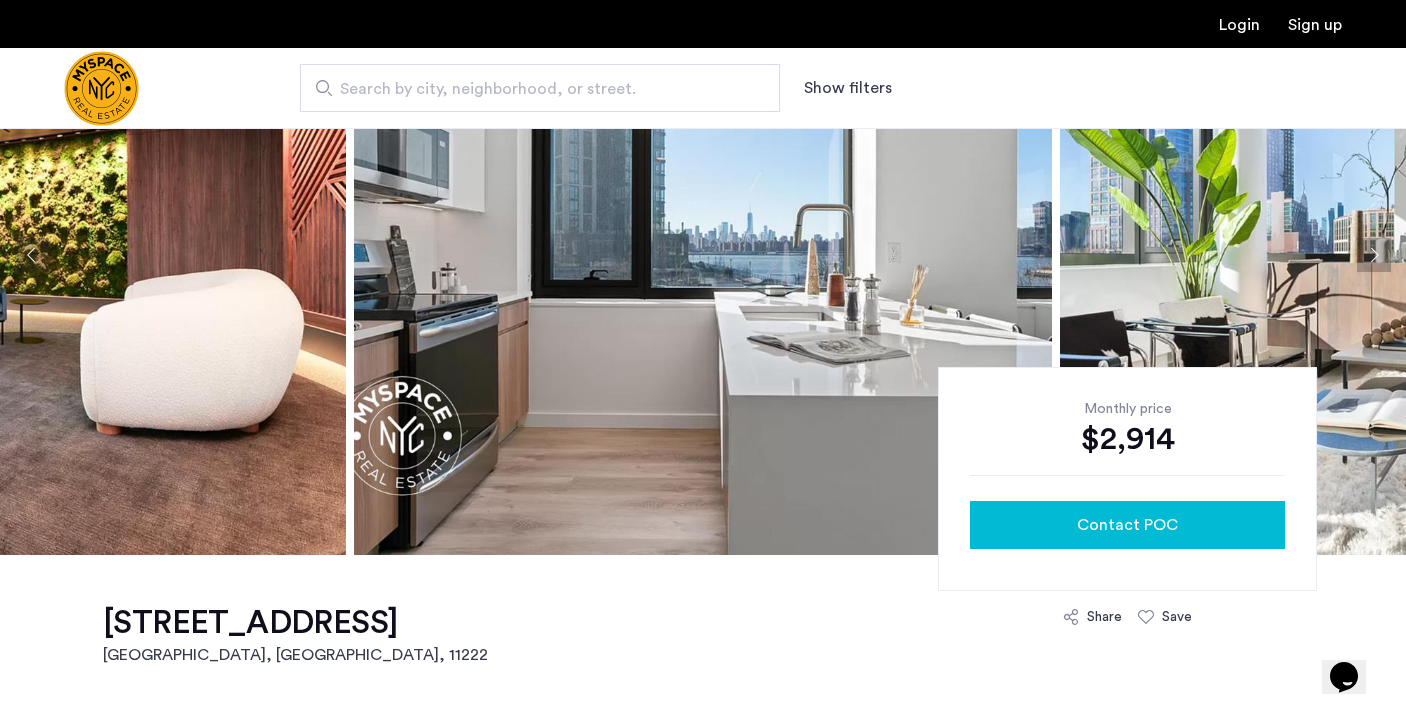 click on "Contact POC" 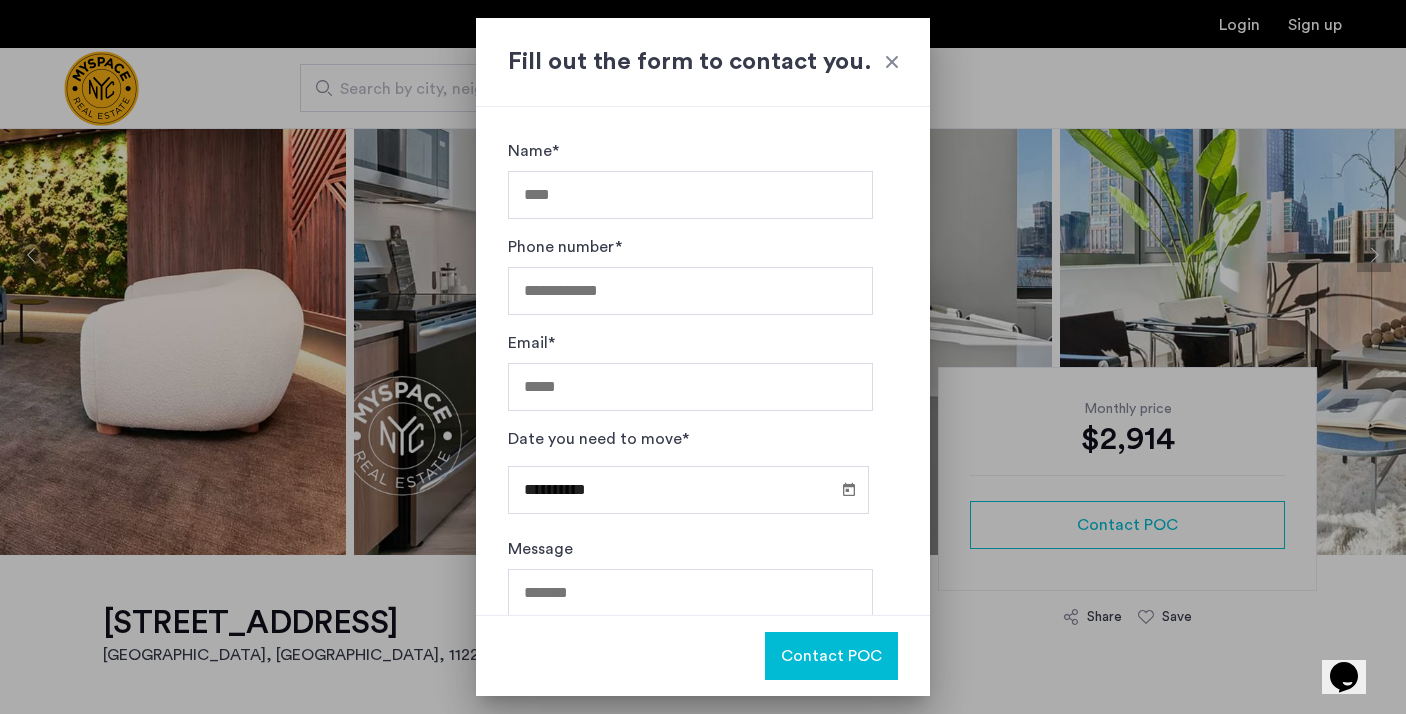 click on "Name*" at bounding box center (690, 195) 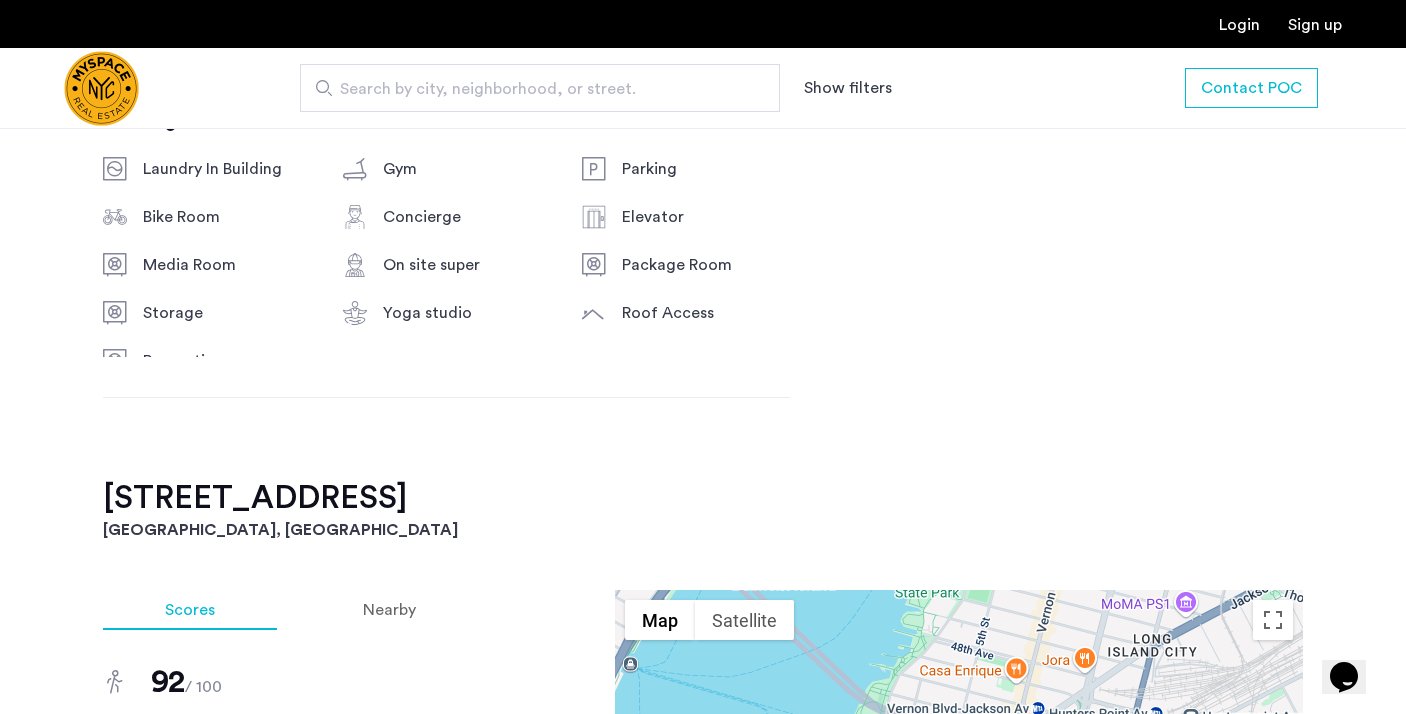 scroll, scrollTop: 1494, scrollLeft: 0, axis: vertical 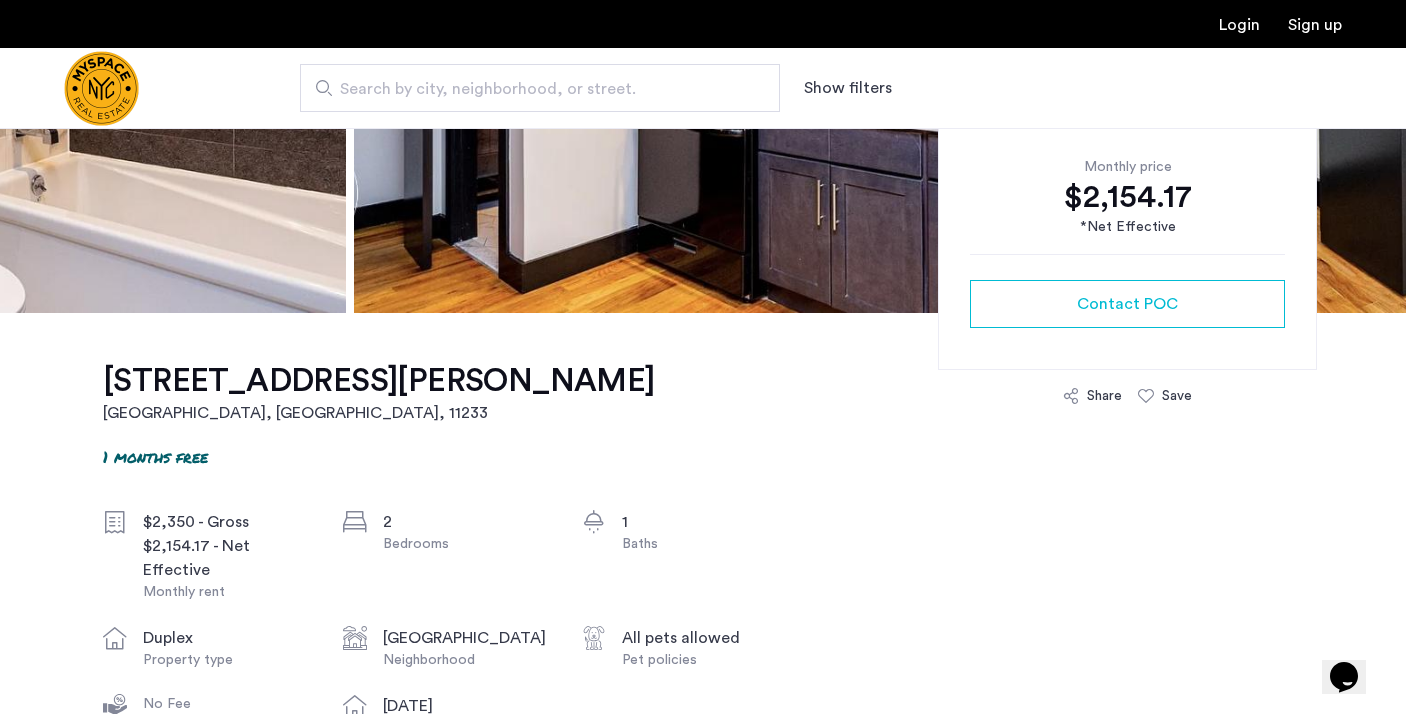 click on "2427 Dean Street, Unit 1A" 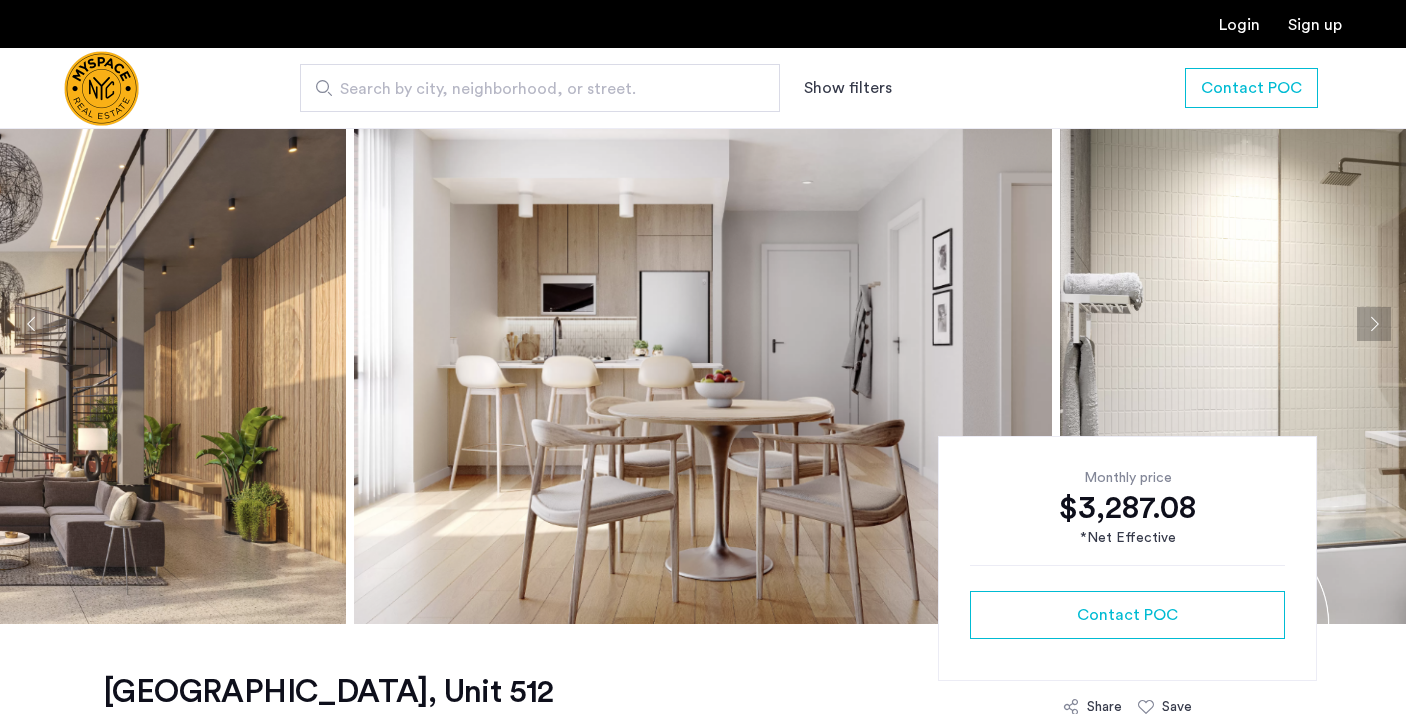 scroll, scrollTop: 837, scrollLeft: 0, axis: vertical 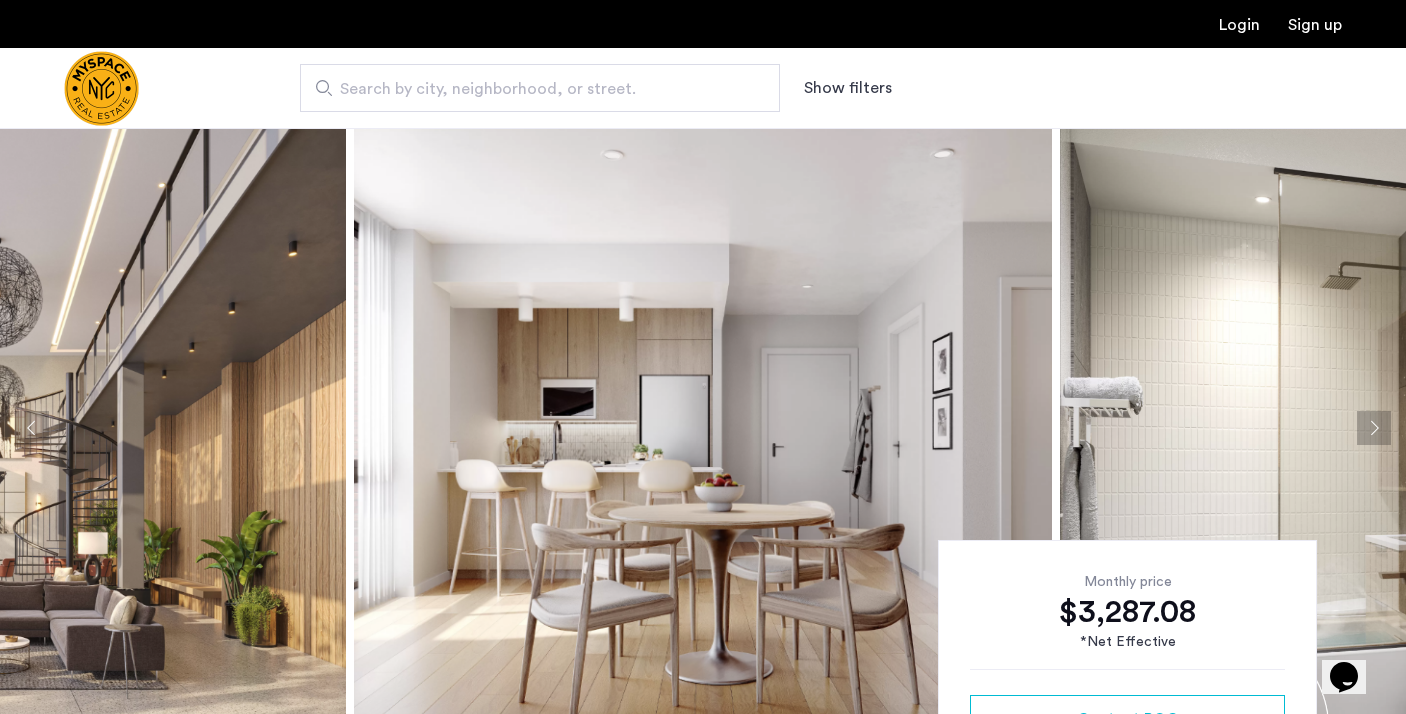 click 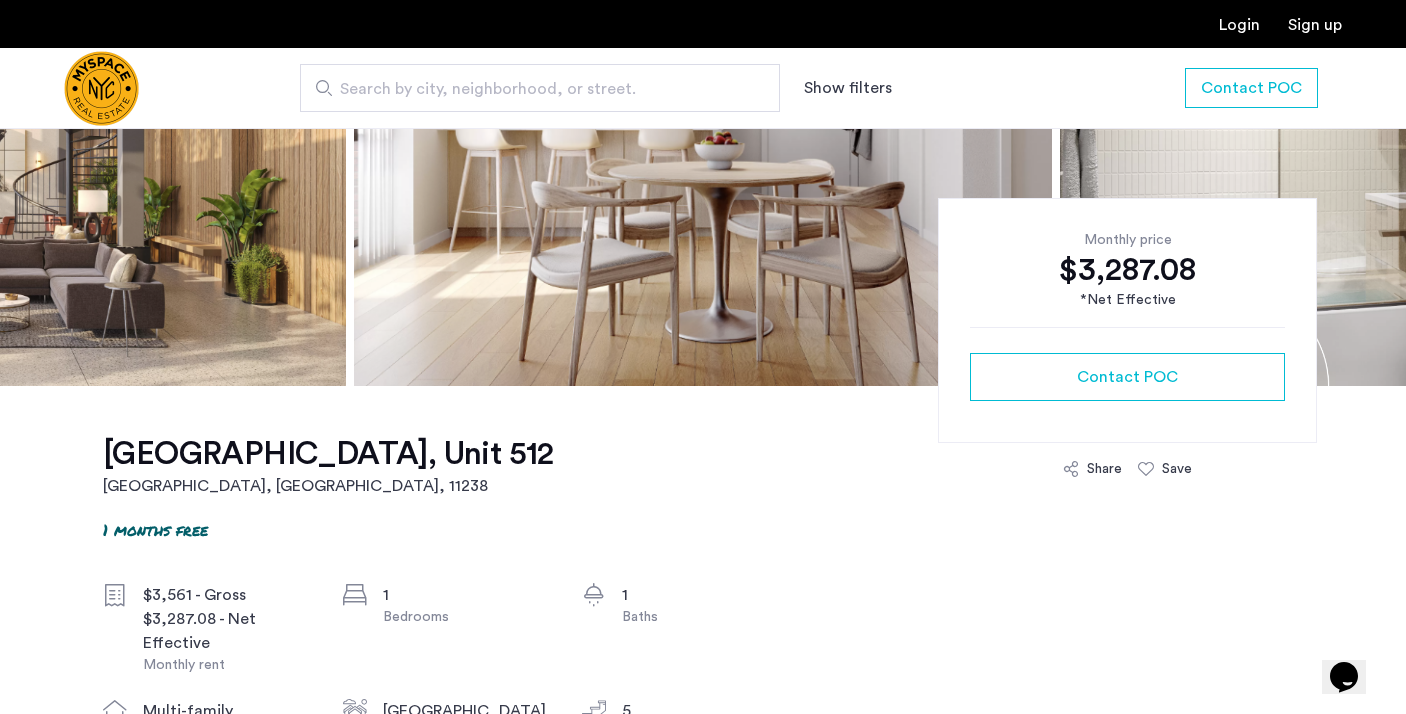 scroll, scrollTop: 236, scrollLeft: 0, axis: vertical 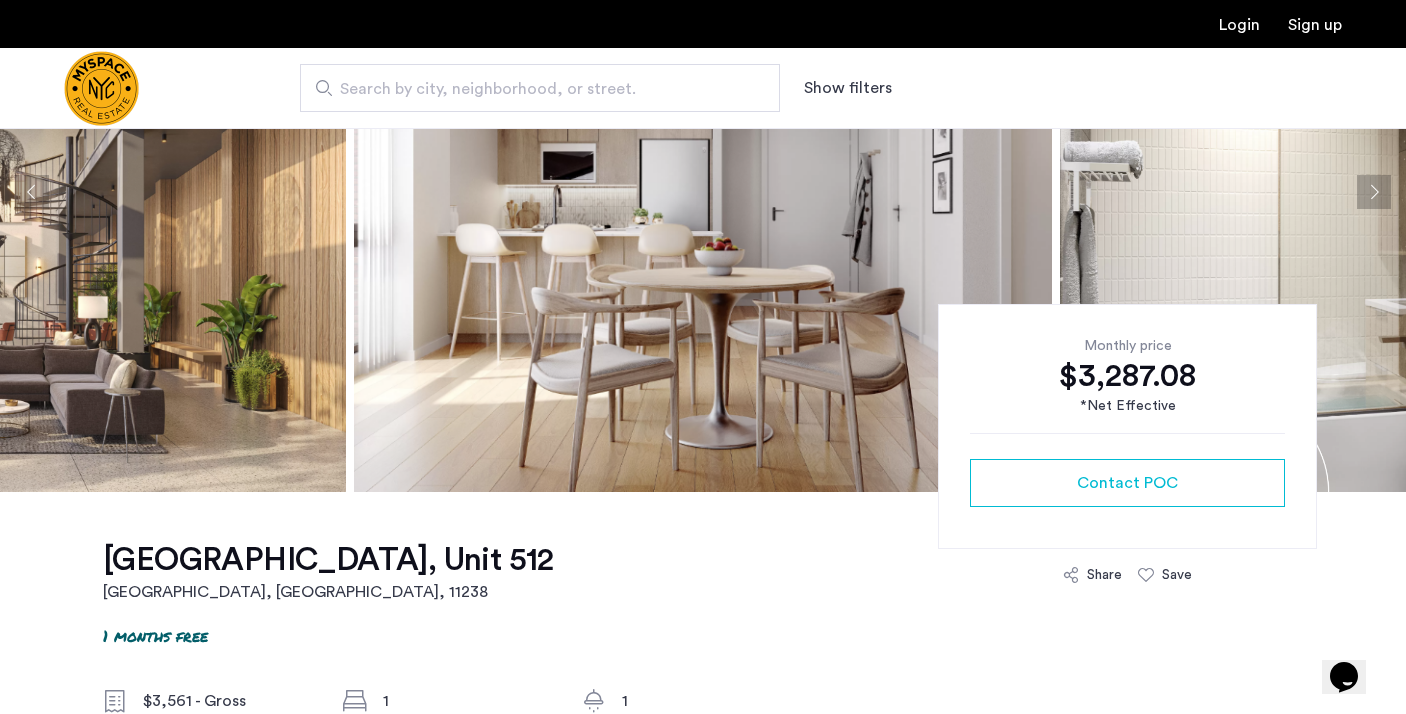 click 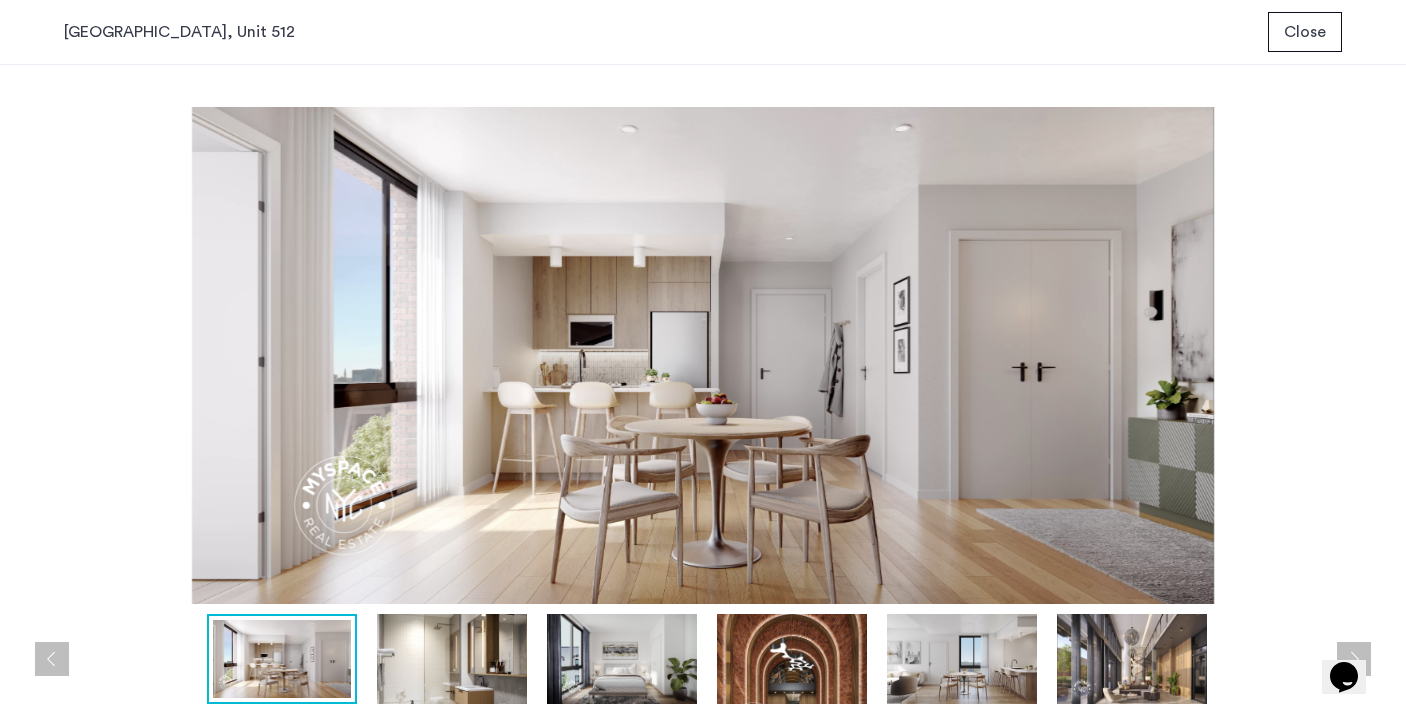 scroll, scrollTop: 0, scrollLeft: 0, axis: both 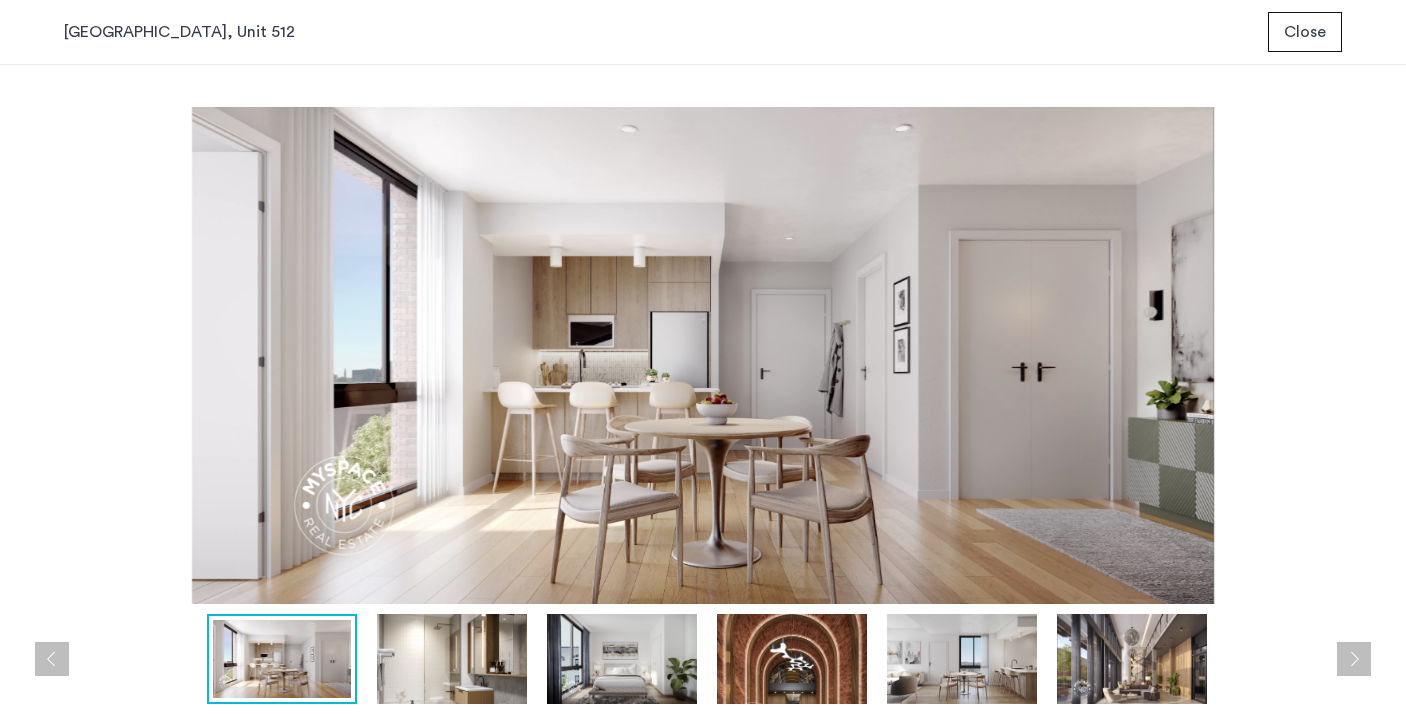 click at bounding box center [1354, 659] 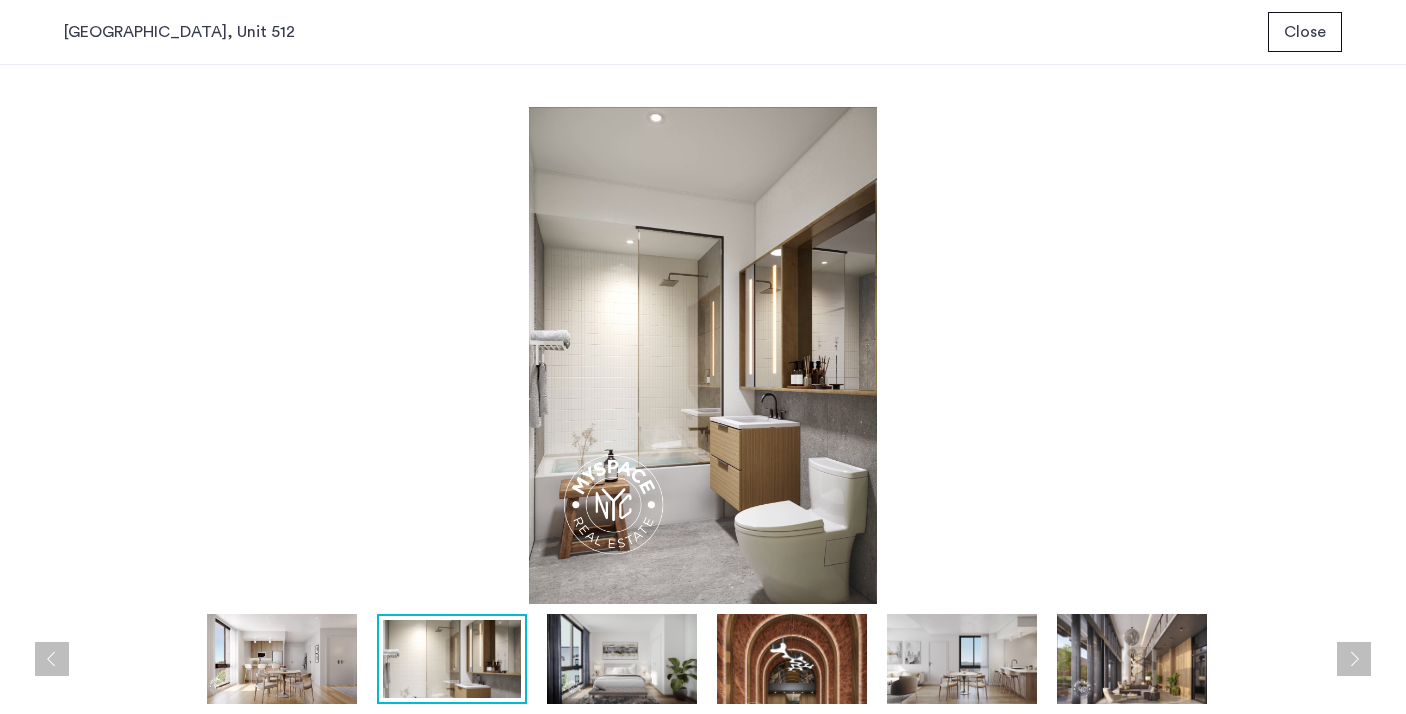click at bounding box center (1354, 659) 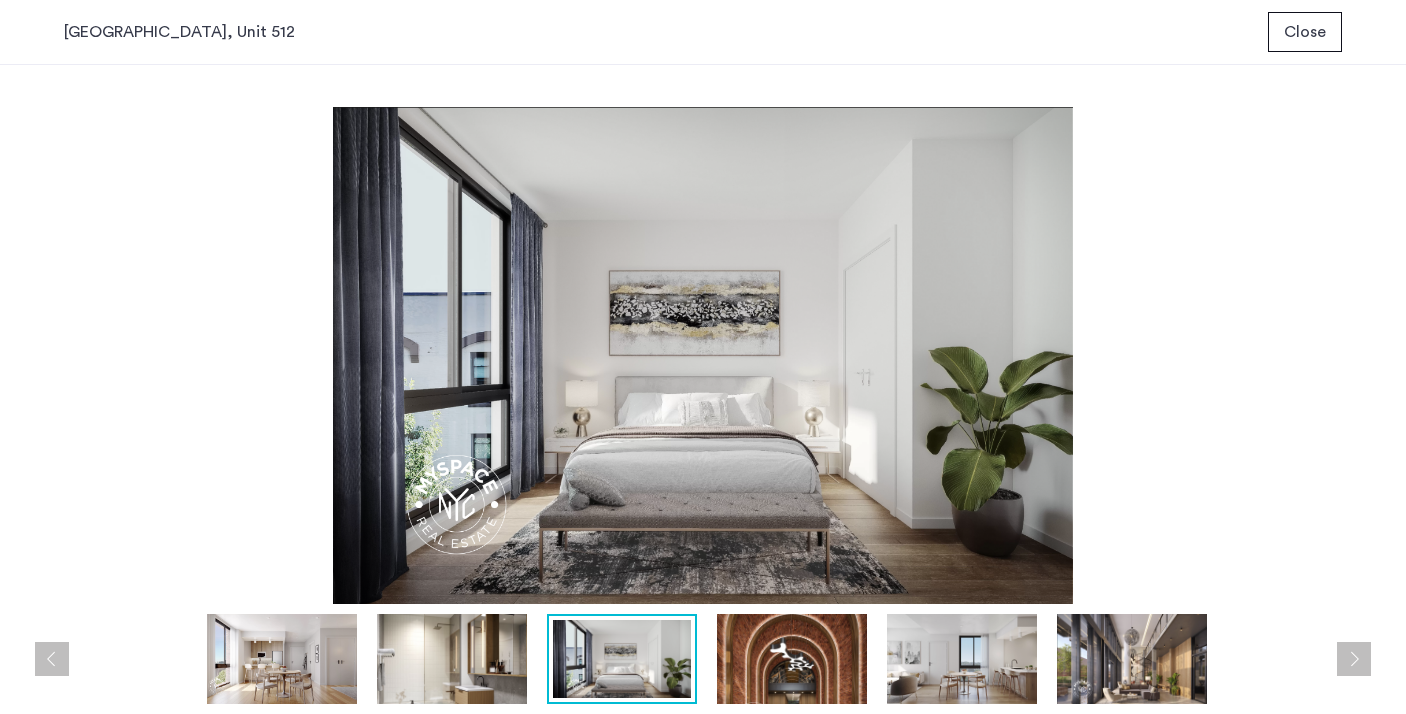 click at bounding box center [1354, 659] 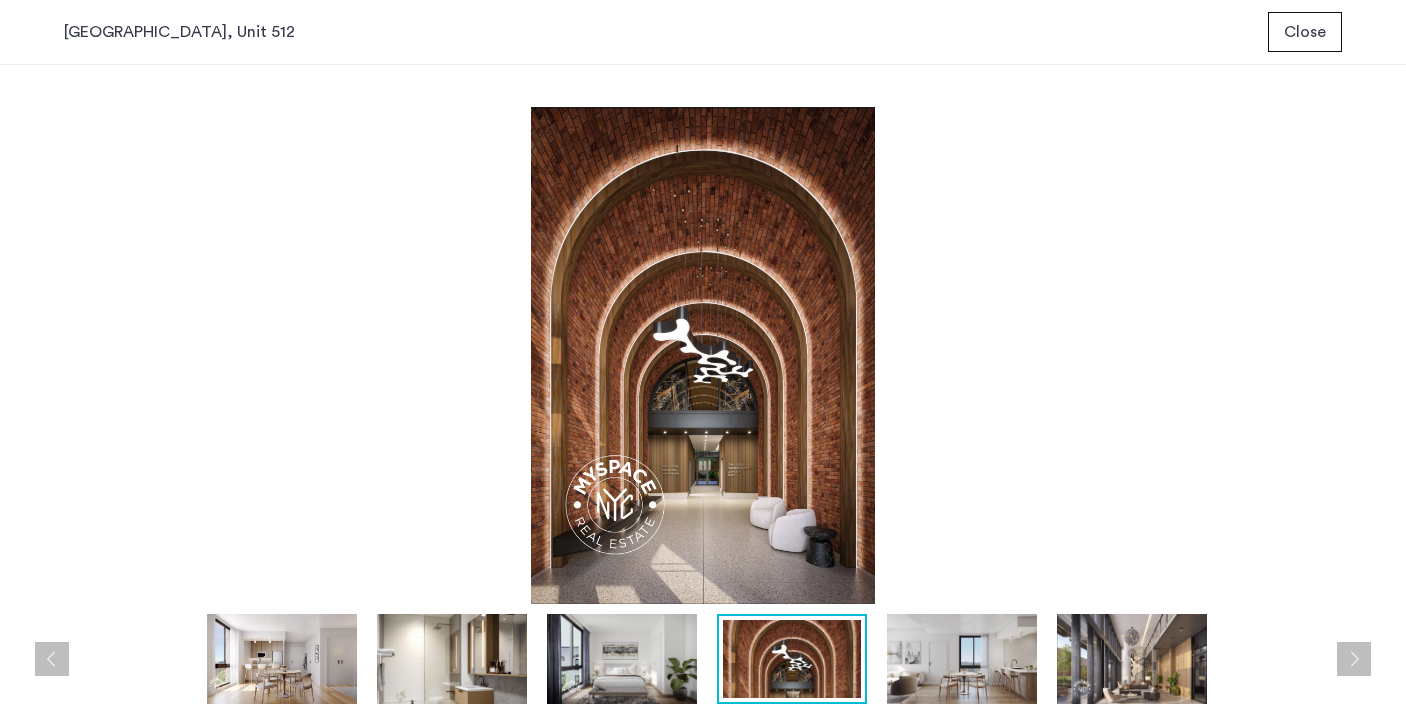 click at bounding box center (1354, 659) 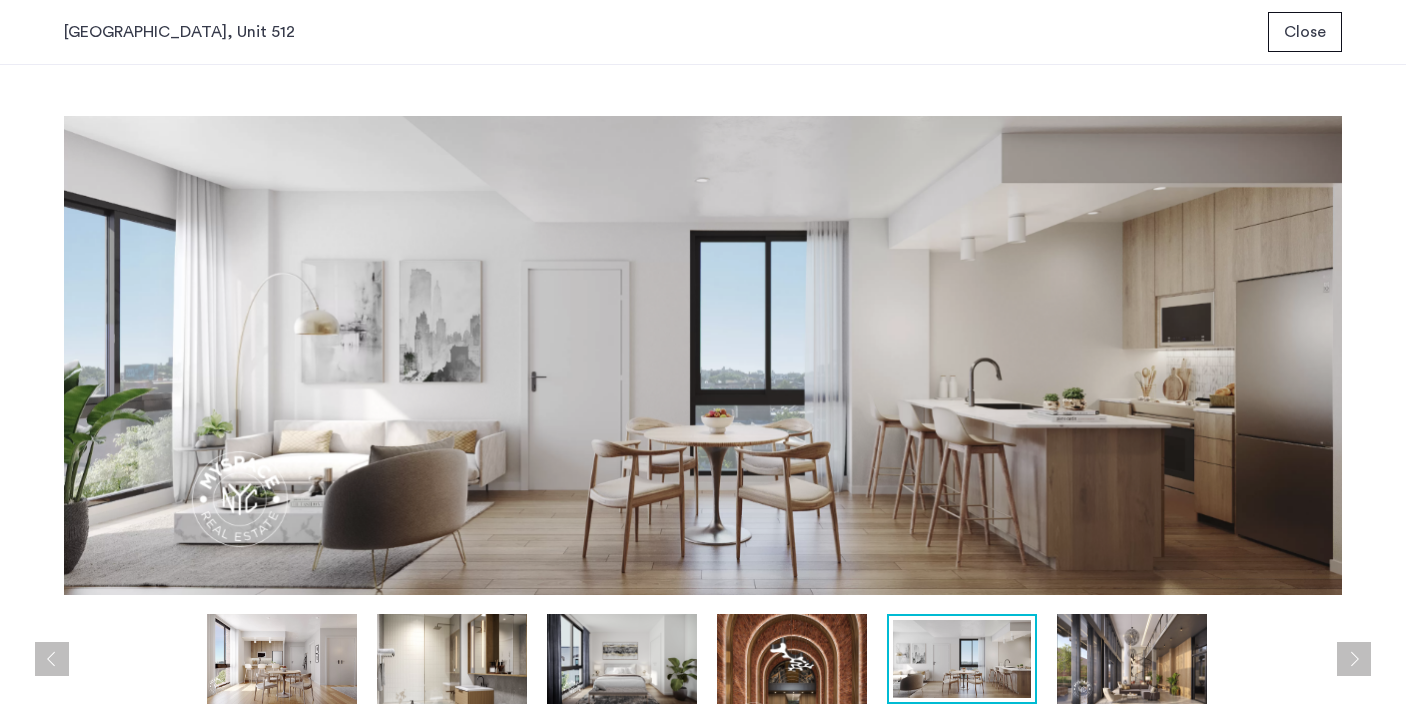 click at bounding box center (1354, 659) 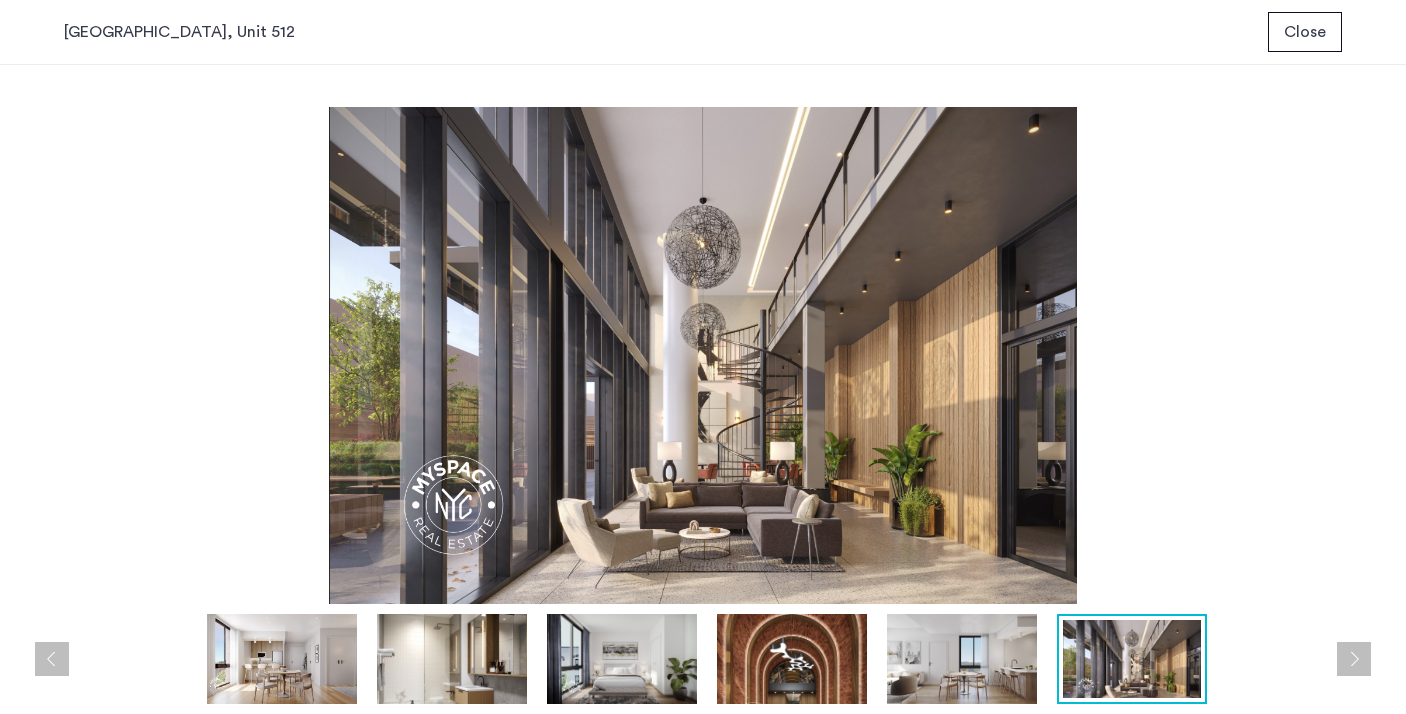click at bounding box center [1354, 659] 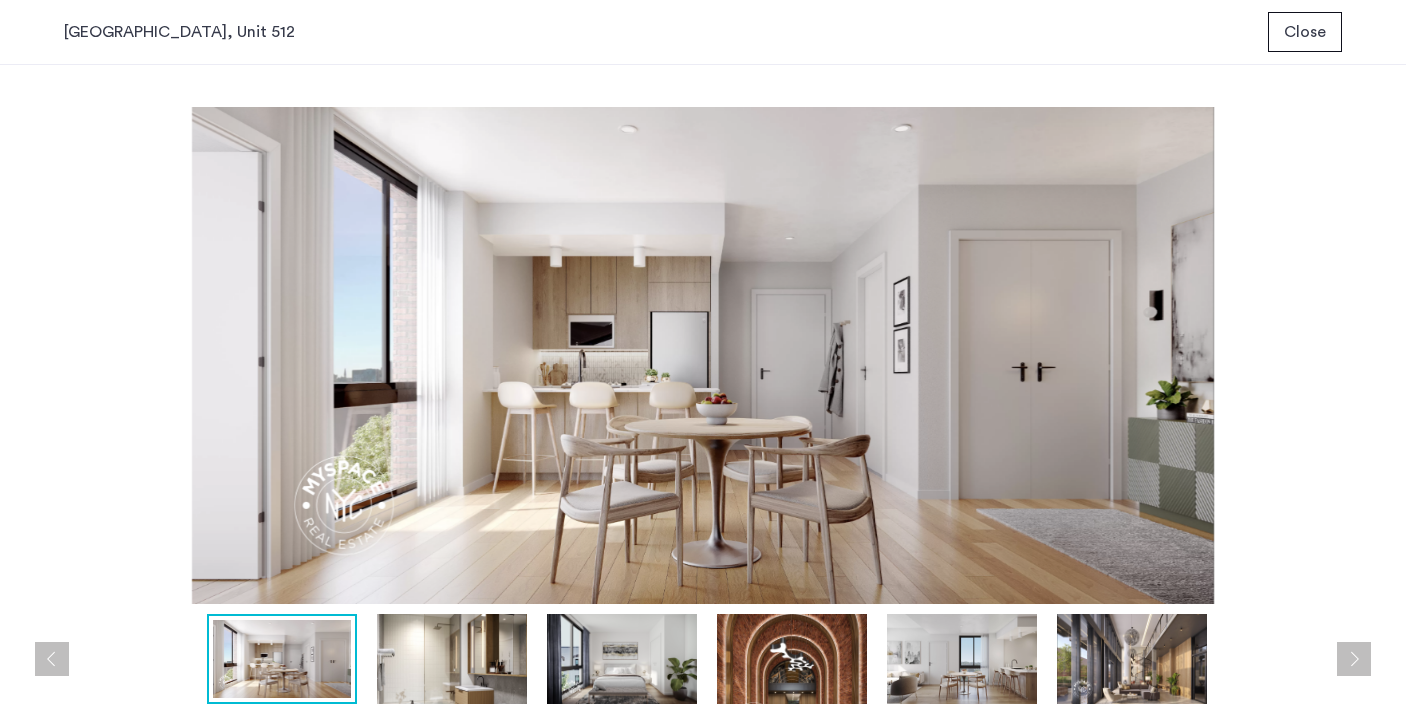 click at bounding box center [1354, 659] 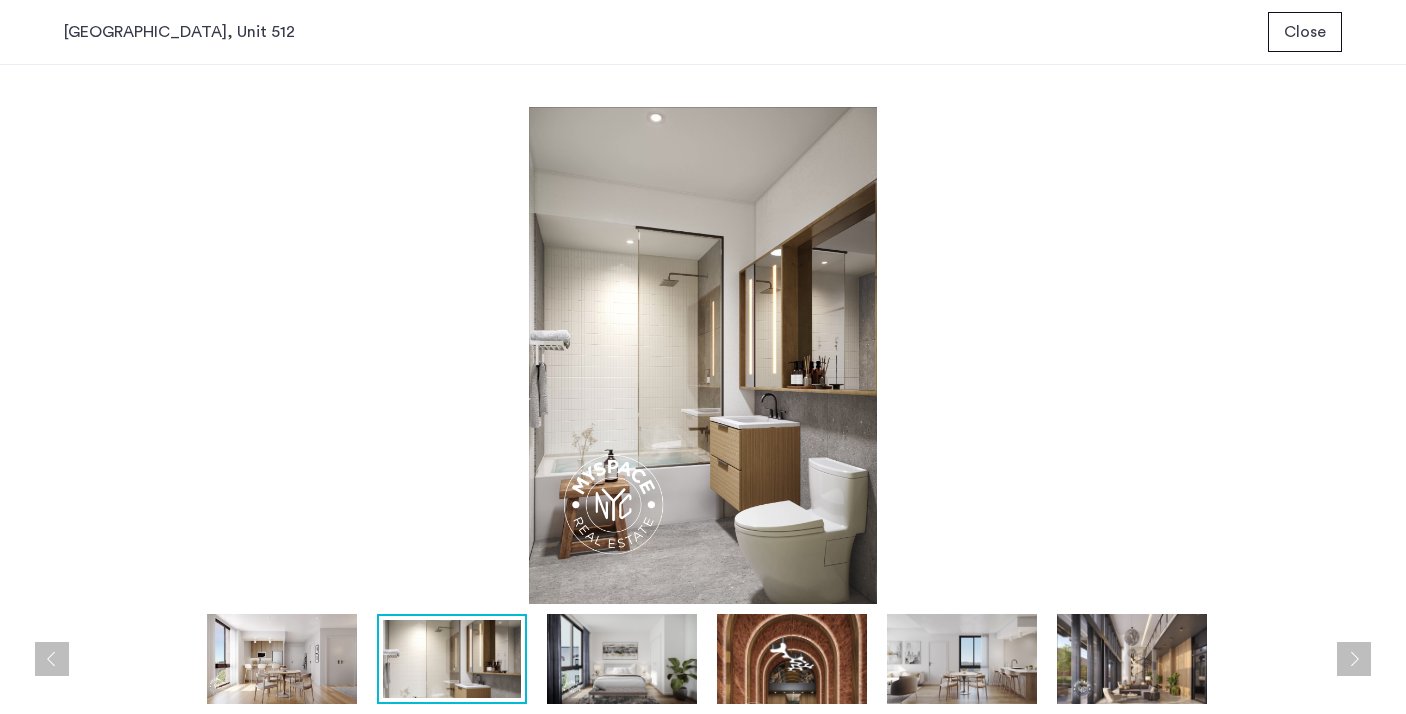 click at bounding box center (1354, 659) 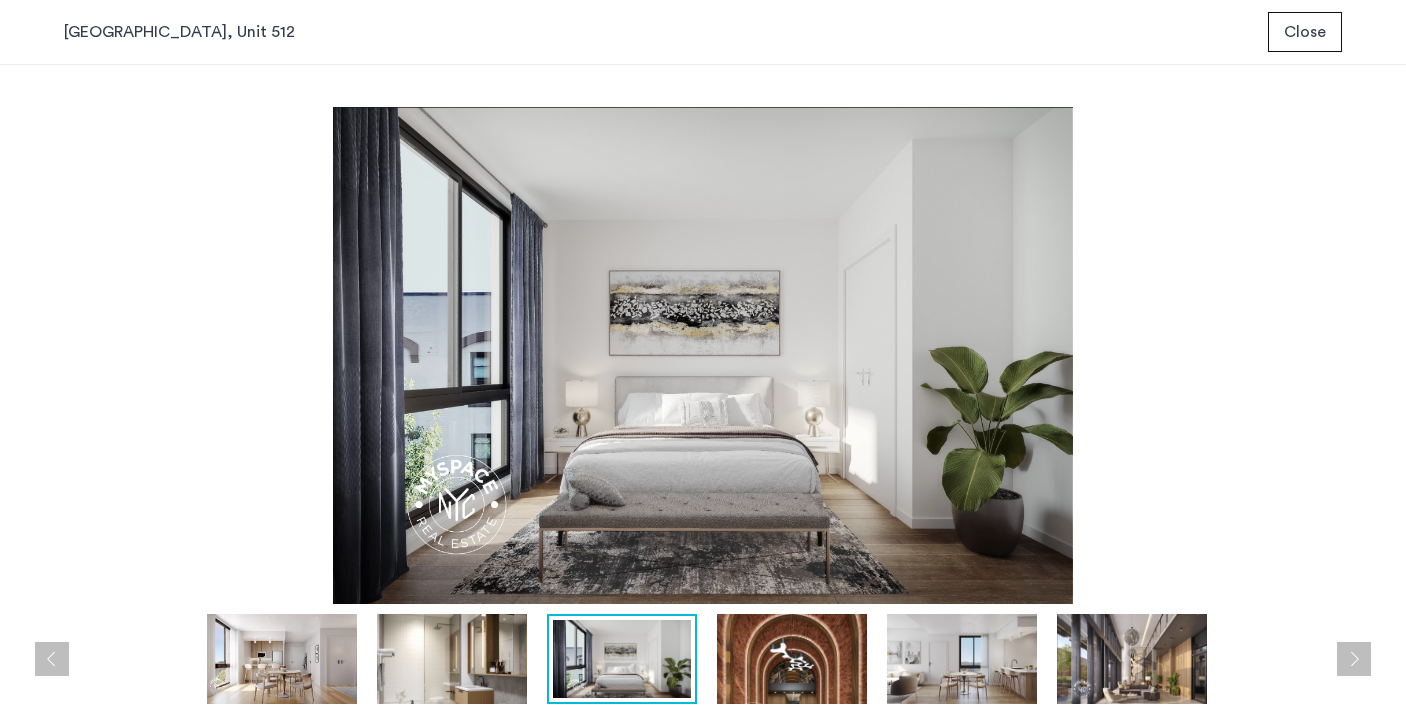 click at bounding box center [1354, 659] 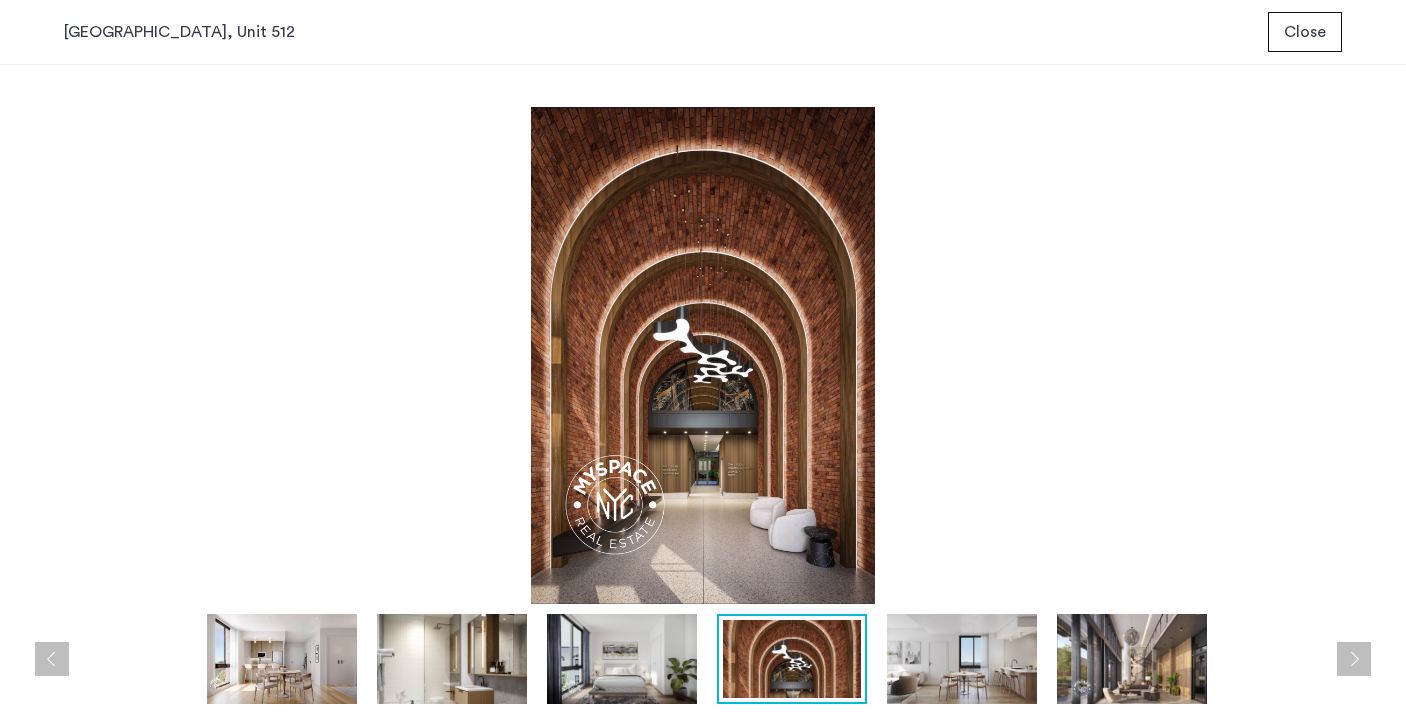 click at bounding box center [1354, 659] 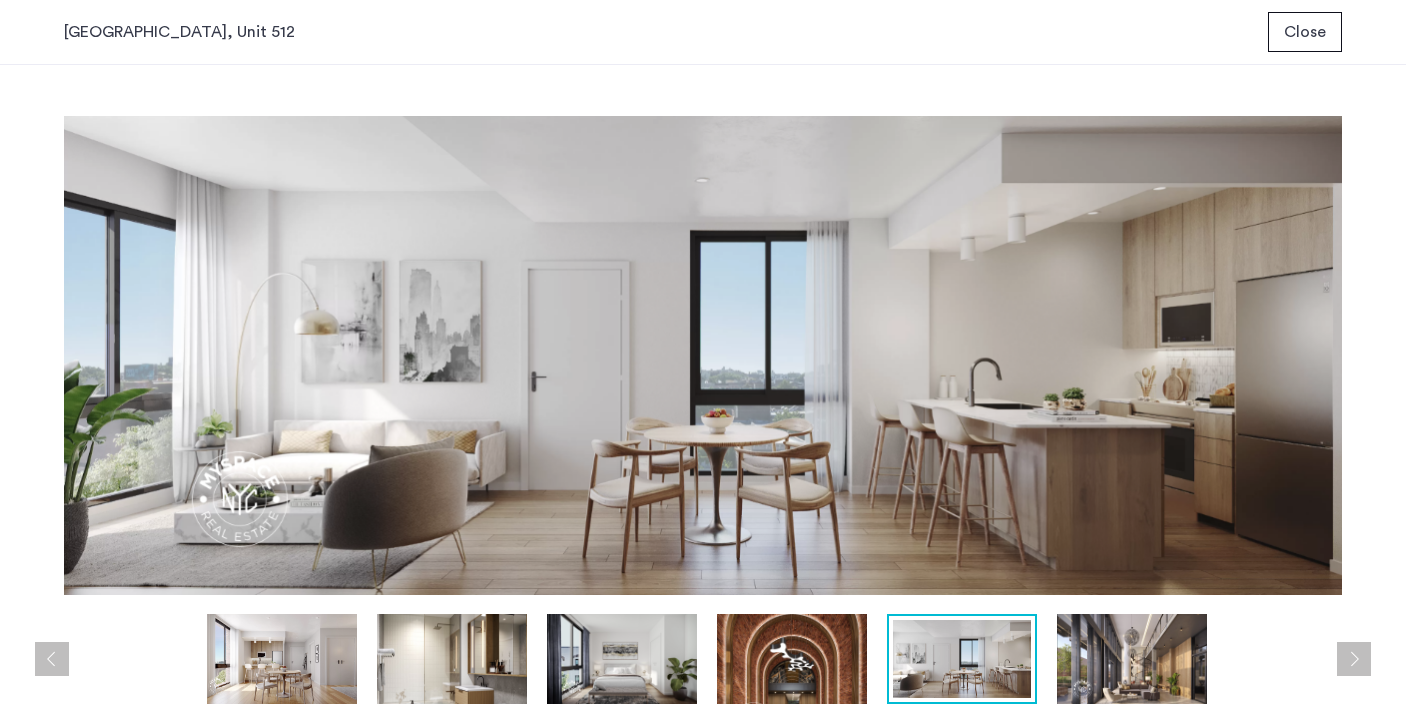 click at bounding box center (1354, 659) 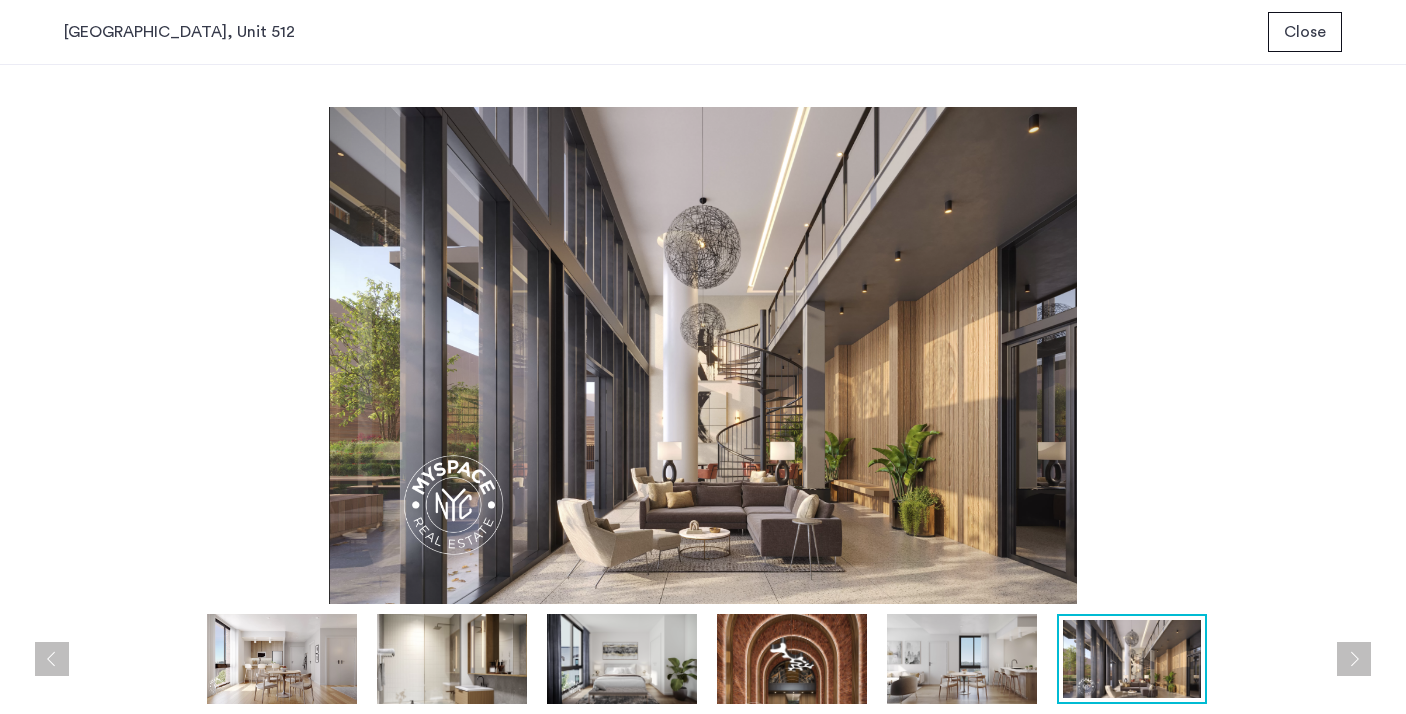 click on "Close" at bounding box center (1305, 32) 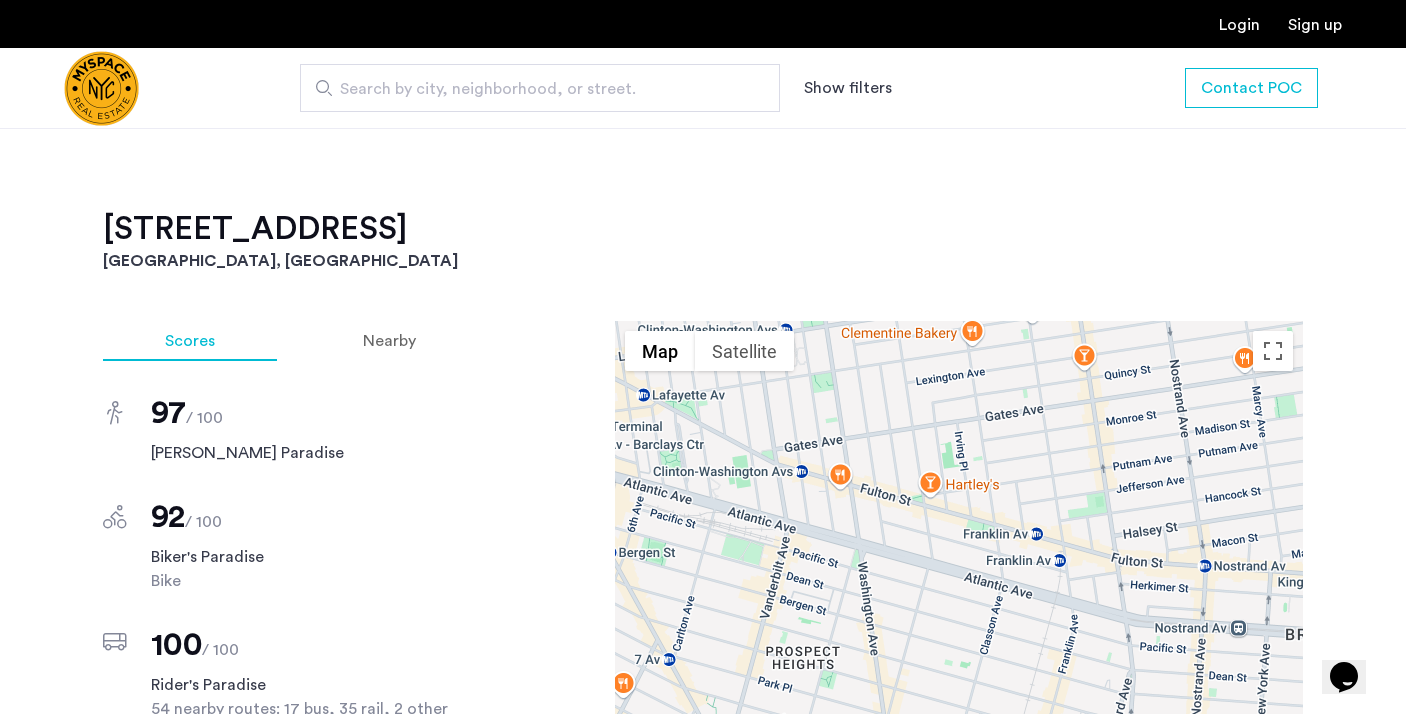 scroll, scrollTop: 1720, scrollLeft: 0, axis: vertical 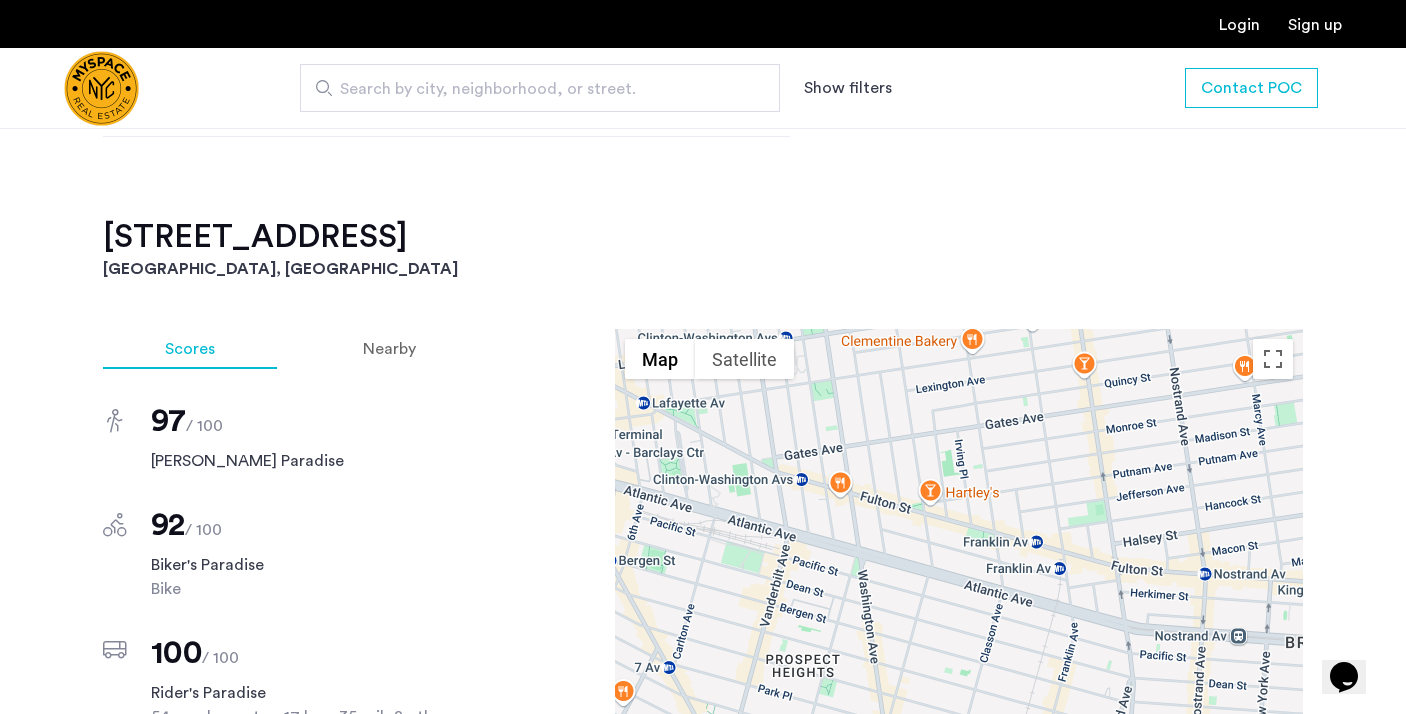 click on "[STREET_ADDRESS]" 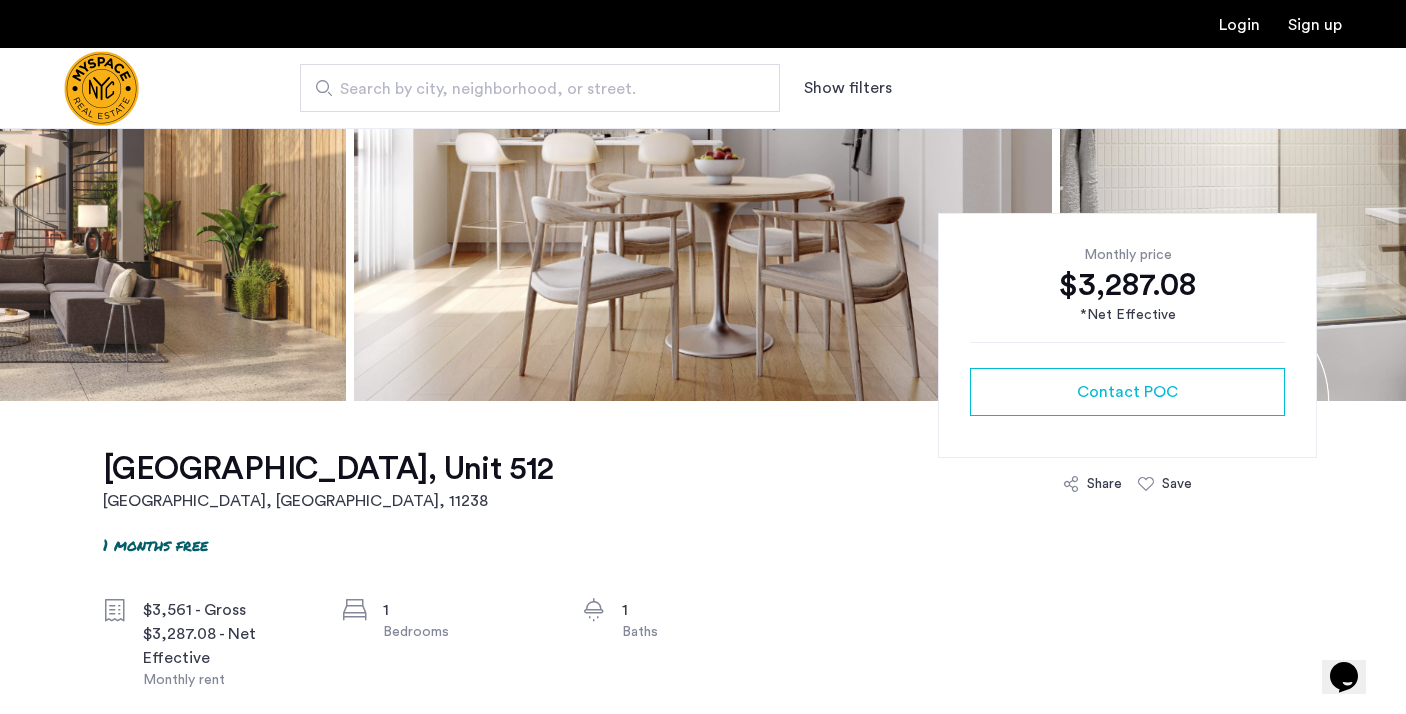 scroll, scrollTop: 329, scrollLeft: 0, axis: vertical 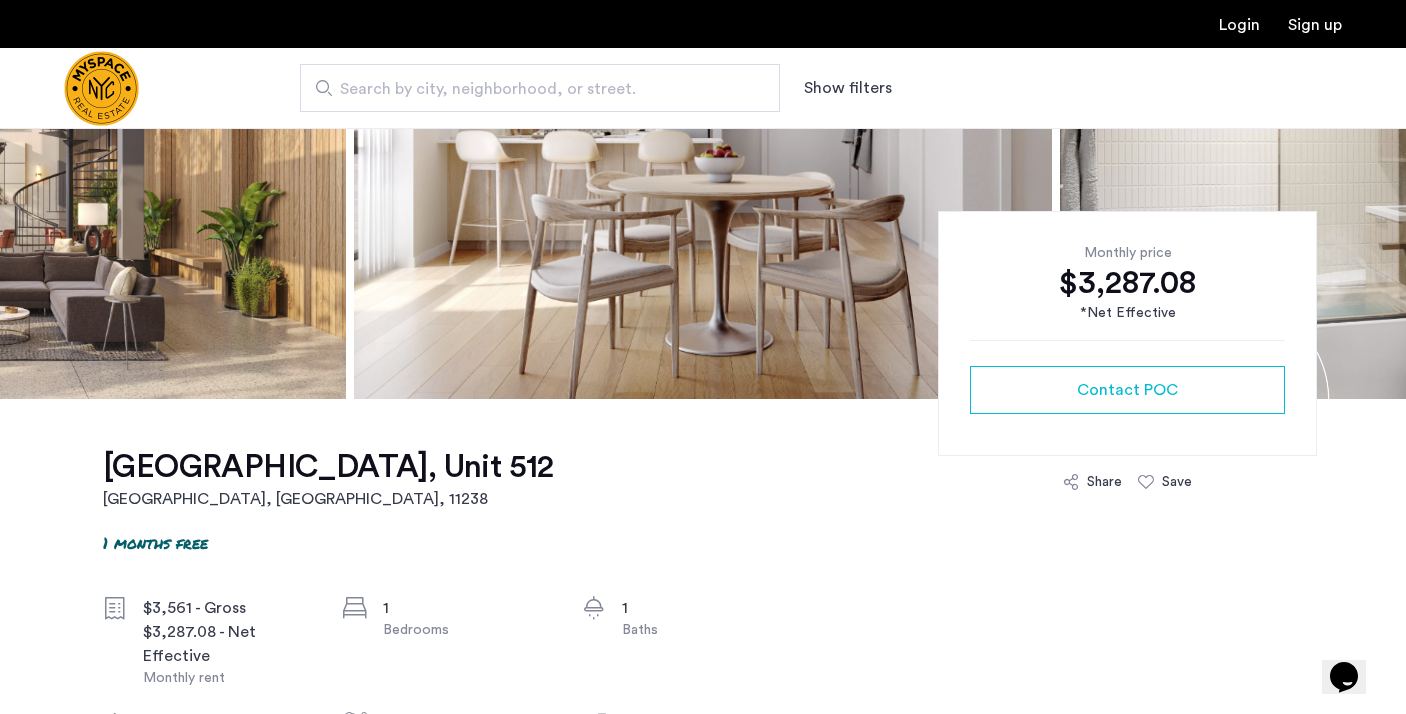 click on "[GEOGRAPHIC_DATA], Unit 512" 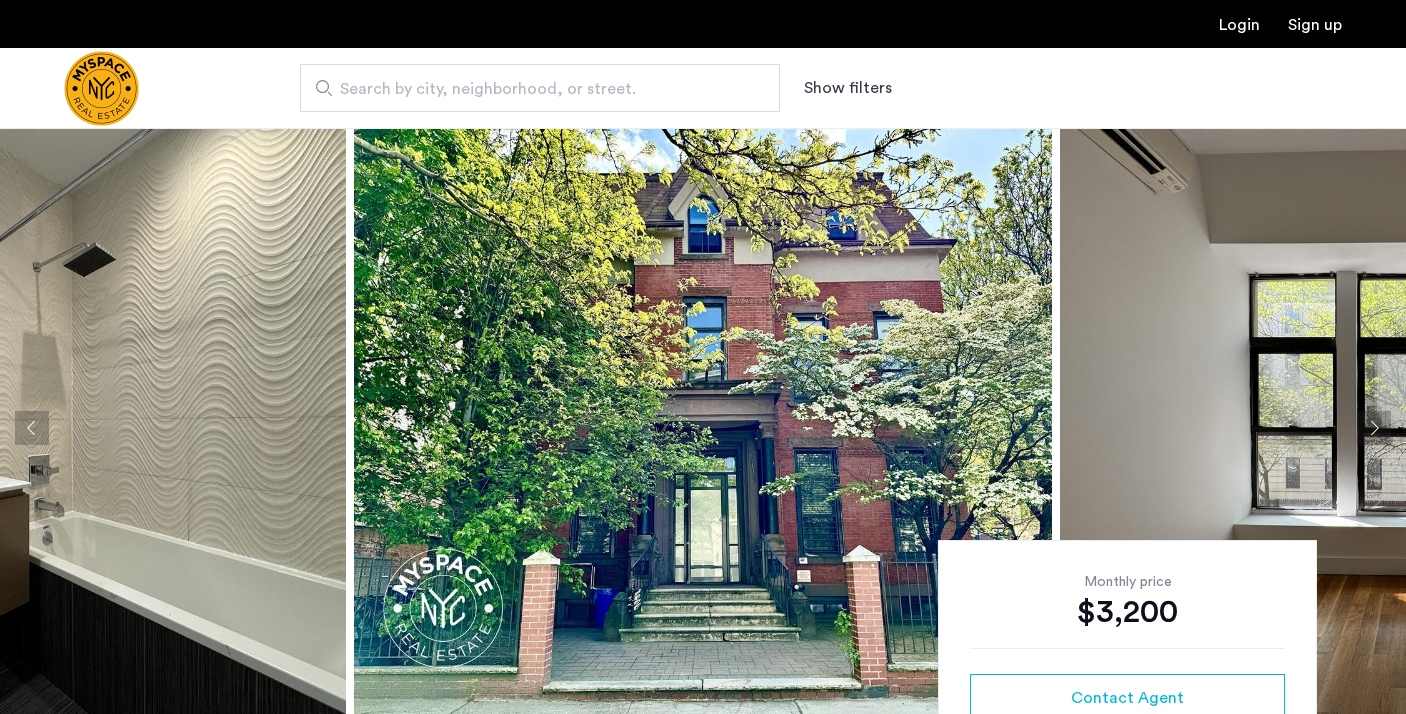 scroll, scrollTop: 294, scrollLeft: 0, axis: vertical 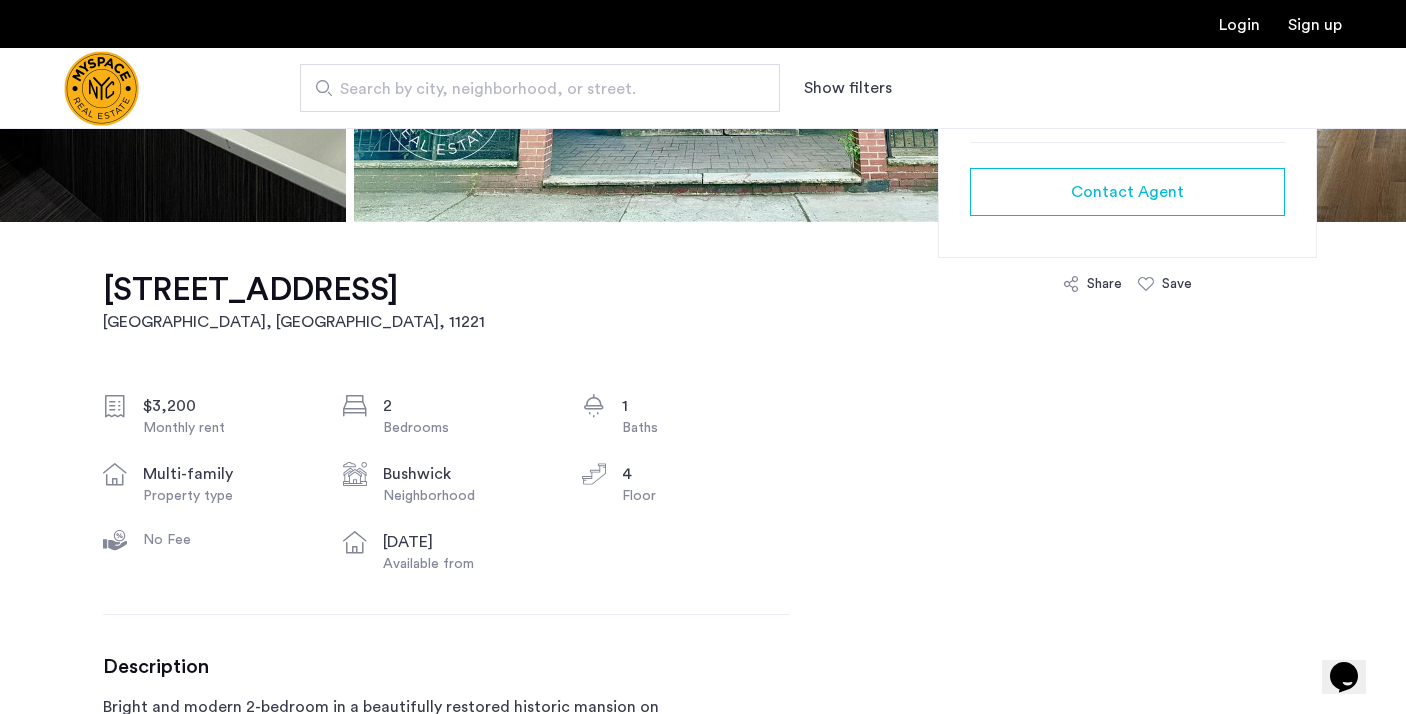 click on "[STREET_ADDRESS]" 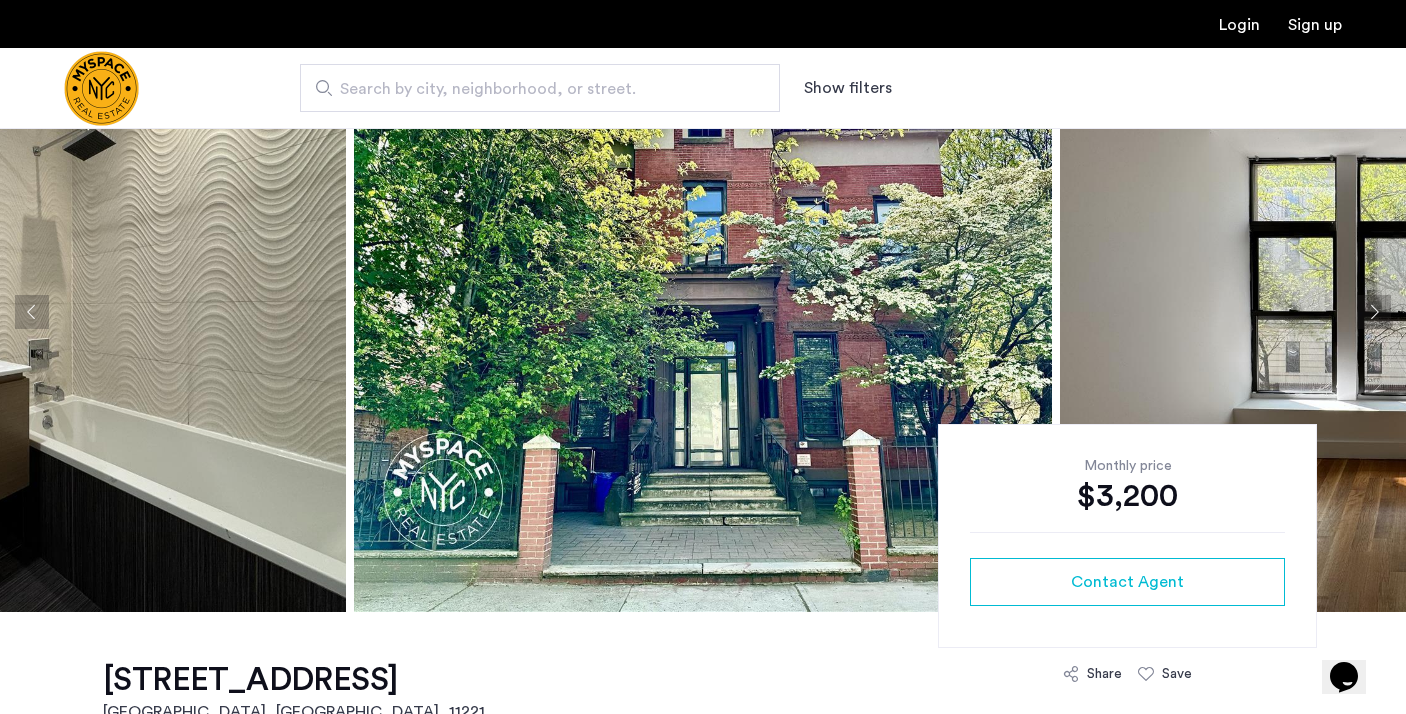 scroll, scrollTop: 114, scrollLeft: 0, axis: vertical 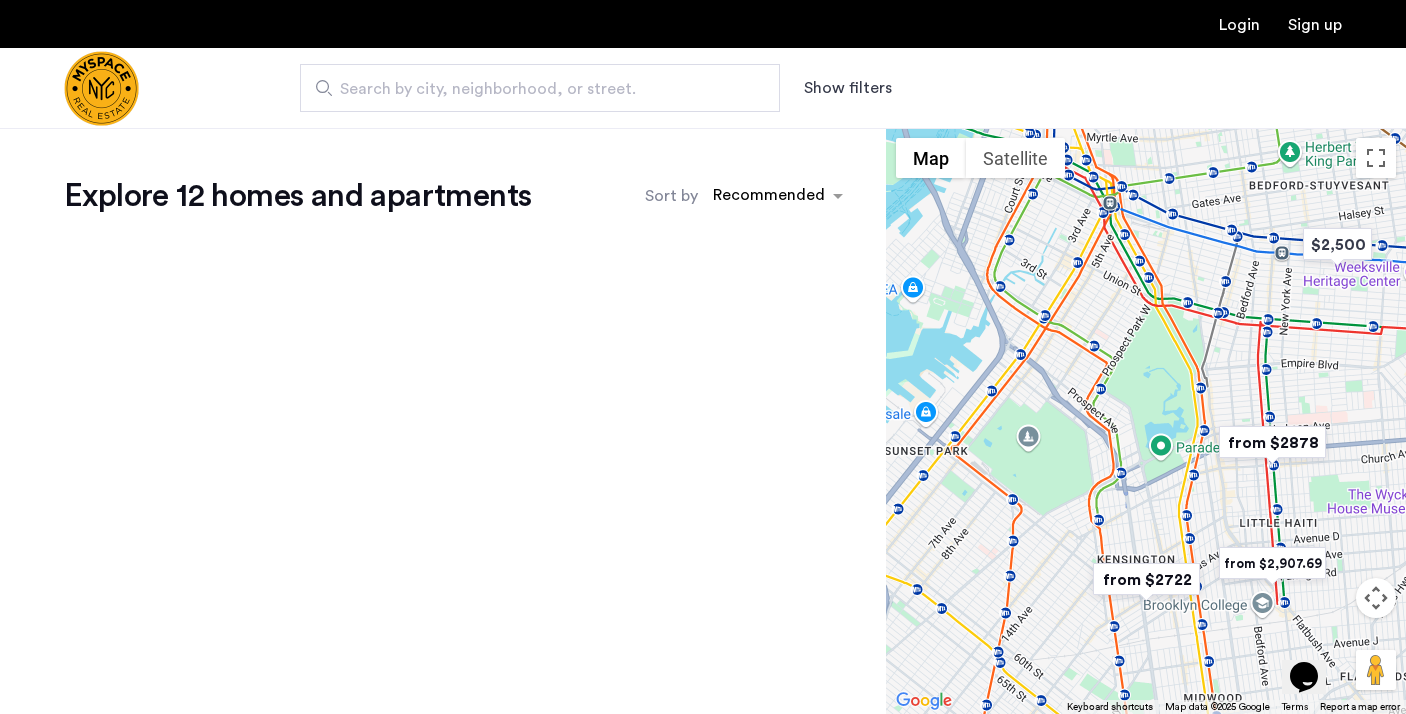 drag, startPoint x: 1052, startPoint y: 330, endPoint x: 1211, endPoint y: 349, distance: 160.1312 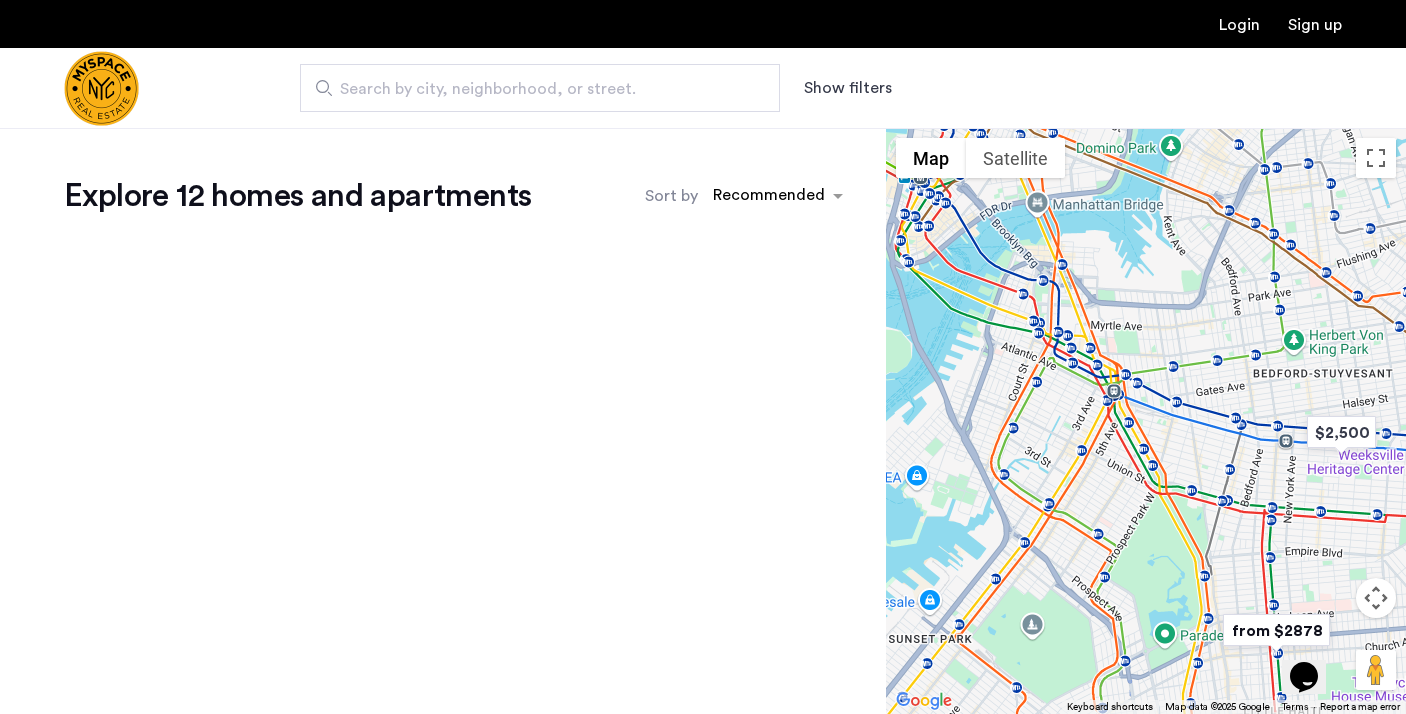 drag, startPoint x: 1170, startPoint y: 314, endPoint x: 1167, endPoint y: 511, distance: 197.02284 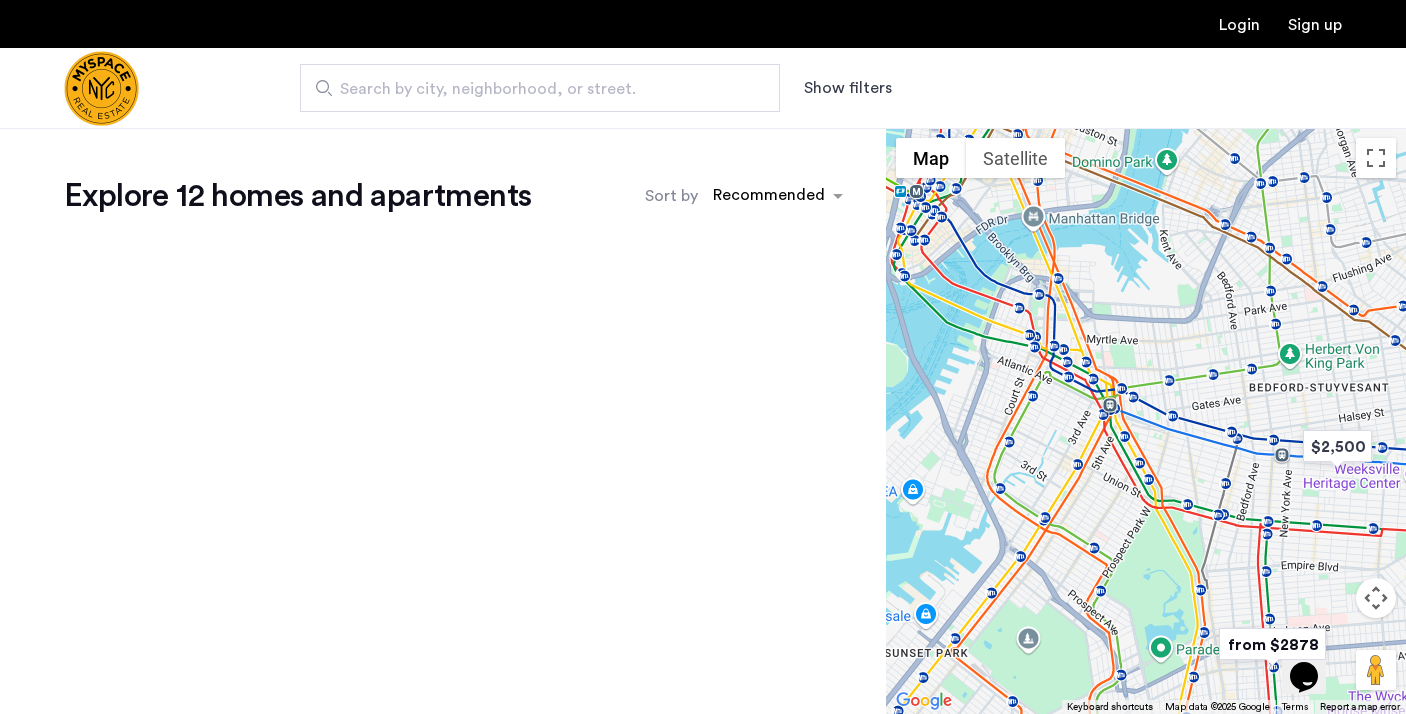 click on "Explore 12 homes and apartments  Sort by Recommended" 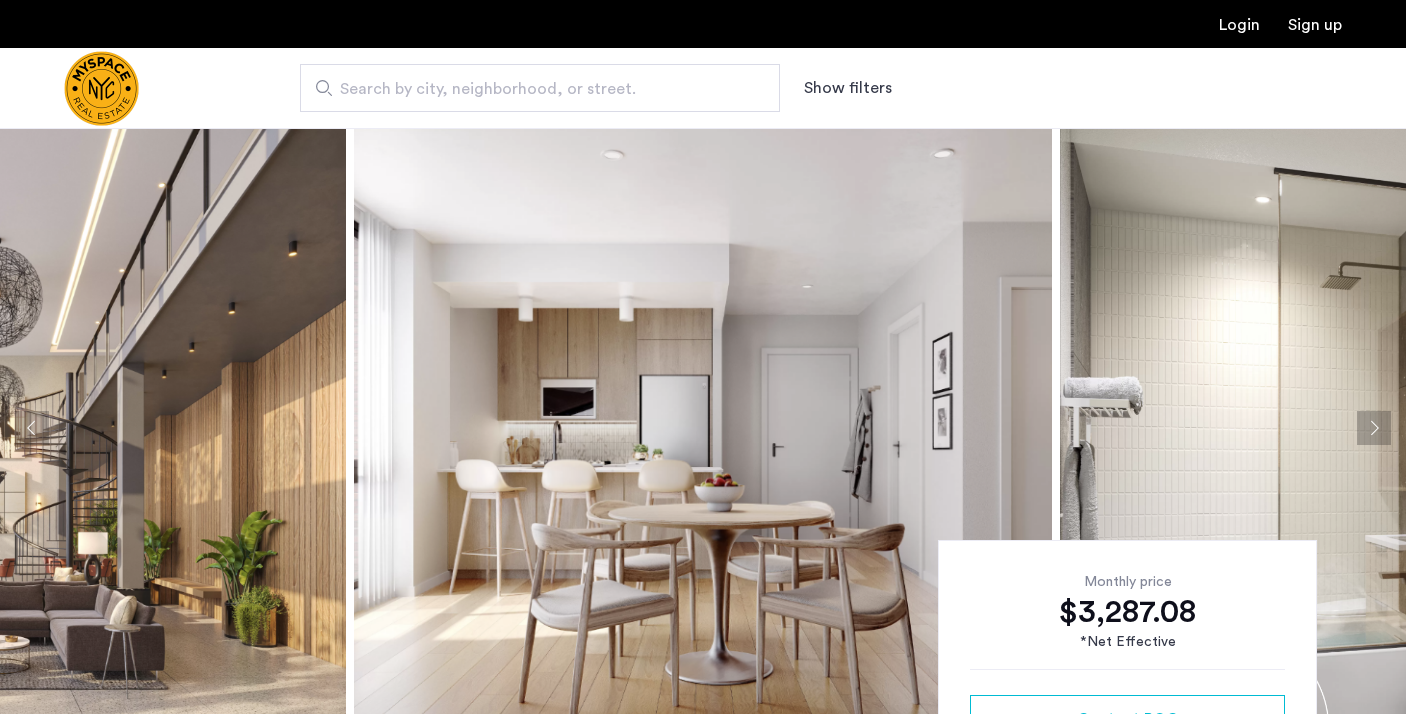 scroll, scrollTop: -85, scrollLeft: 0, axis: vertical 